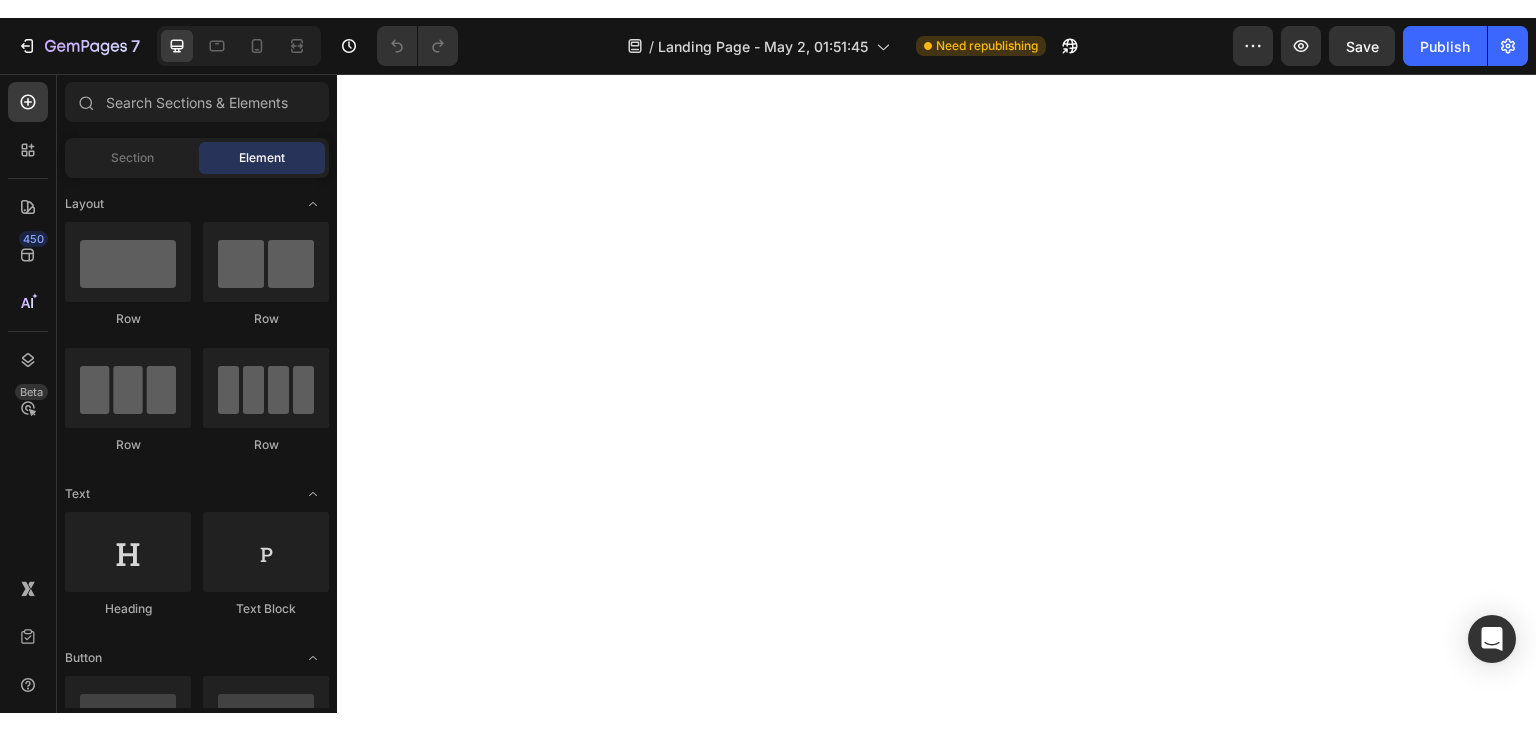scroll, scrollTop: 0, scrollLeft: 0, axis: both 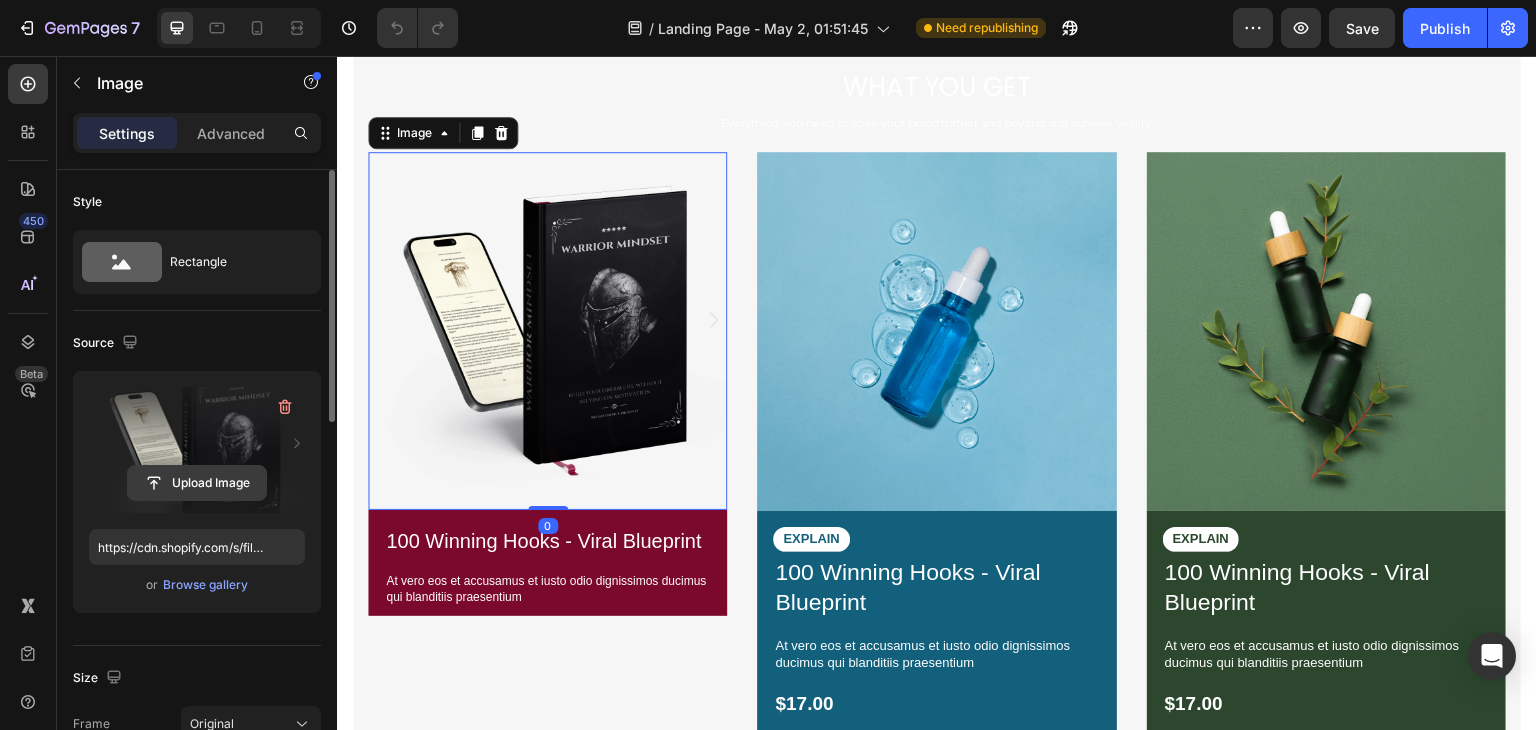 click 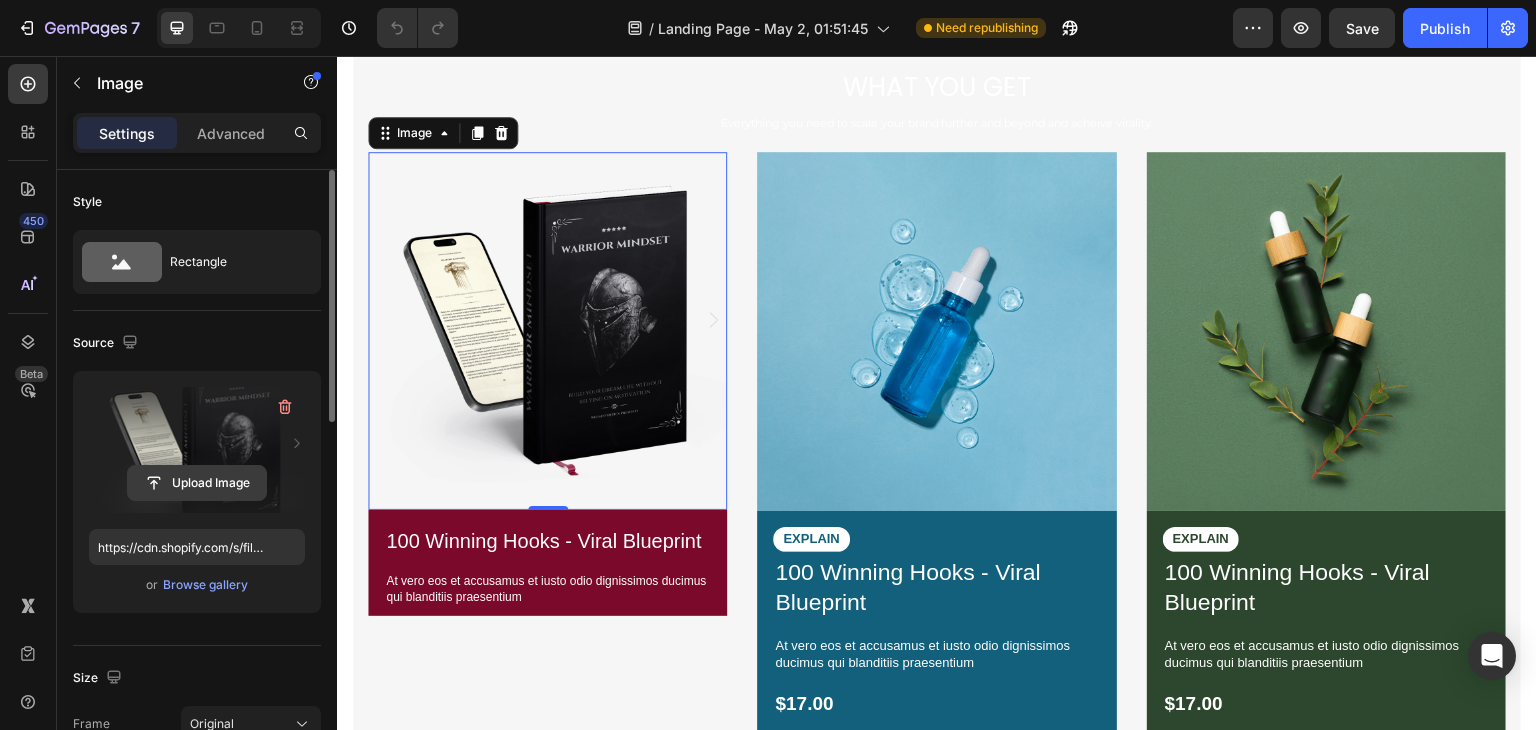 click 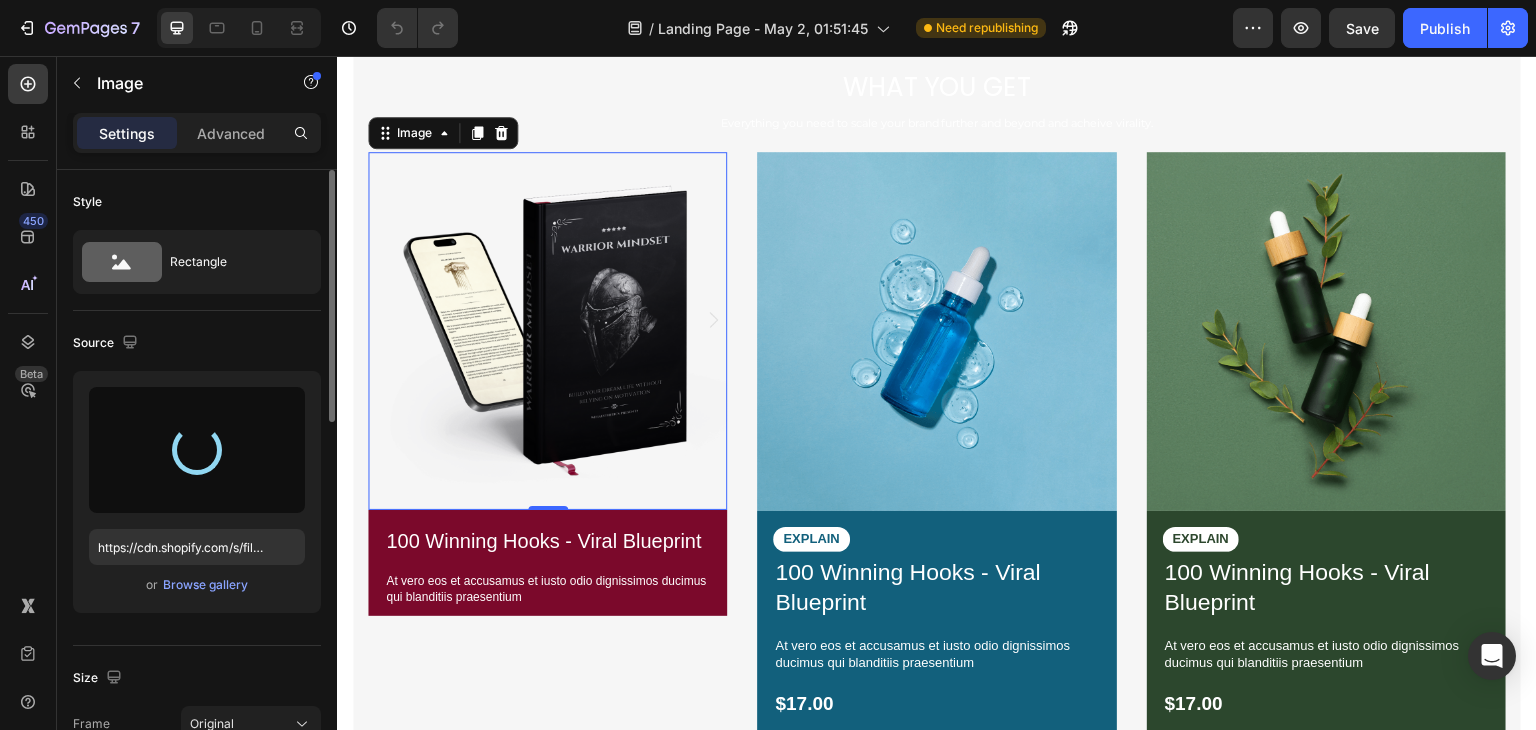type on "https://cdn.shopify.com/s/files/1/0643/2135/5931/files/gempages_564718435615900434-548603d5-7205-423b-9df1-b2c8c7fd0912.png" 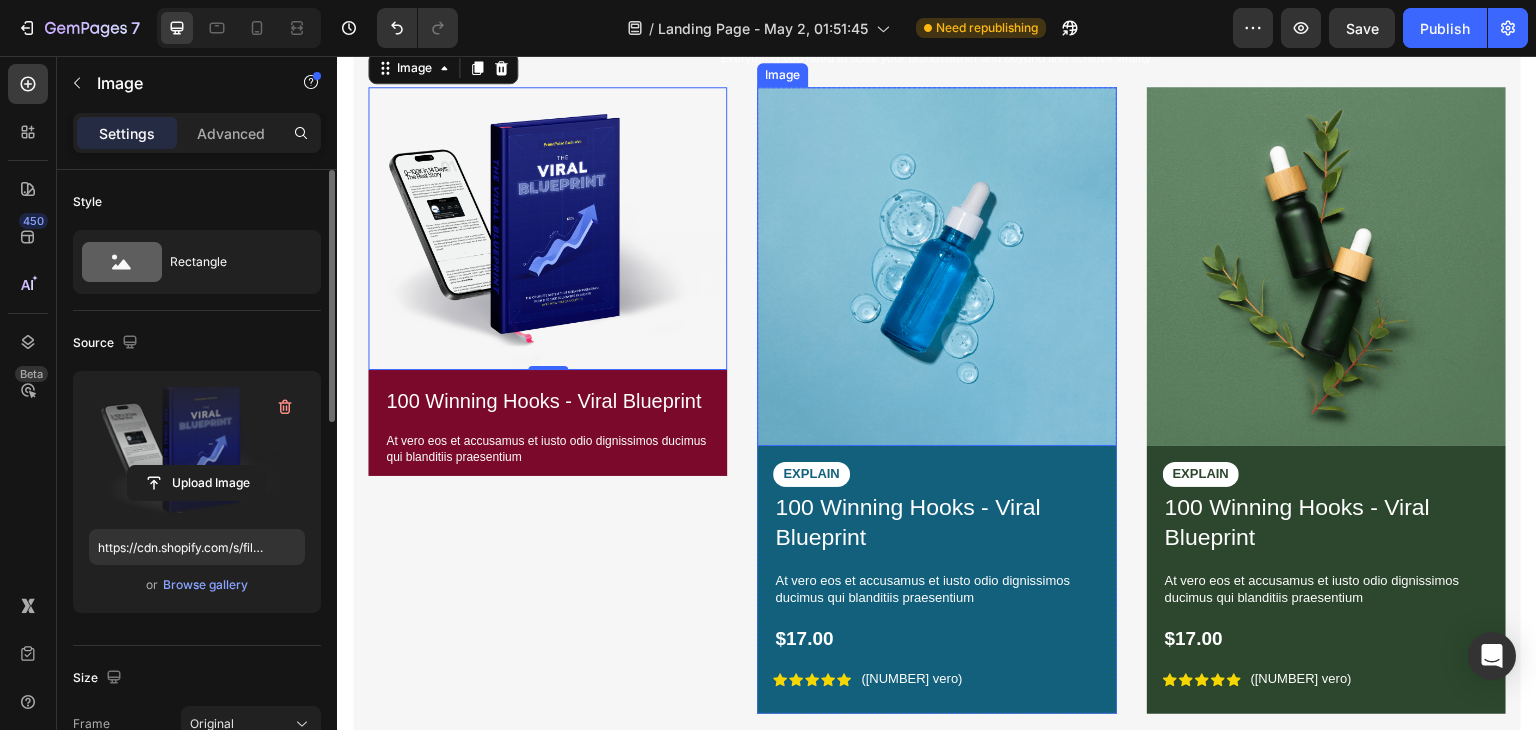 scroll, scrollTop: 2692, scrollLeft: 0, axis: vertical 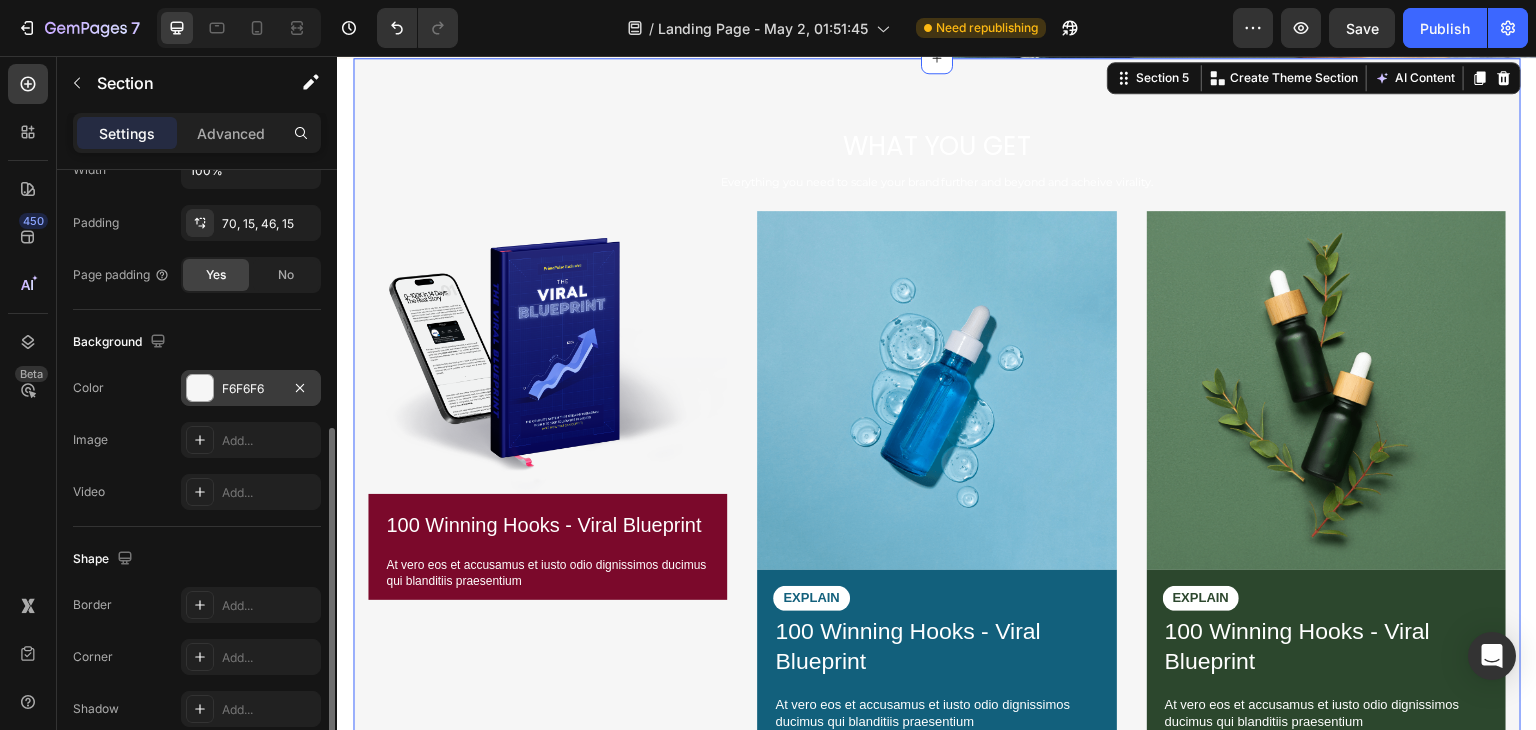 click on "F6F6F6" at bounding box center (251, 388) 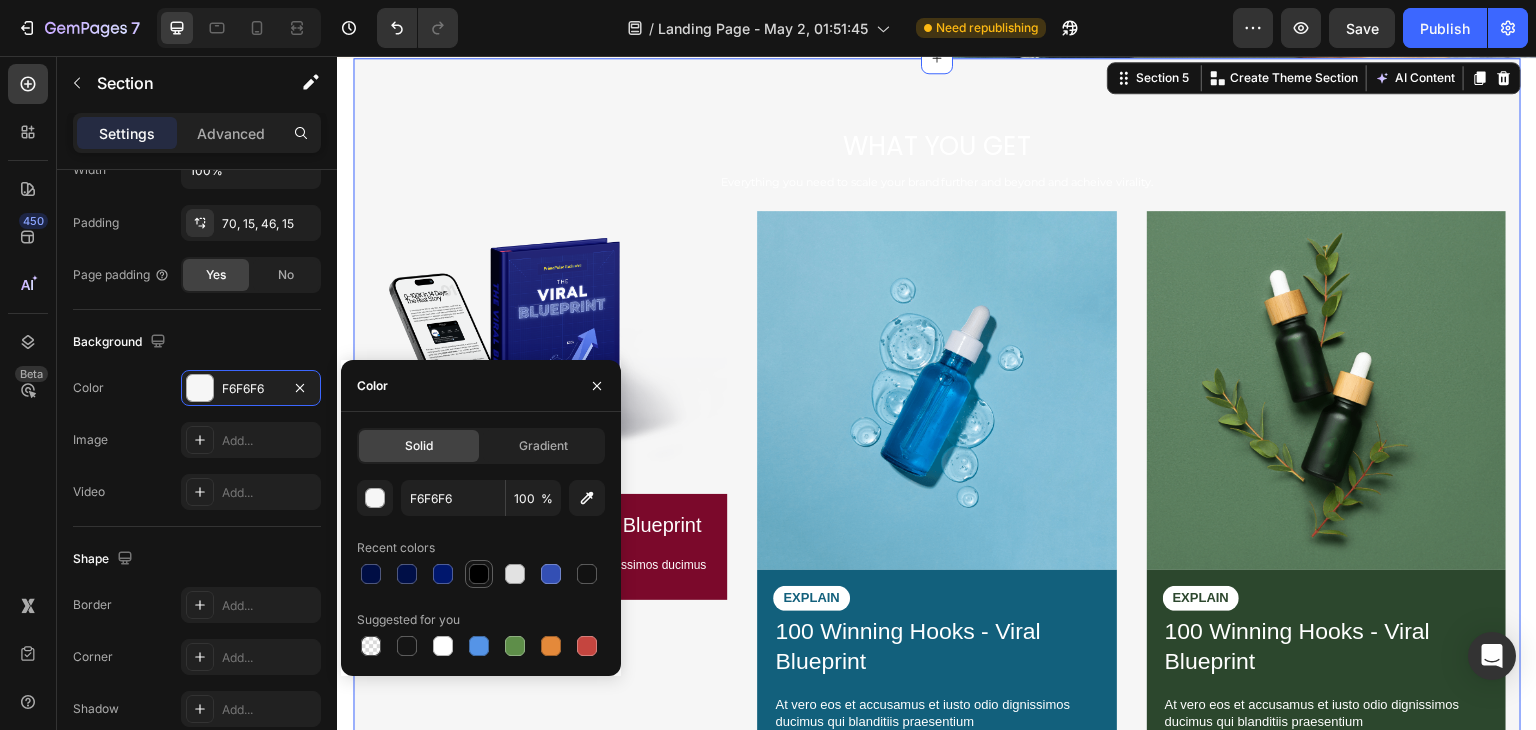 click at bounding box center [479, 574] 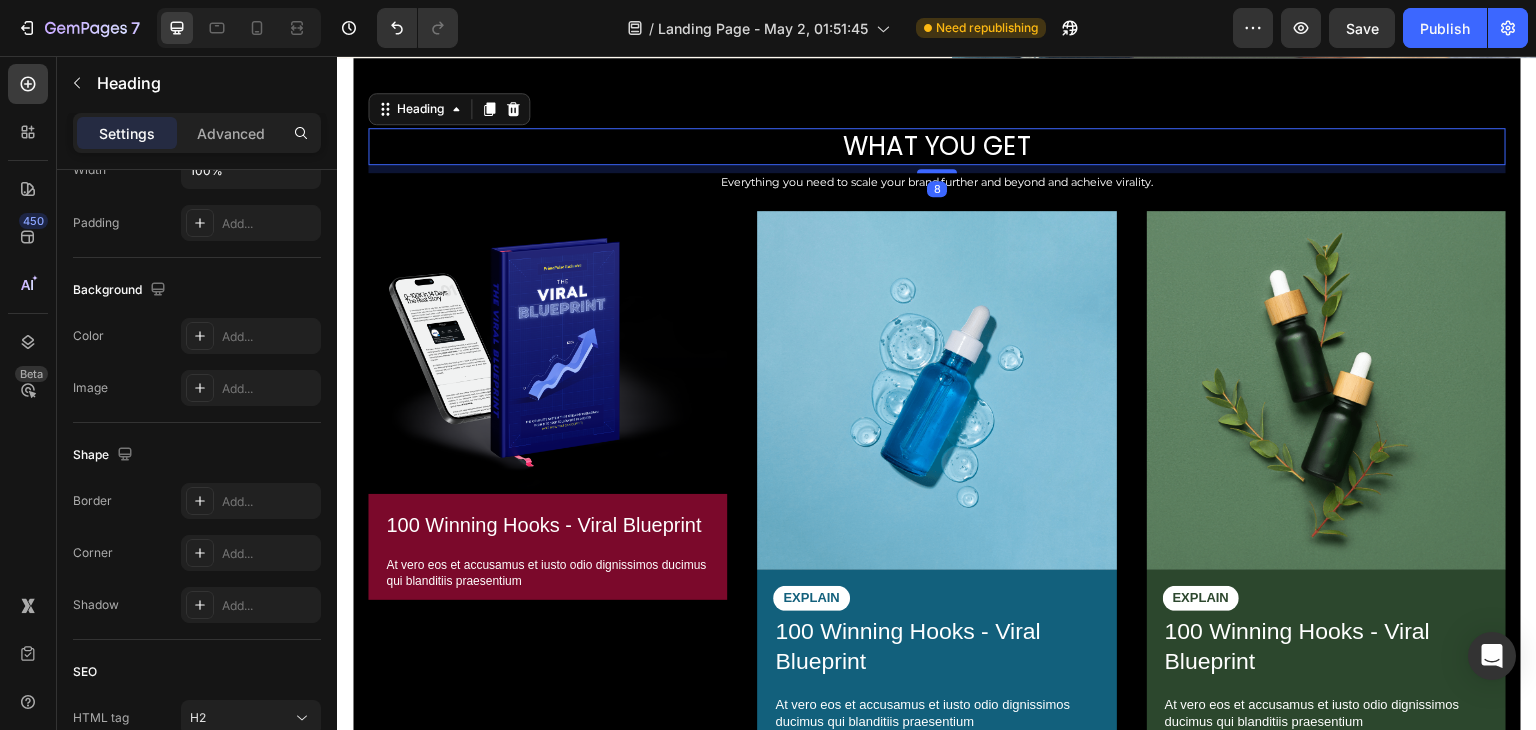 scroll, scrollTop: 0, scrollLeft: 0, axis: both 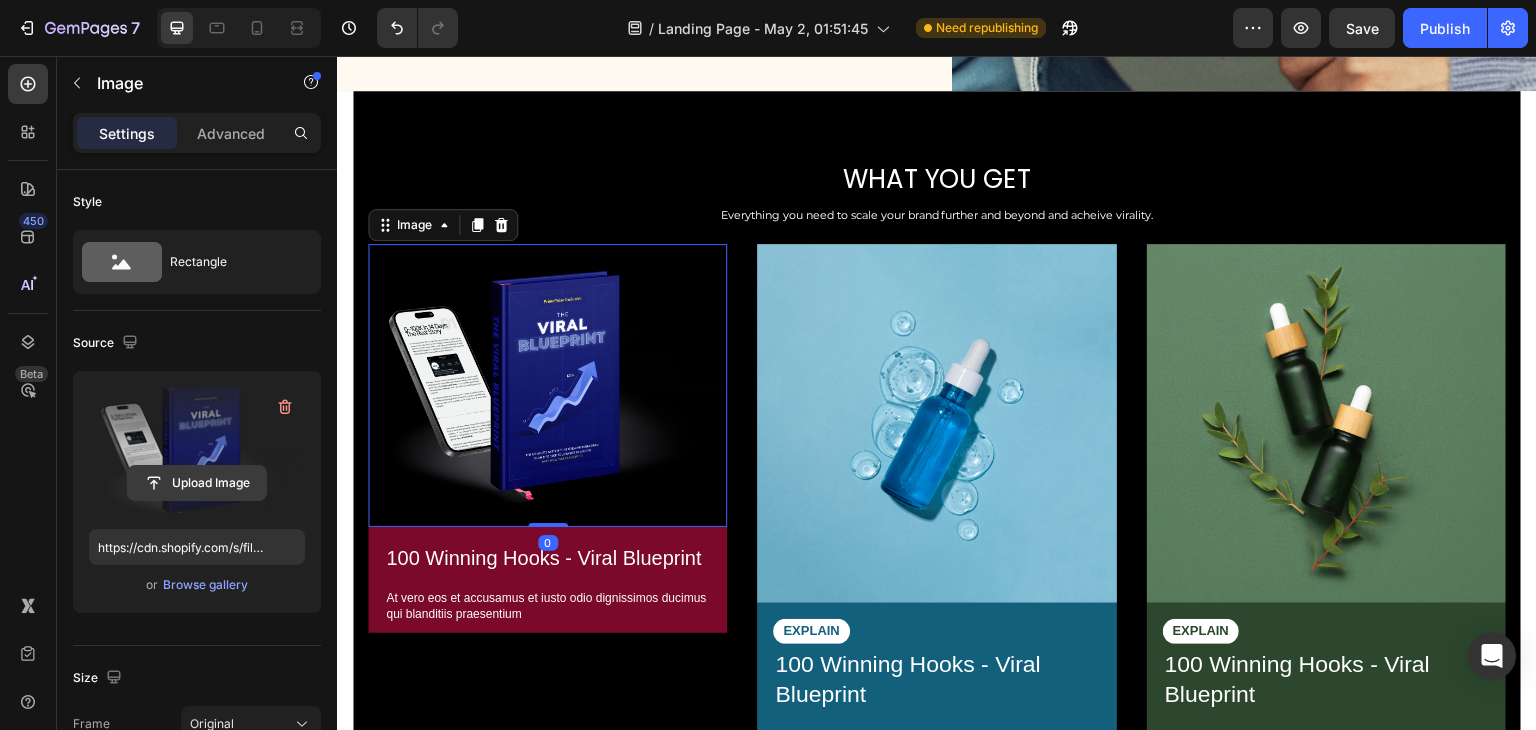 click 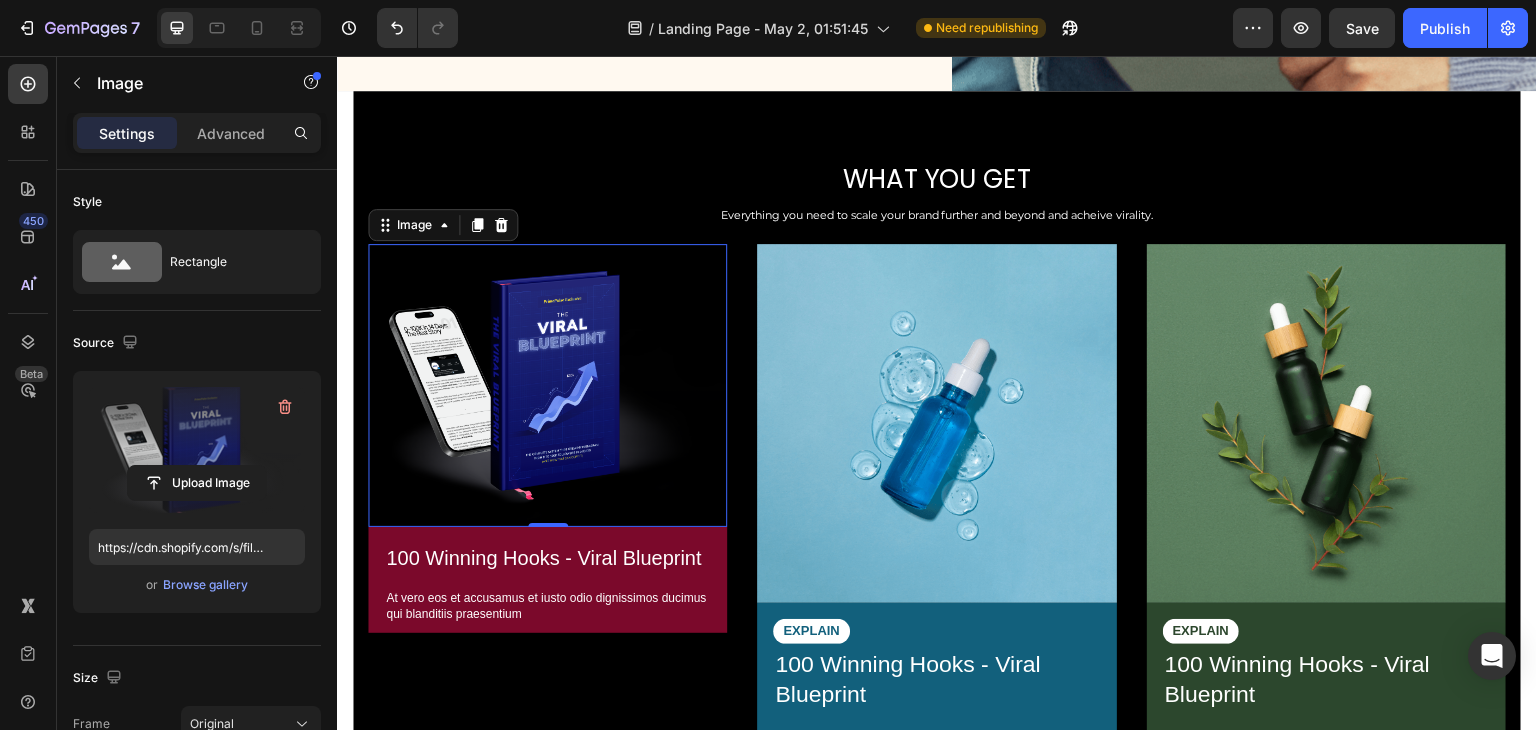click at bounding box center [197, 450] 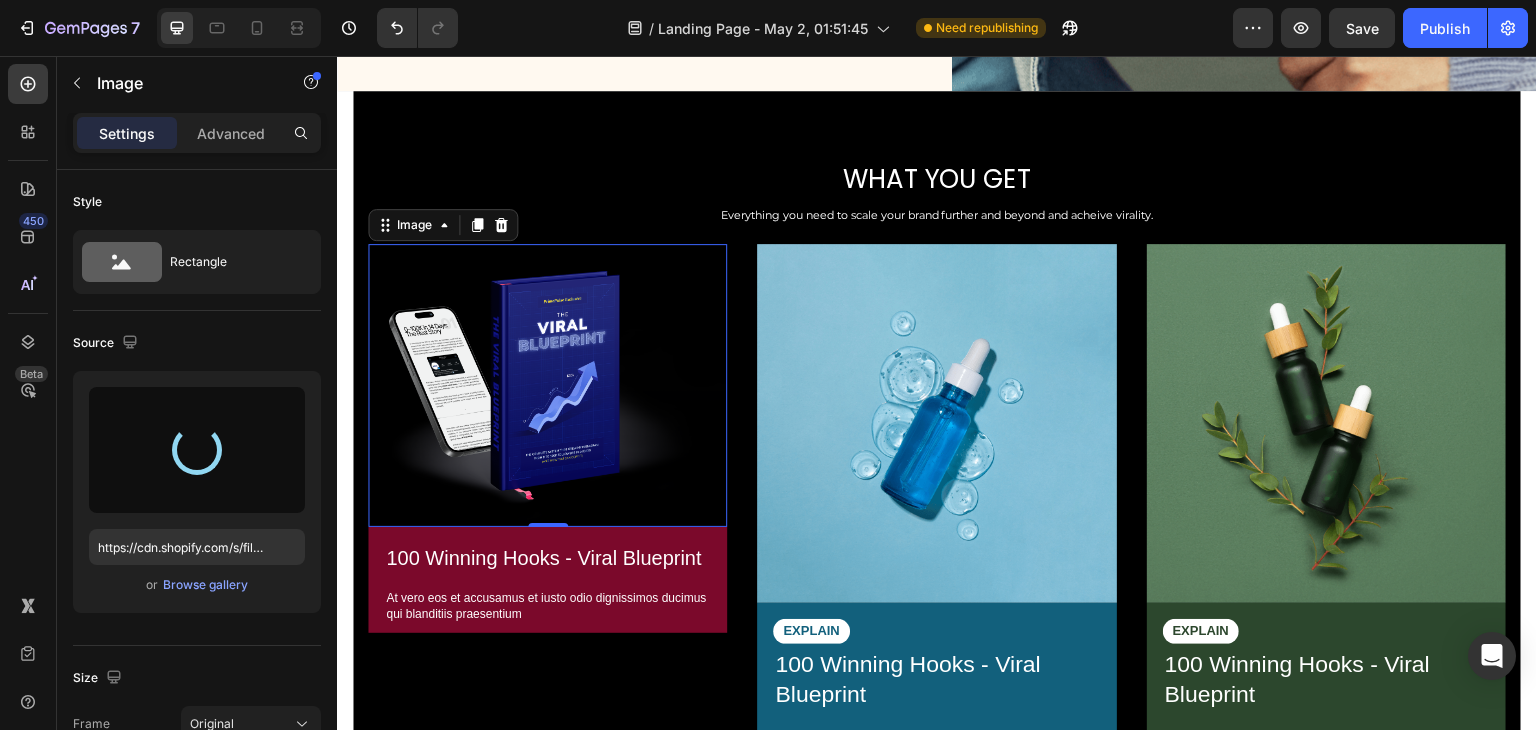 type on "https://cdn.shopify.com/s/files/1/0643/2135/5931/files/gempages_564718435615900434-420b1df2-1f8f-49f1-b542-ac3b619ae326.png" 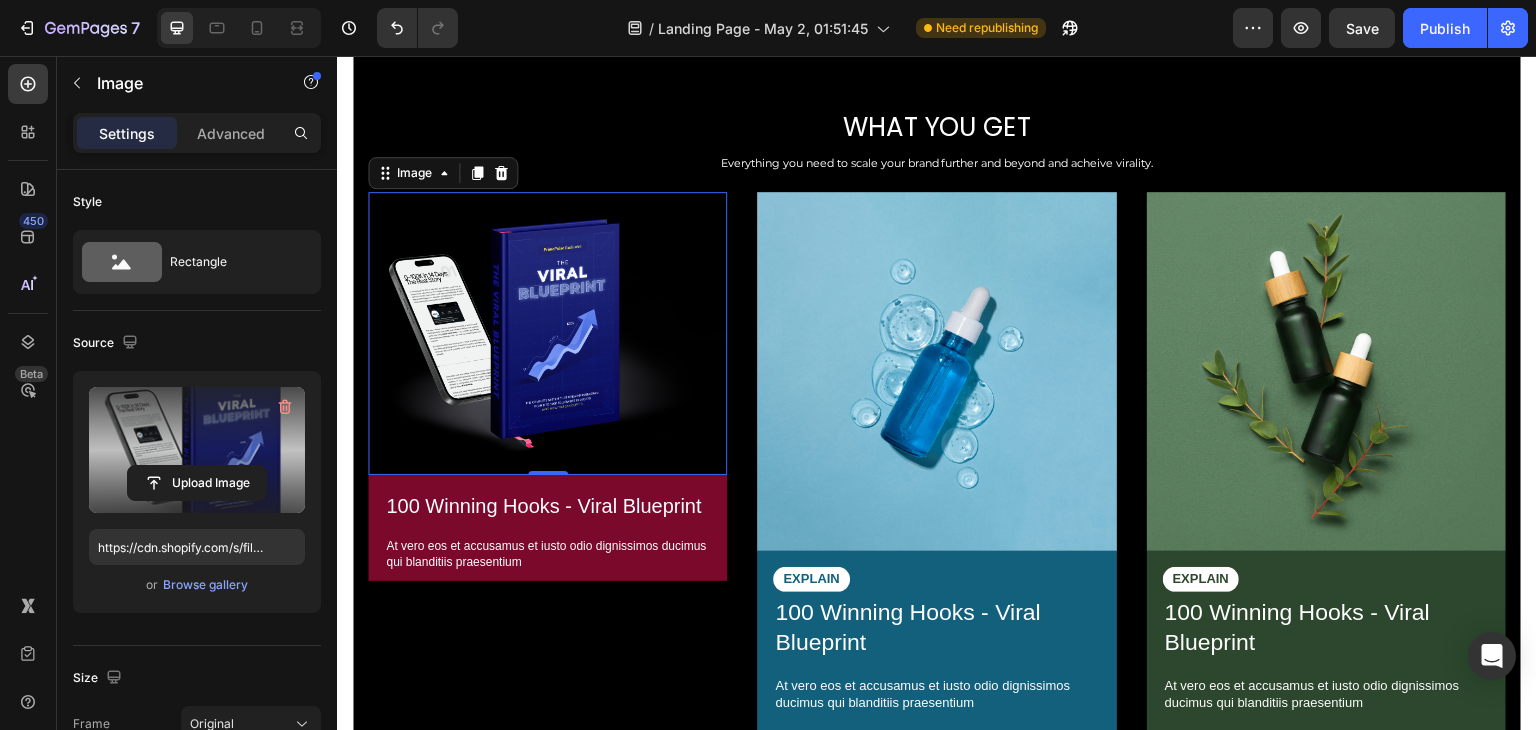 scroll, scrollTop: 2710, scrollLeft: 0, axis: vertical 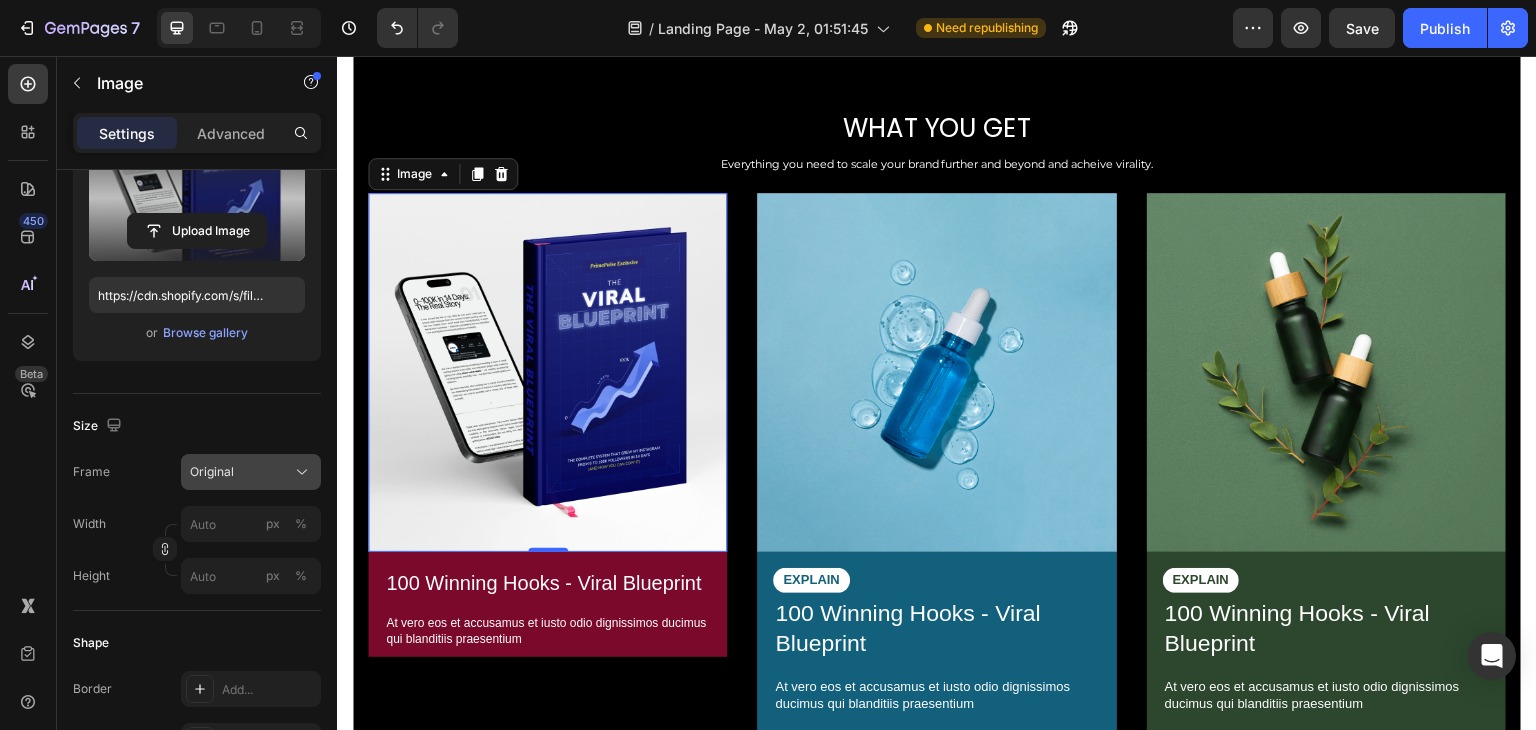 click on "Original" at bounding box center (212, 472) 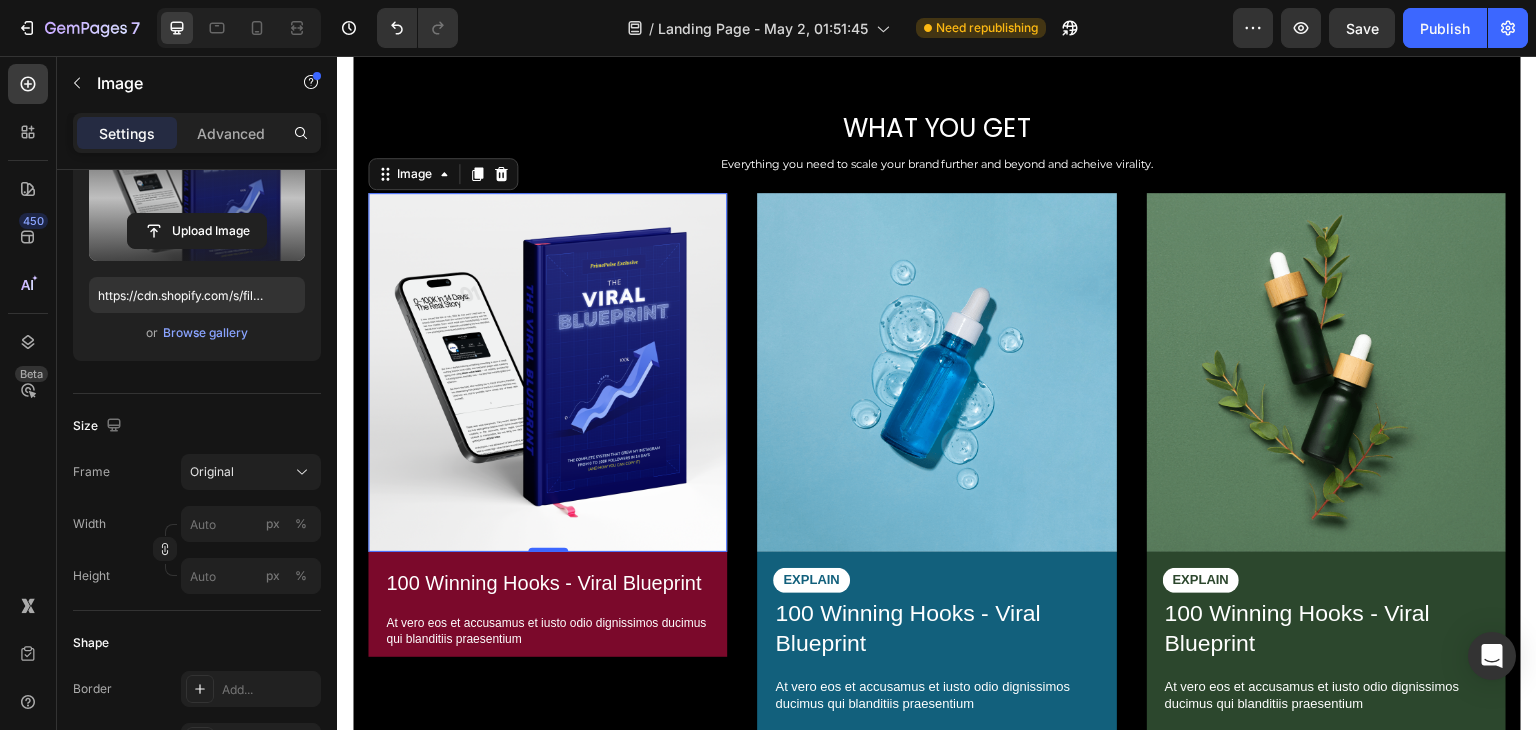 click on "Size Frame Original Width px % Height px %" 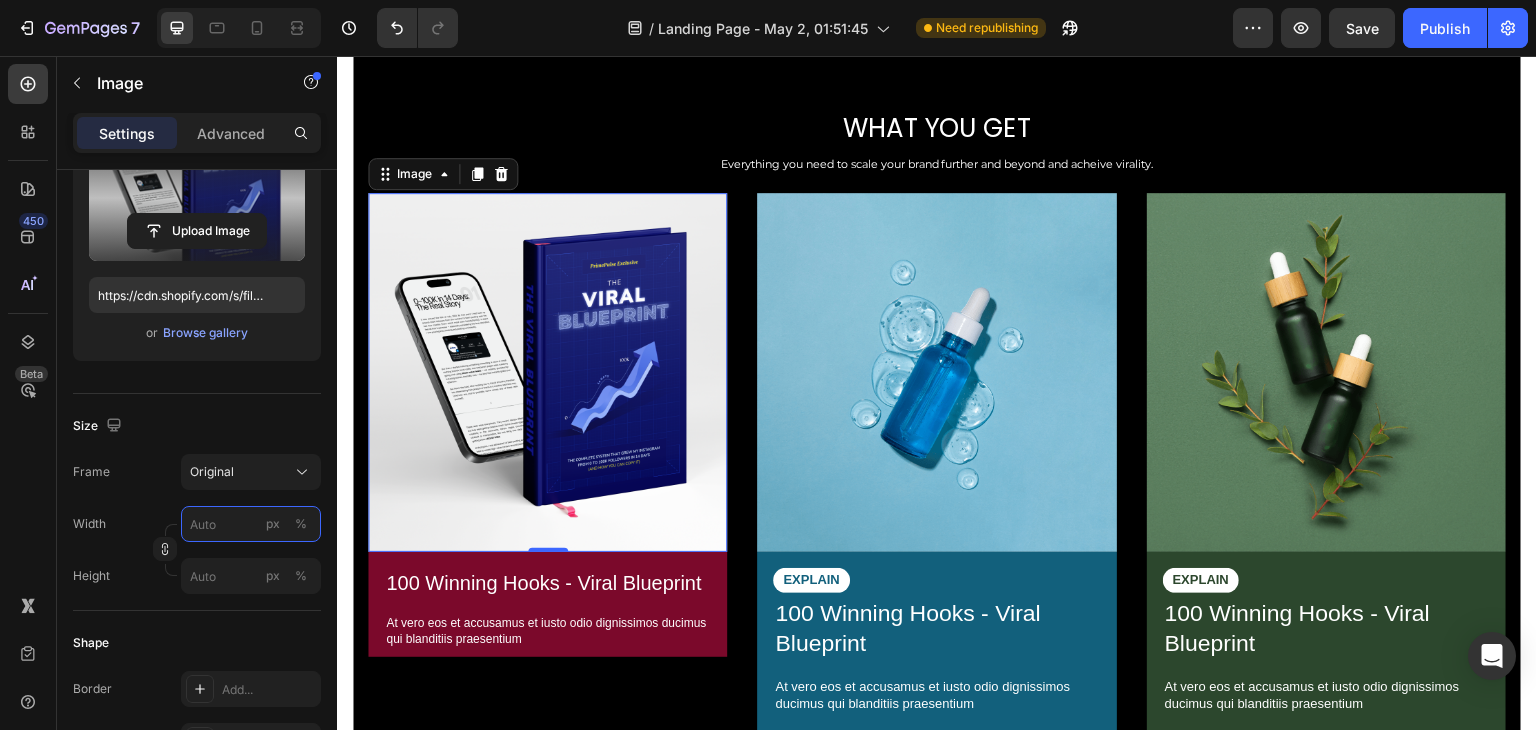 click on "px %" at bounding box center [251, 524] 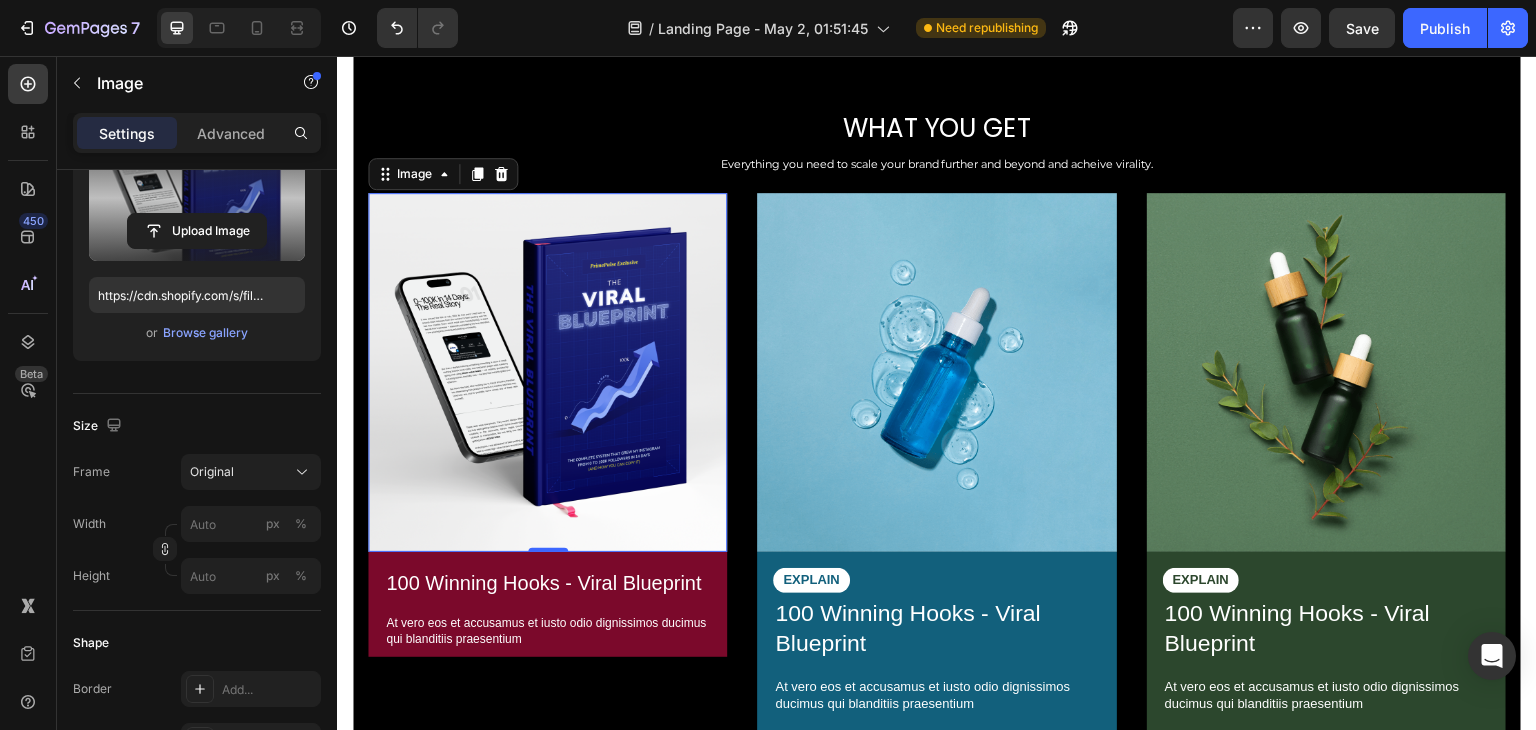click on "Size" at bounding box center [197, 426] 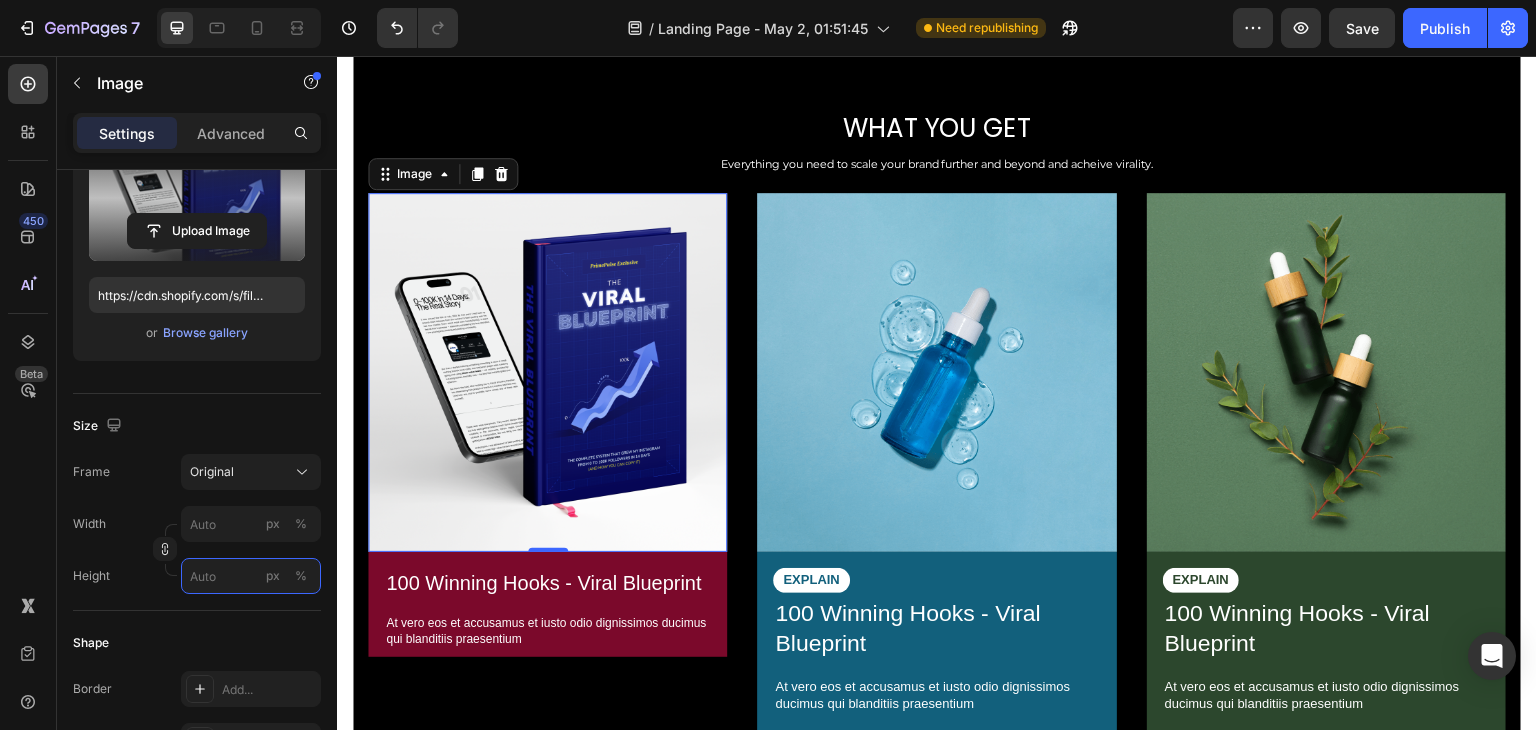 click on "px %" at bounding box center [251, 576] 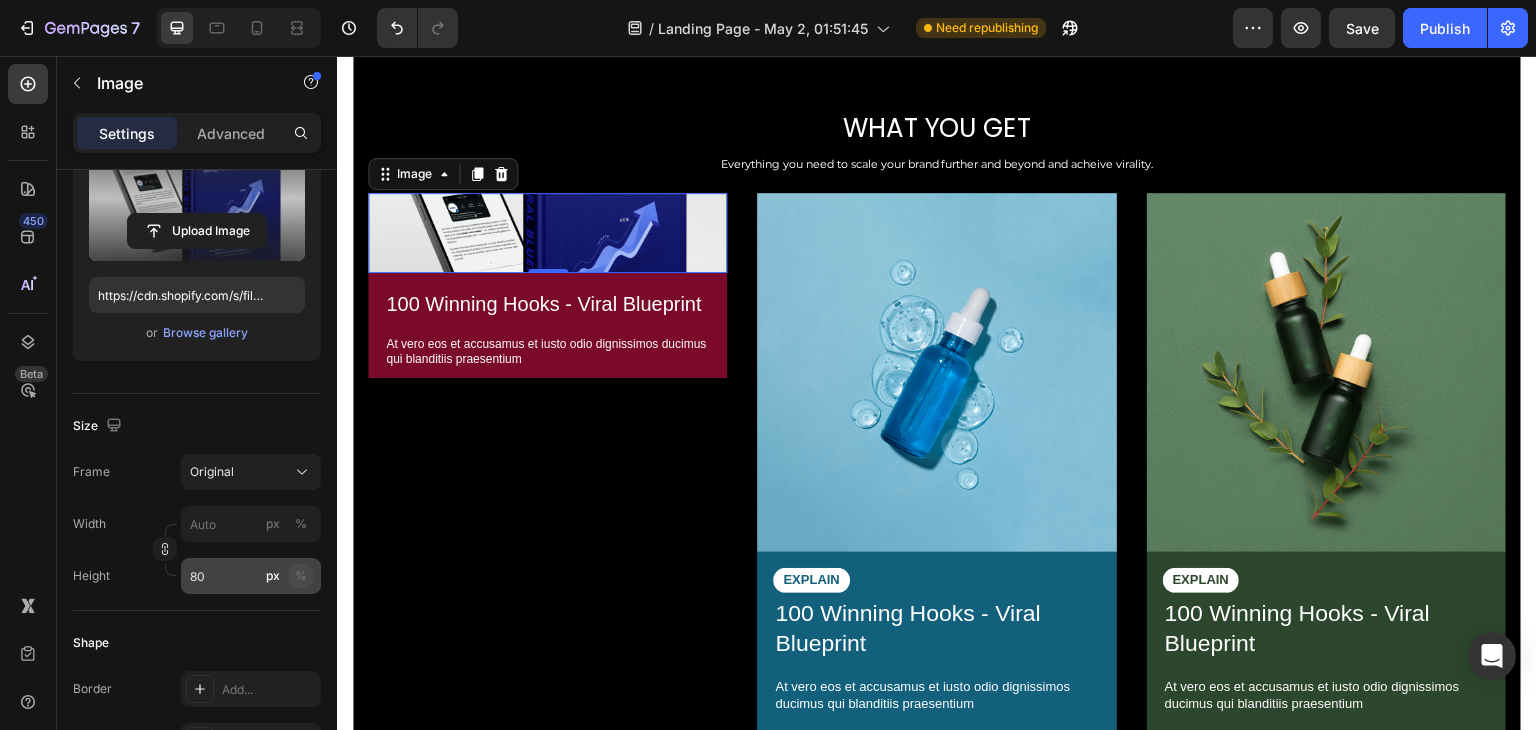 click on "%" at bounding box center [301, 576] 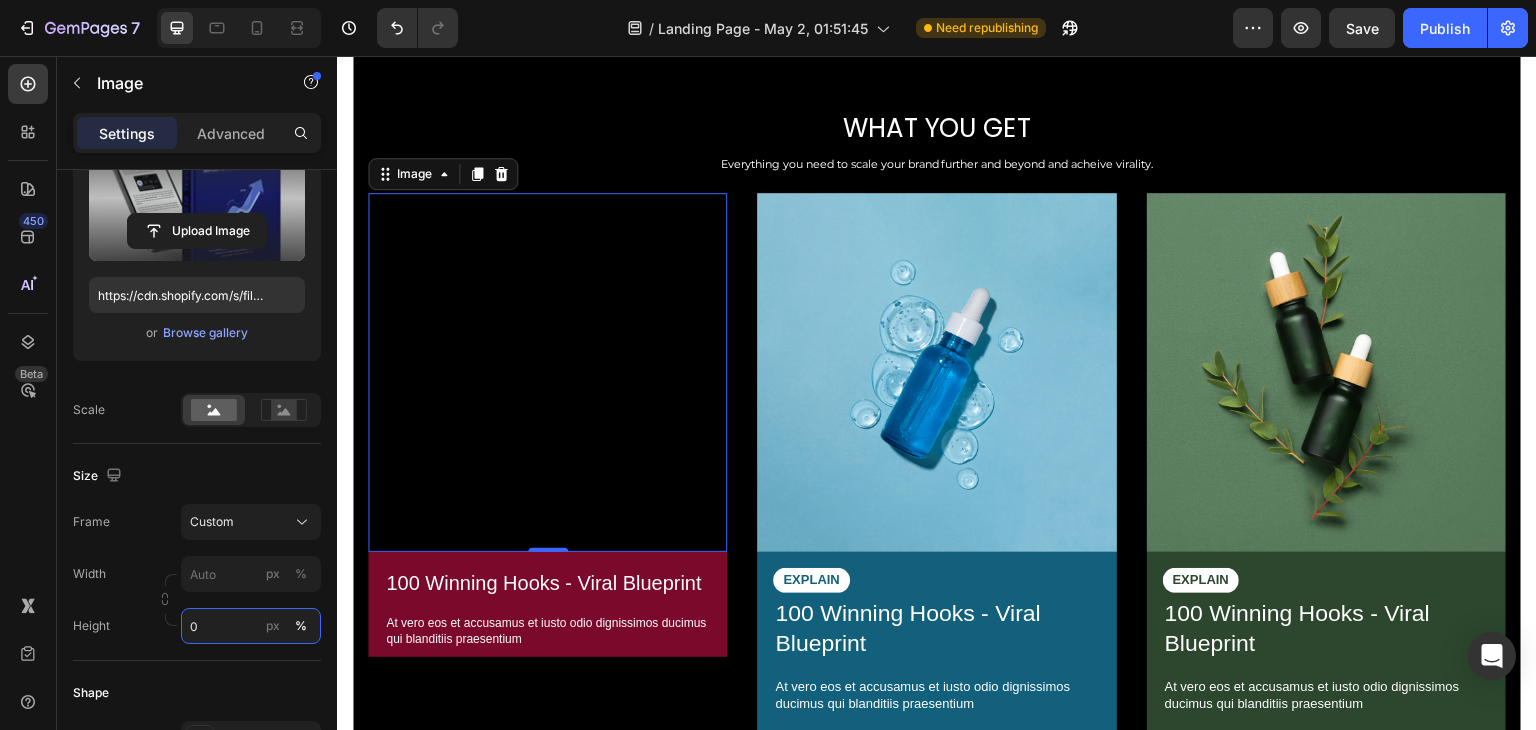 type on "0" 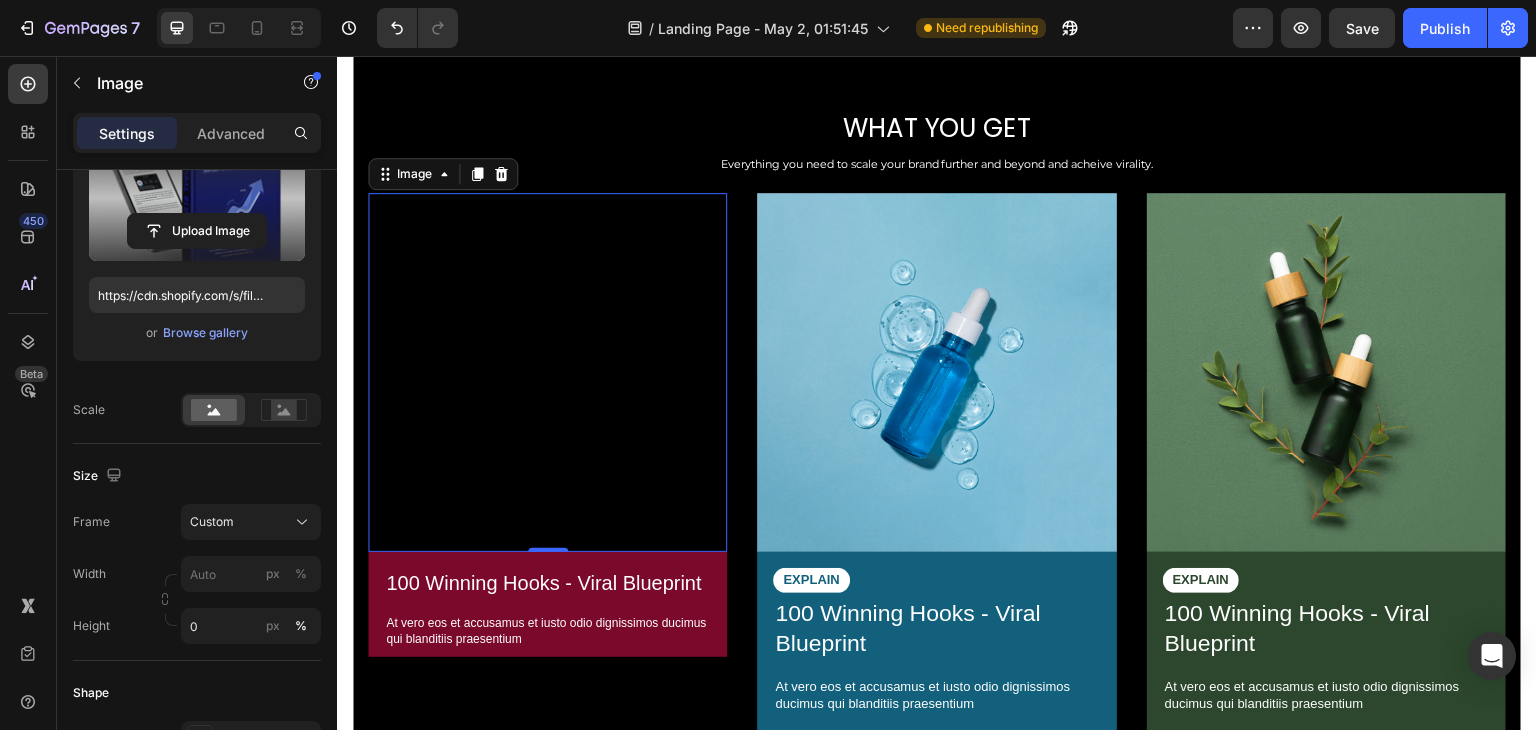 click on "Shape Border Add... Corner Add... Shadow Add..." 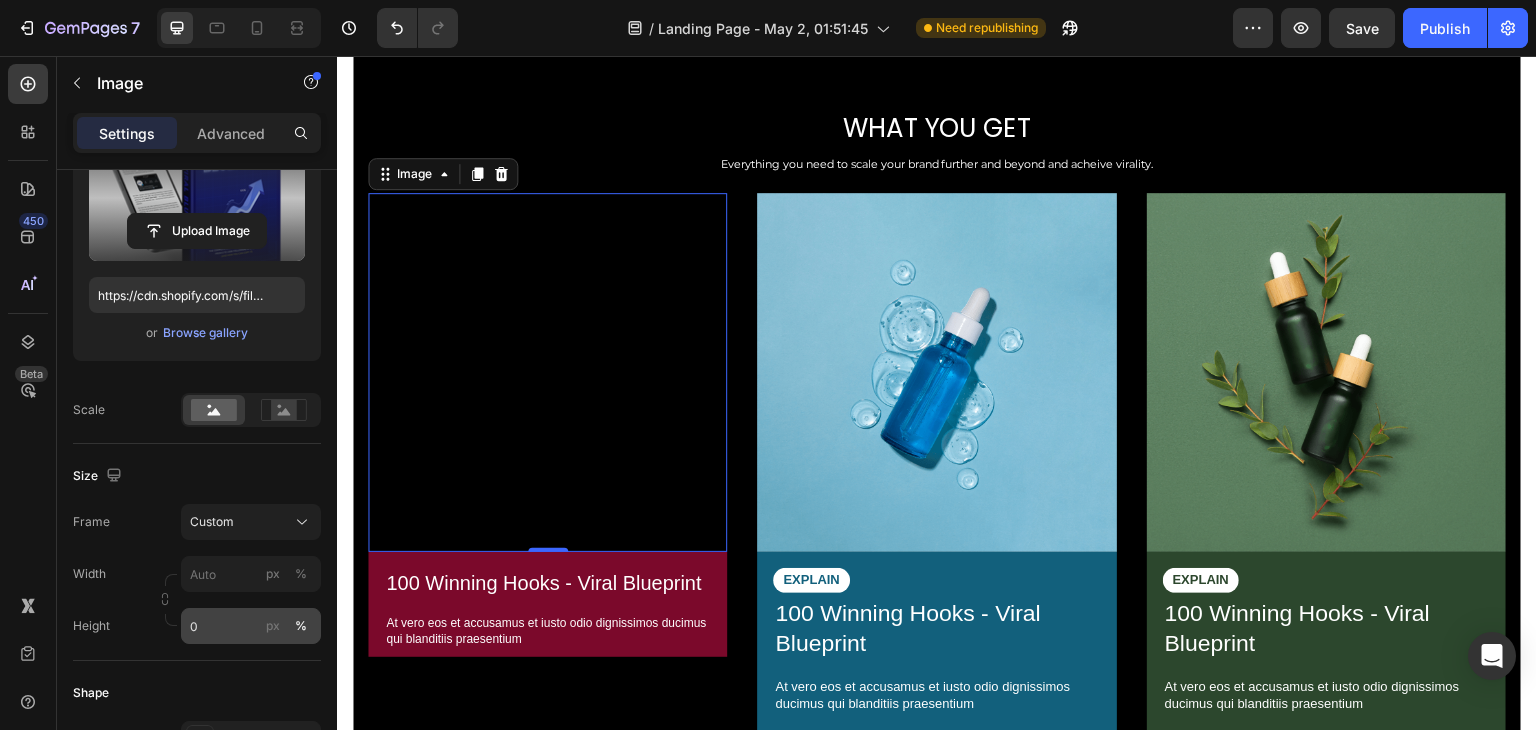 click on "%" 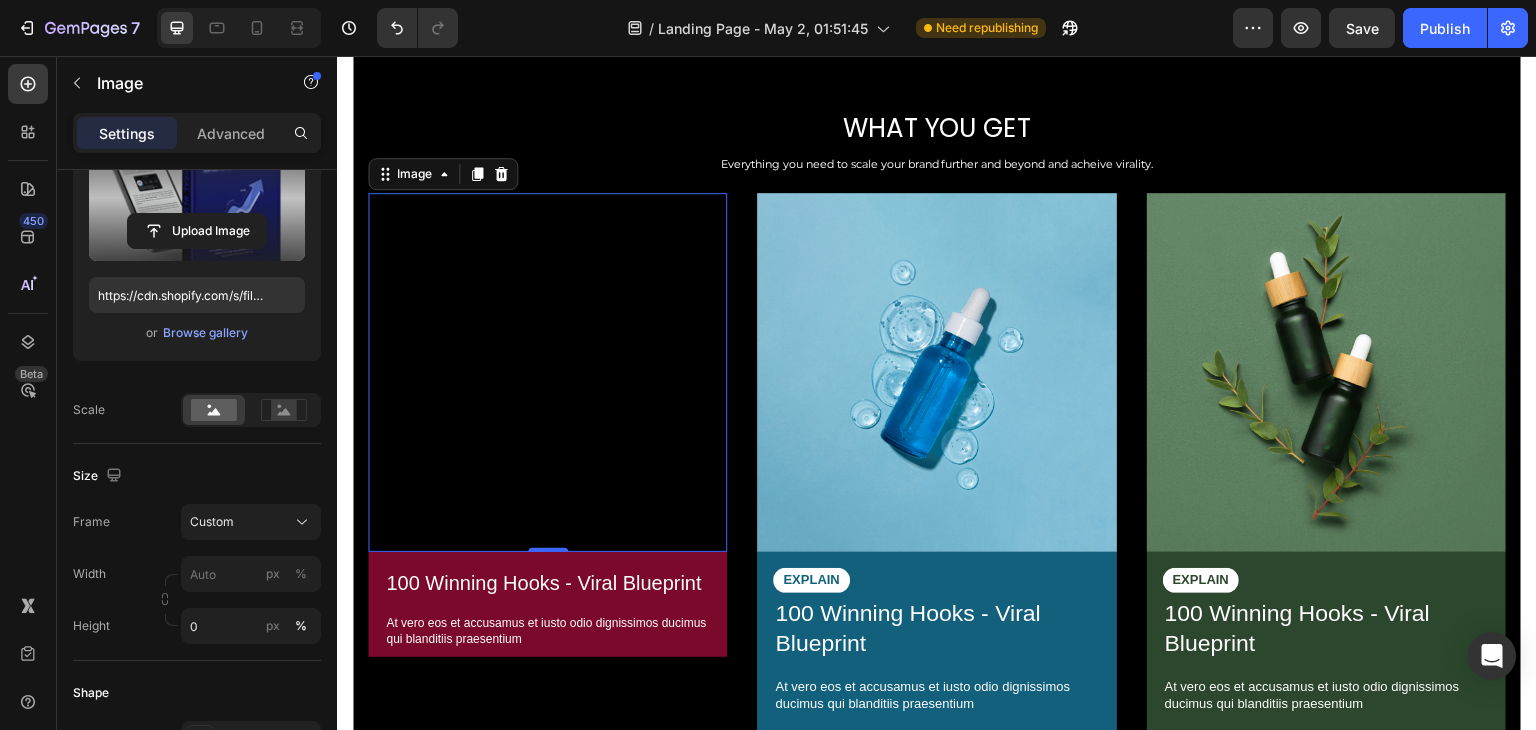 click on "Shape" at bounding box center [197, 693] 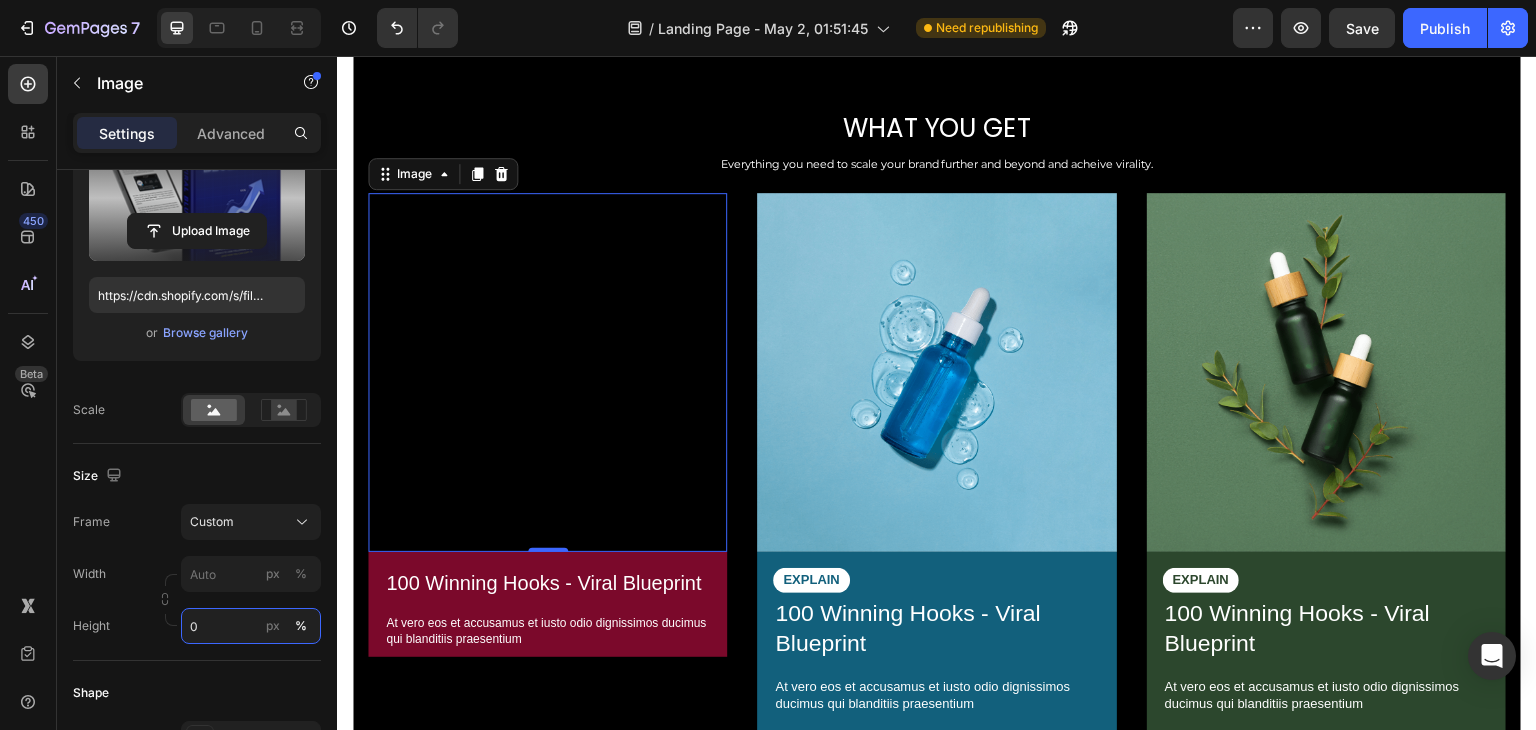 click on "0" at bounding box center (251, 626) 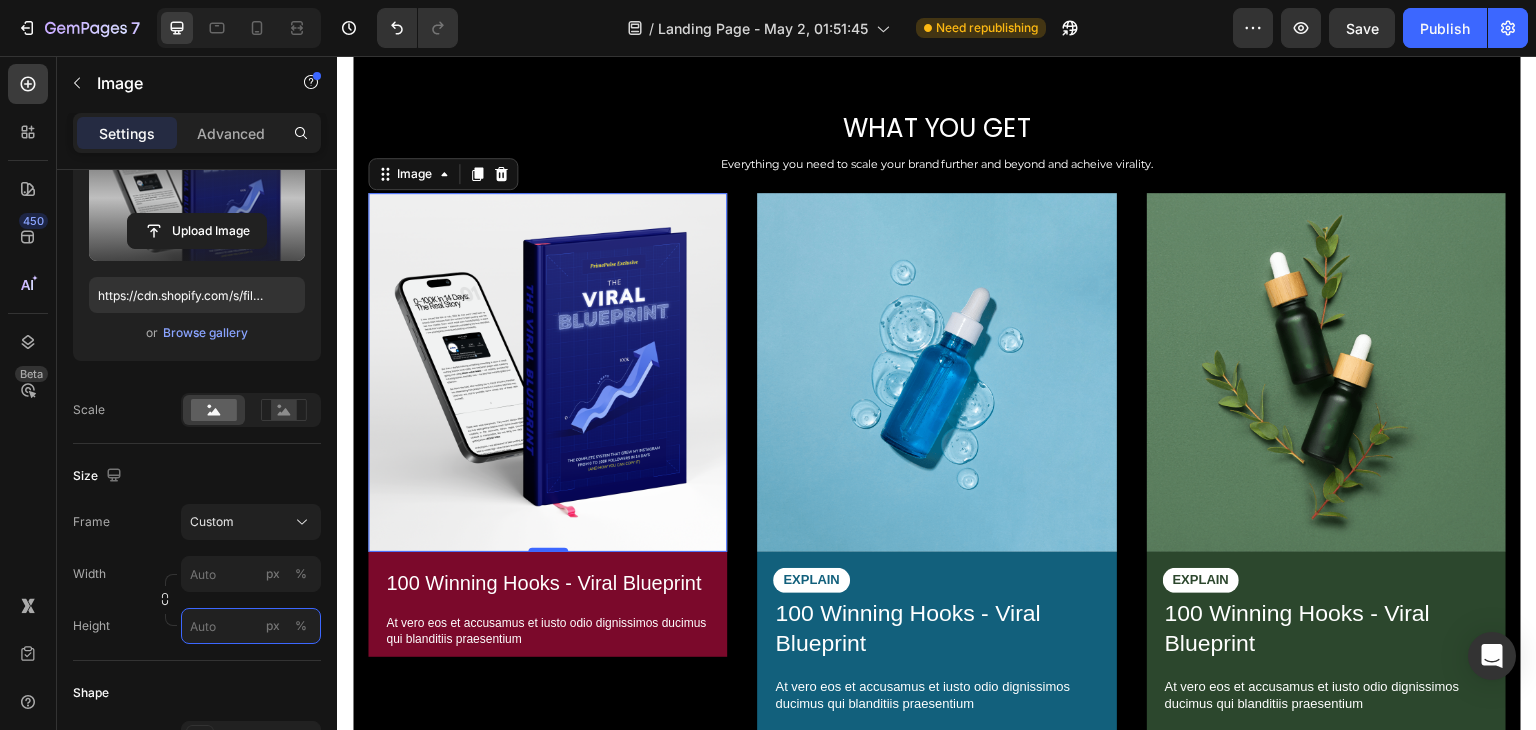 type 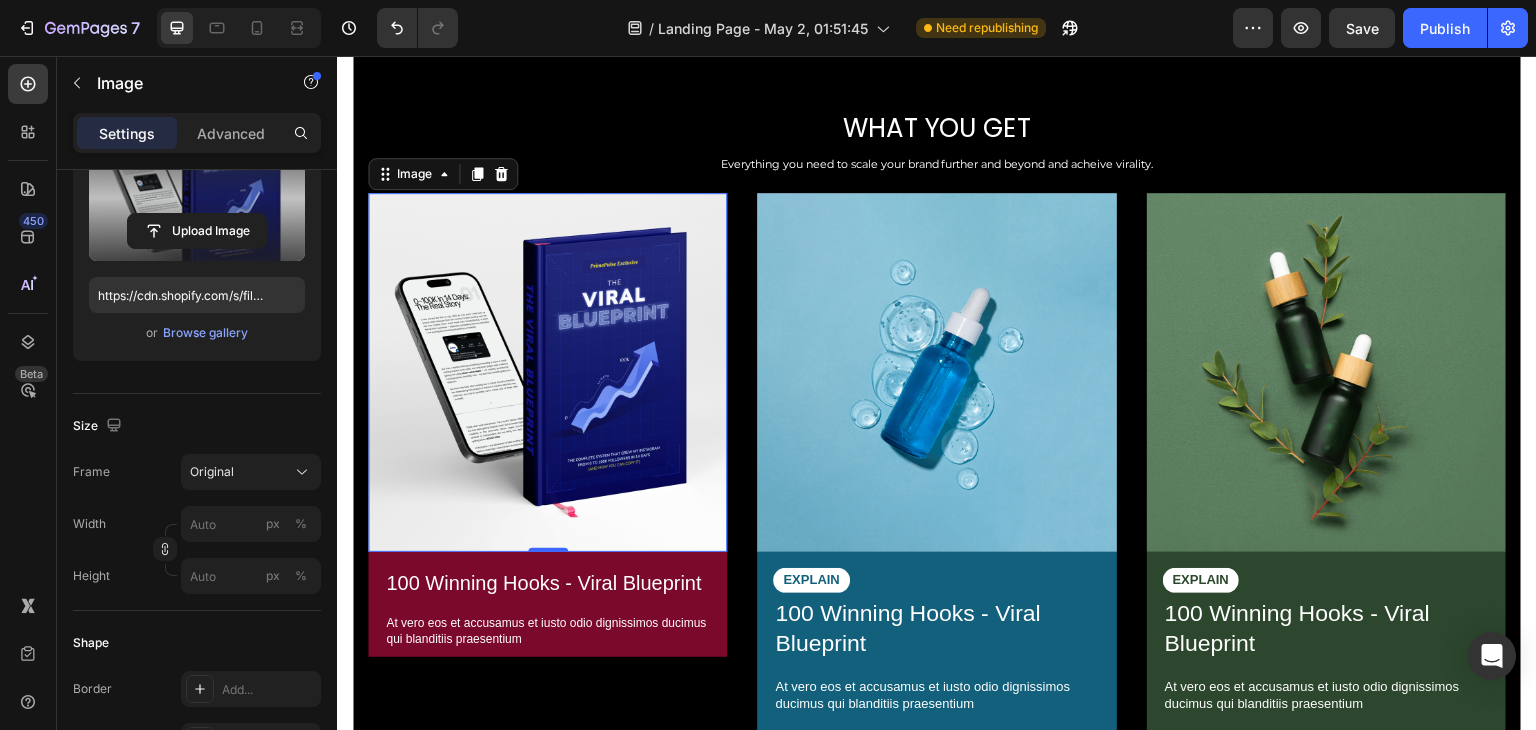 click on "Shape Border Add... Corner Add... Shadow Add..." 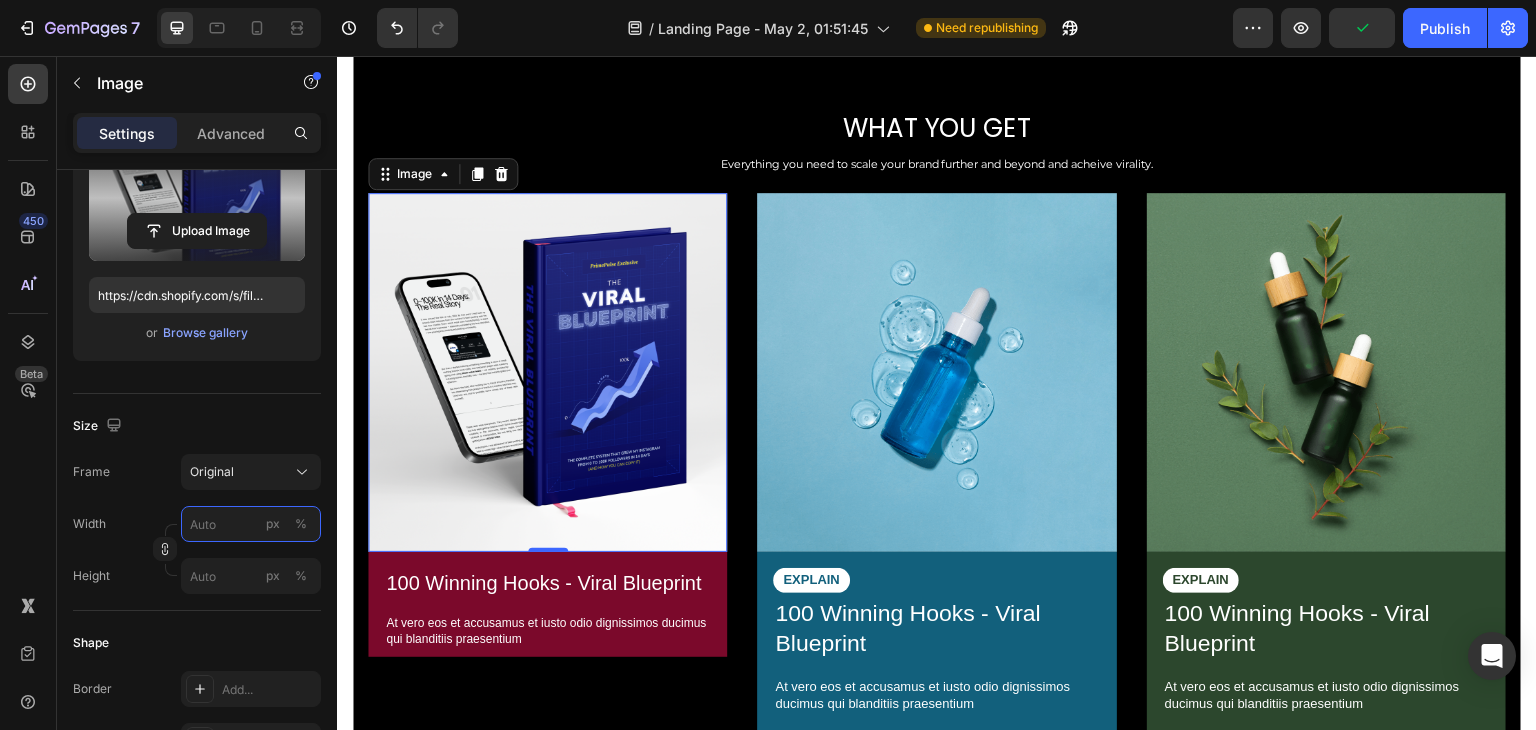 click on "px %" at bounding box center (251, 524) 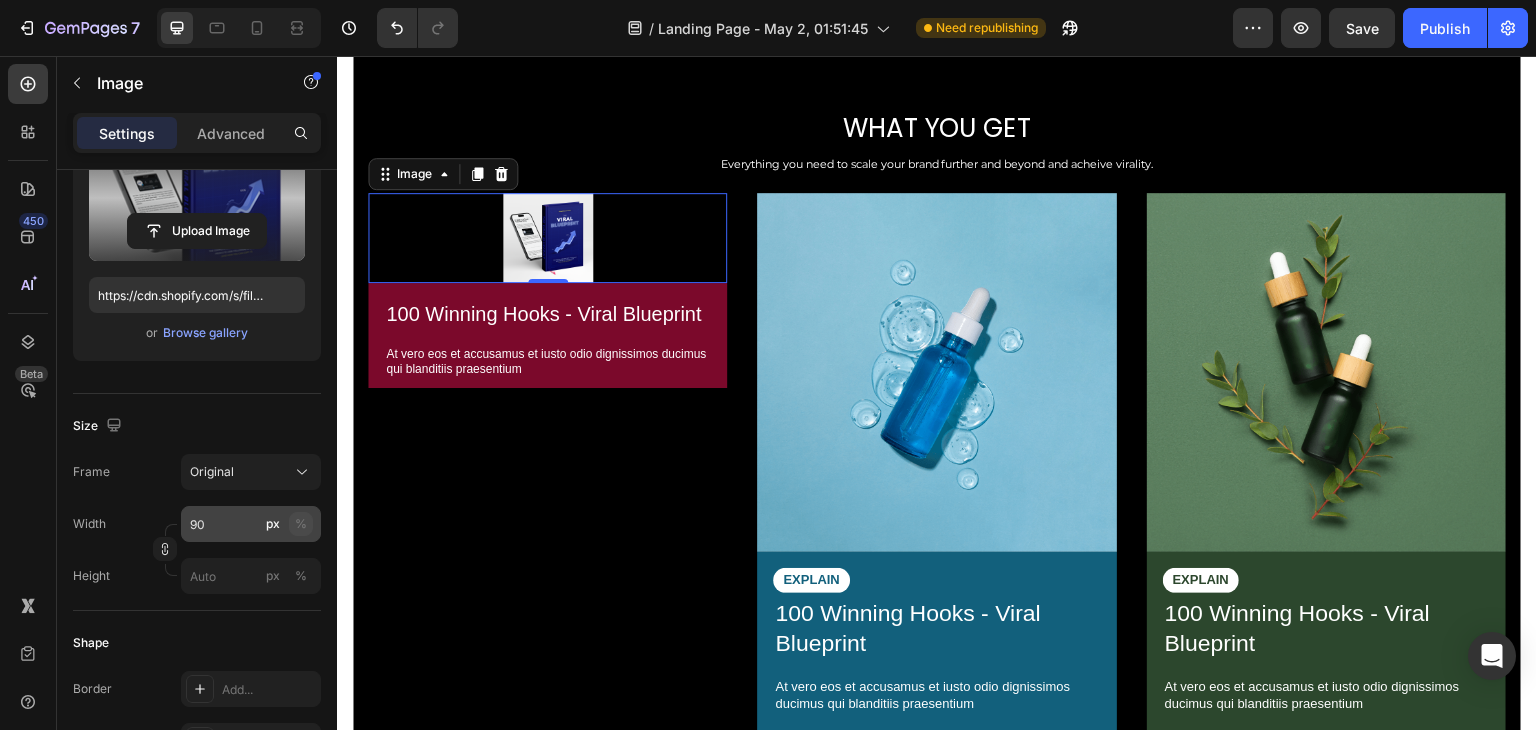 click on "%" at bounding box center (301, 524) 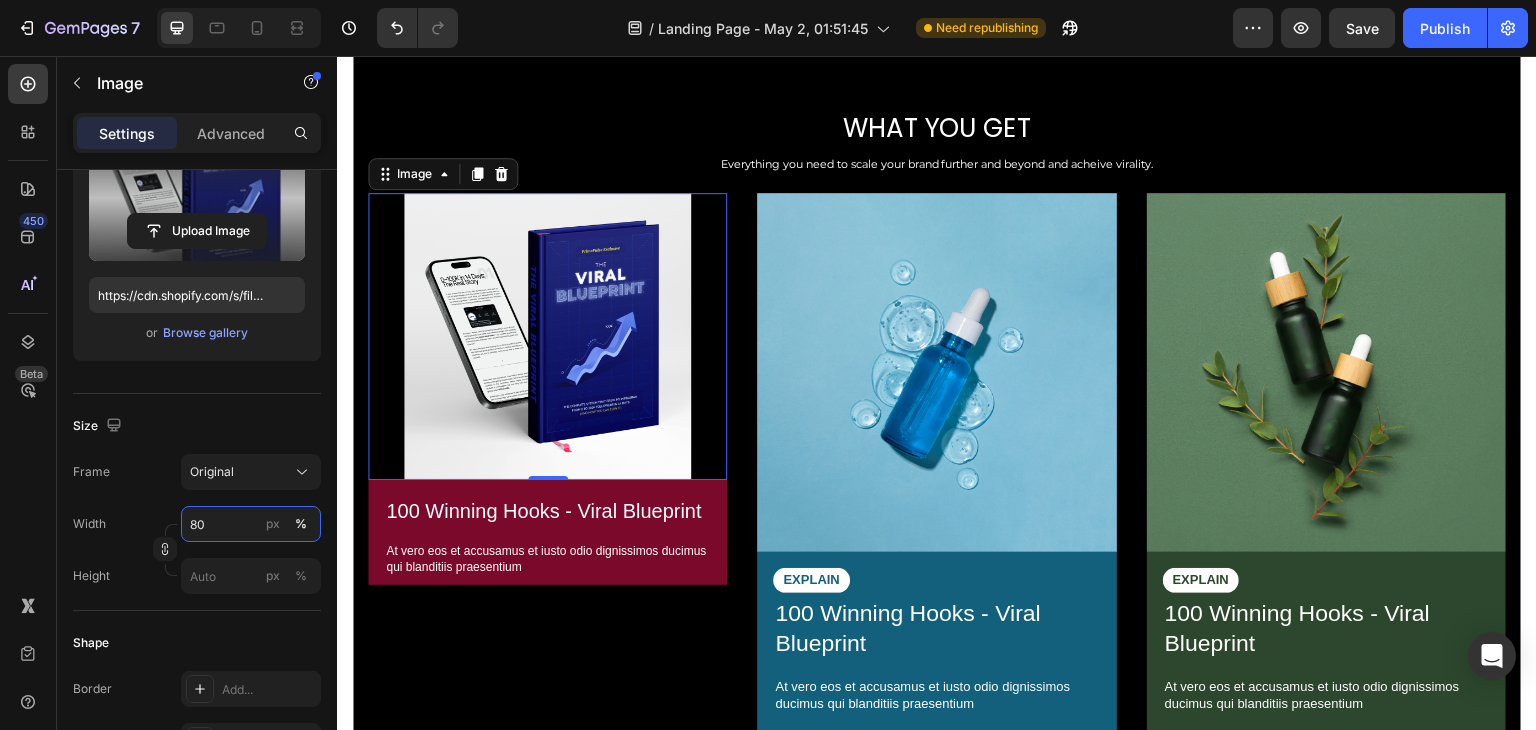 drag, startPoint x: 253, startPoint y: 536, endPoint x: 253, endPoint y: 617, distance: 81 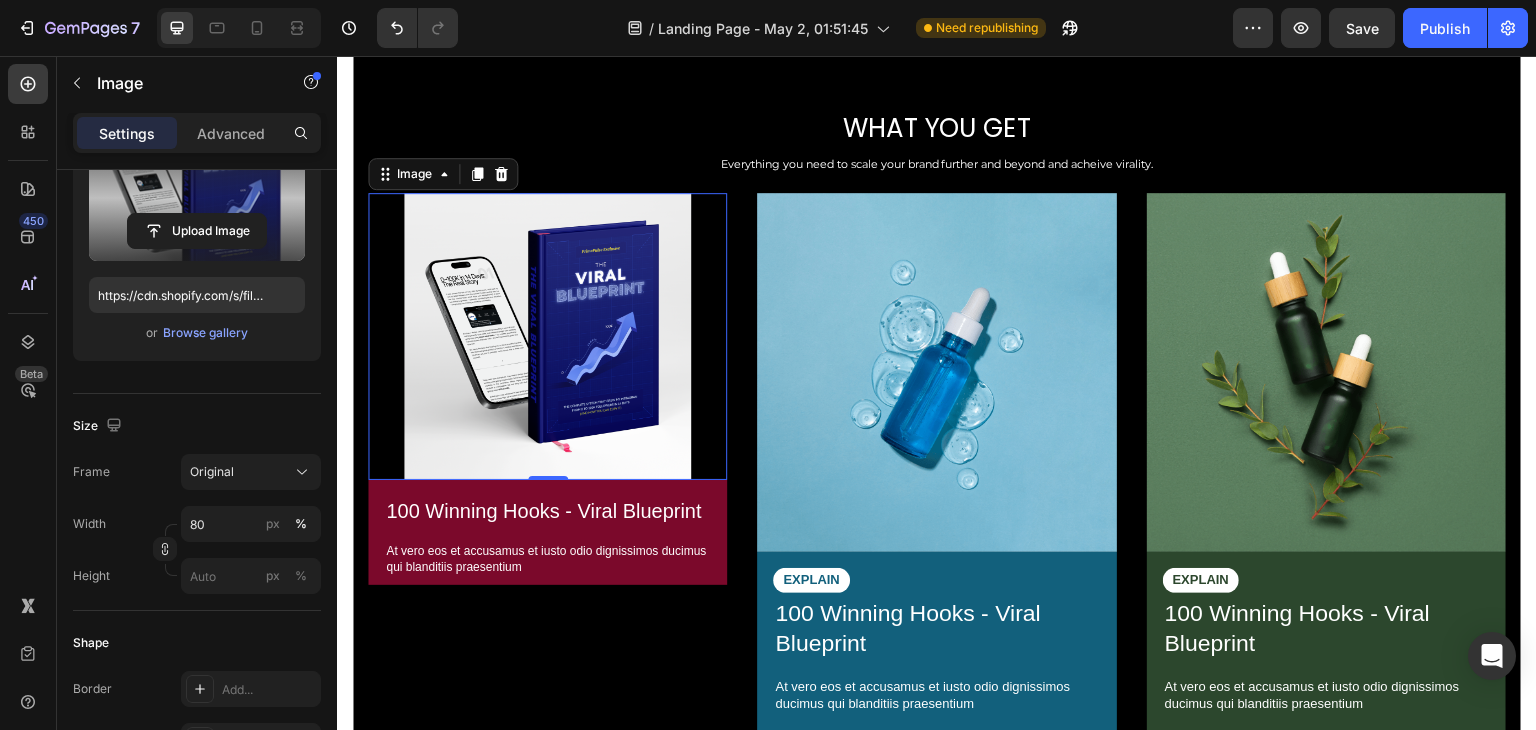 click on "Shape Border Add... Corner Add... Shadow Add..." 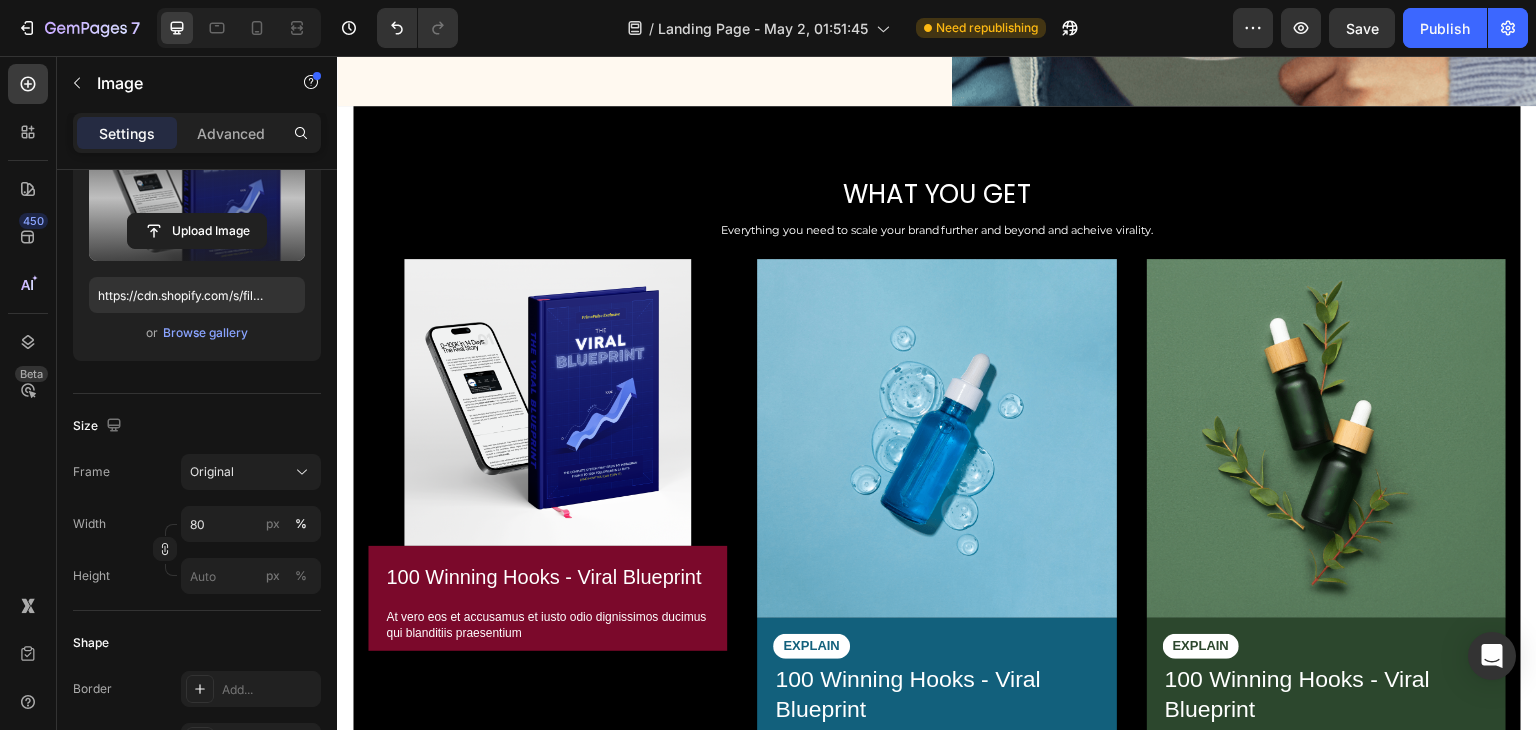 scroll, scrollTop: 2643, scrollLeft: 0, axis: vertical 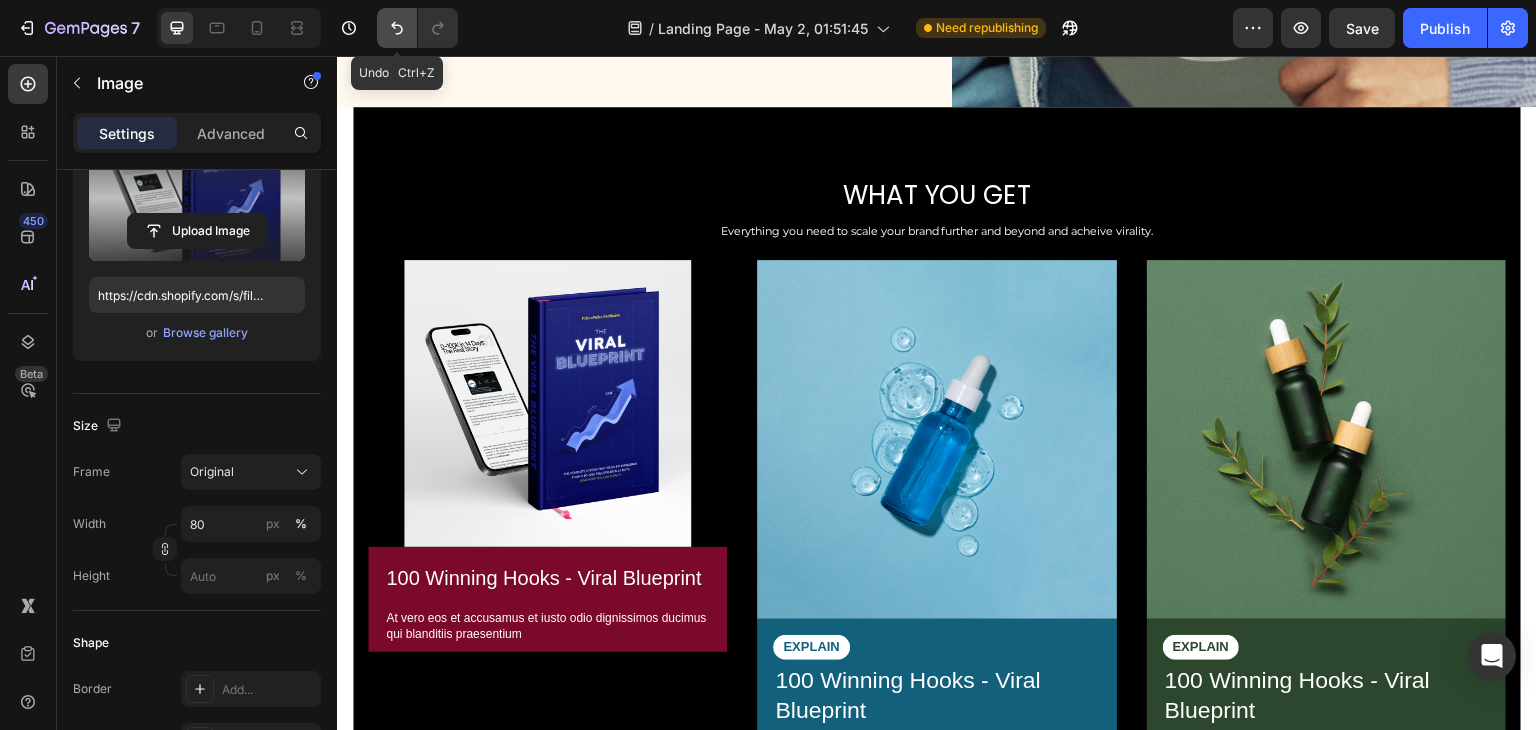 click 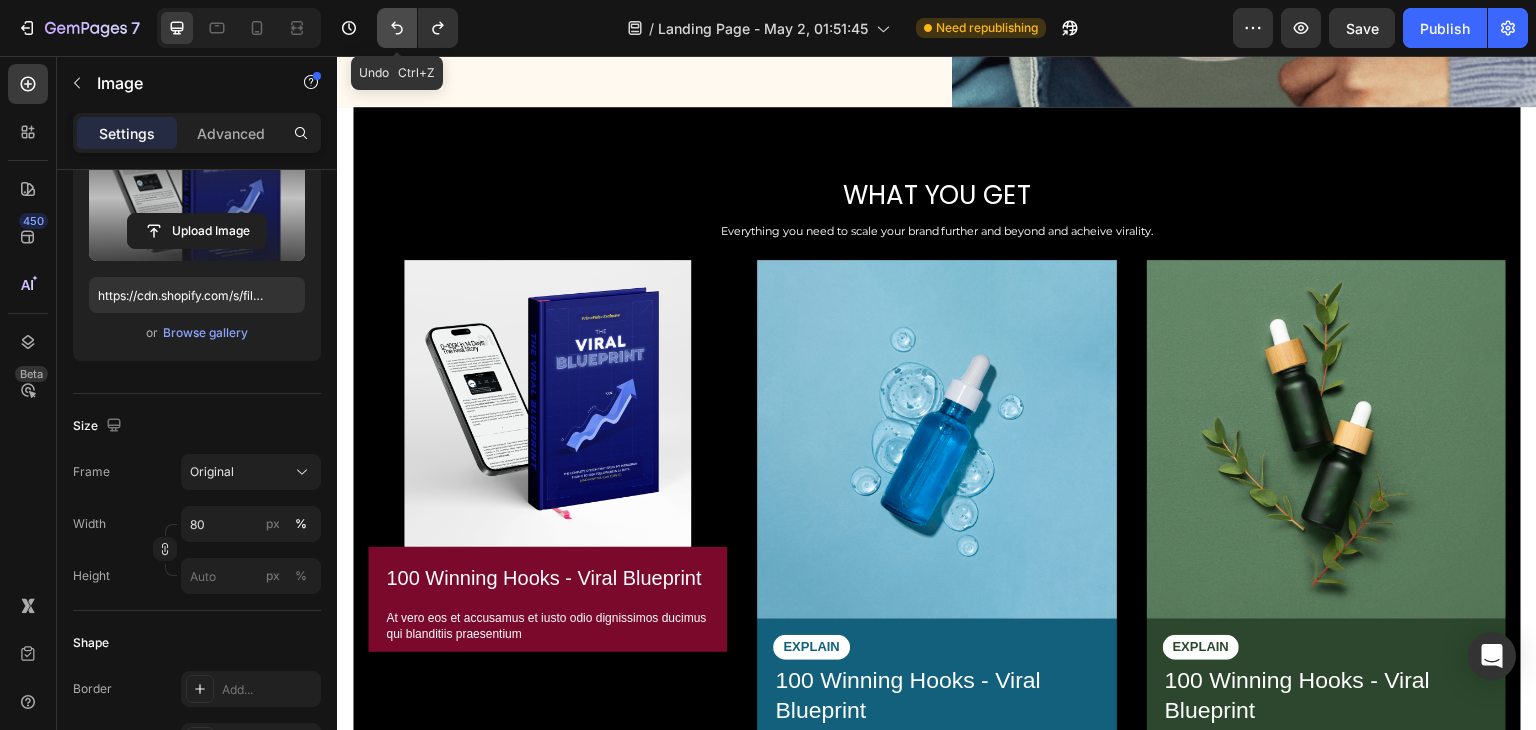 click 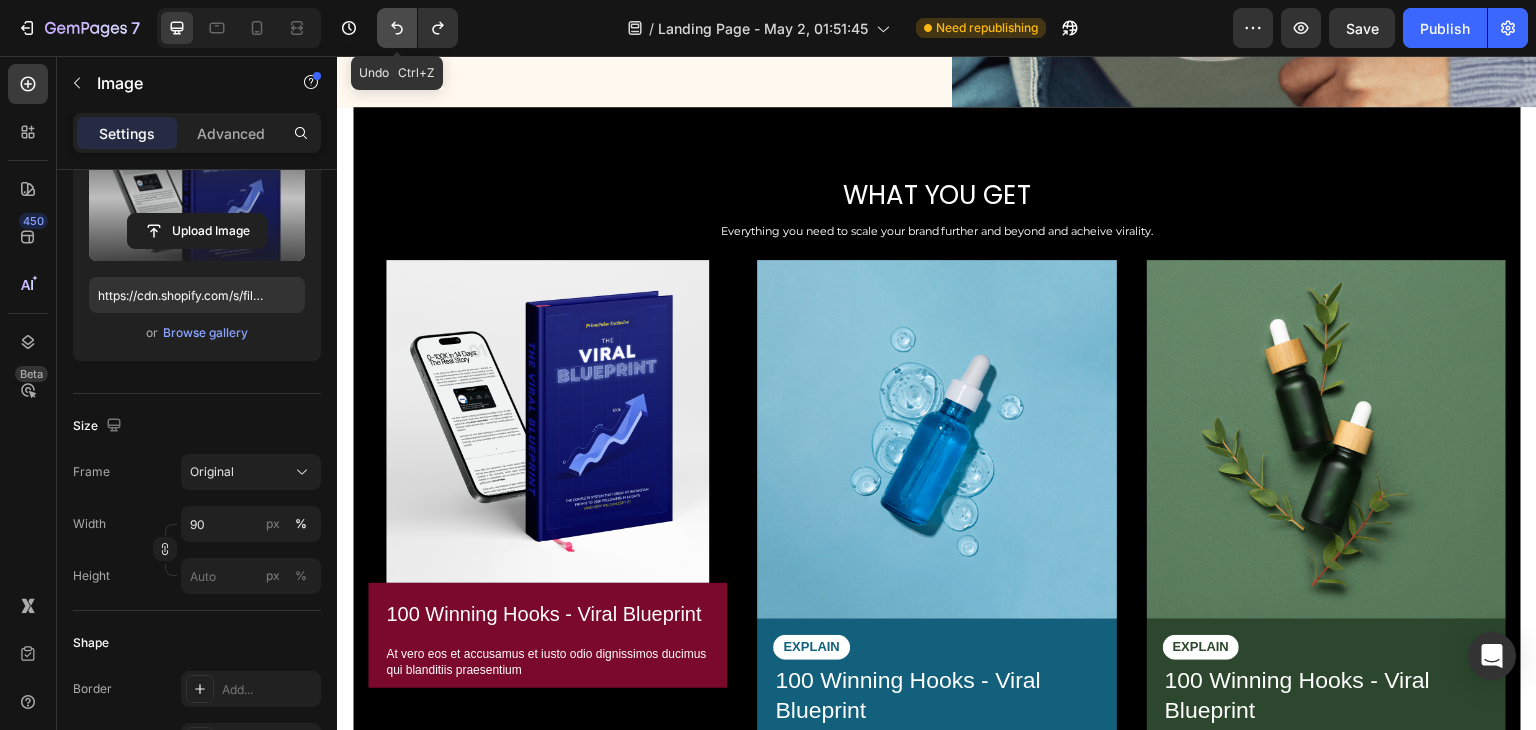 click 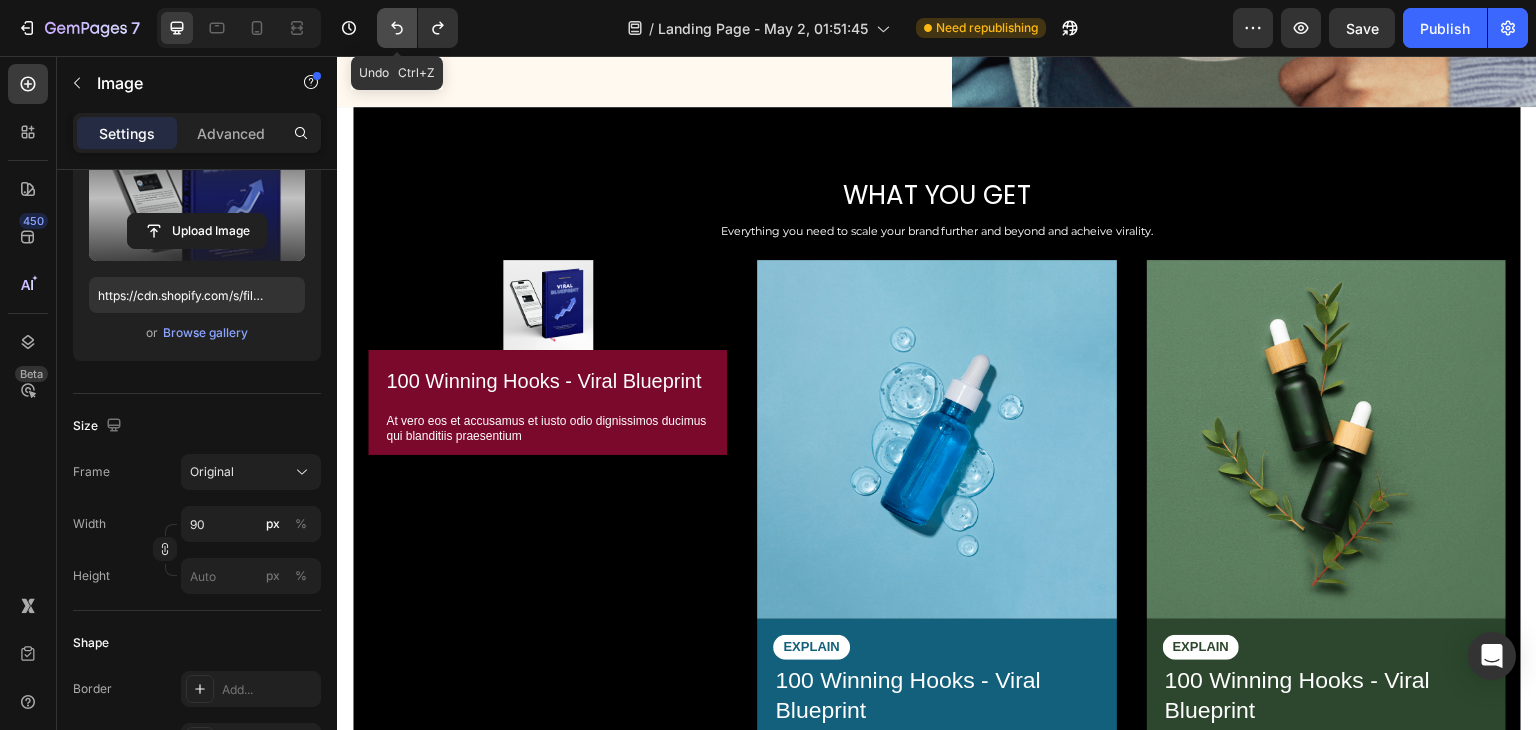 click 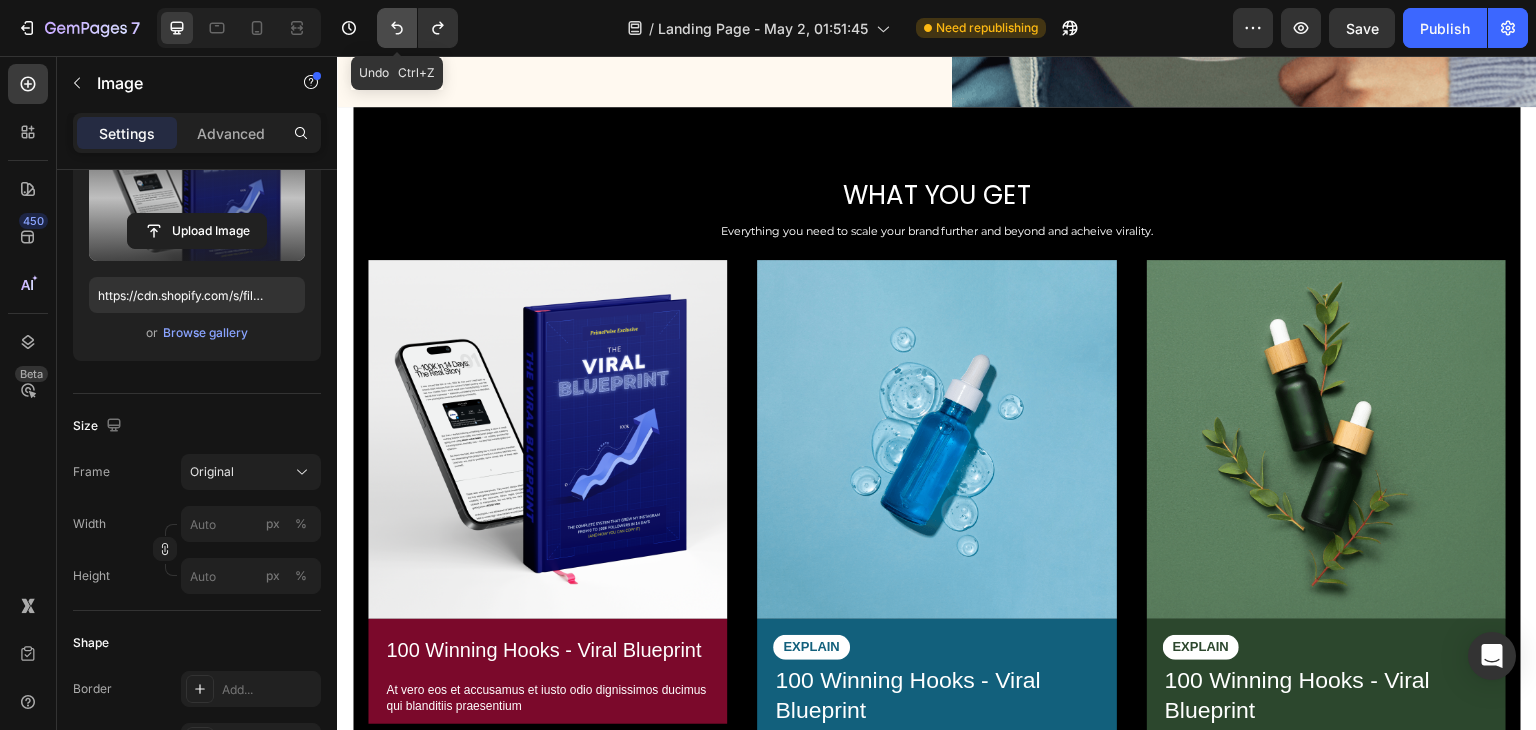 click 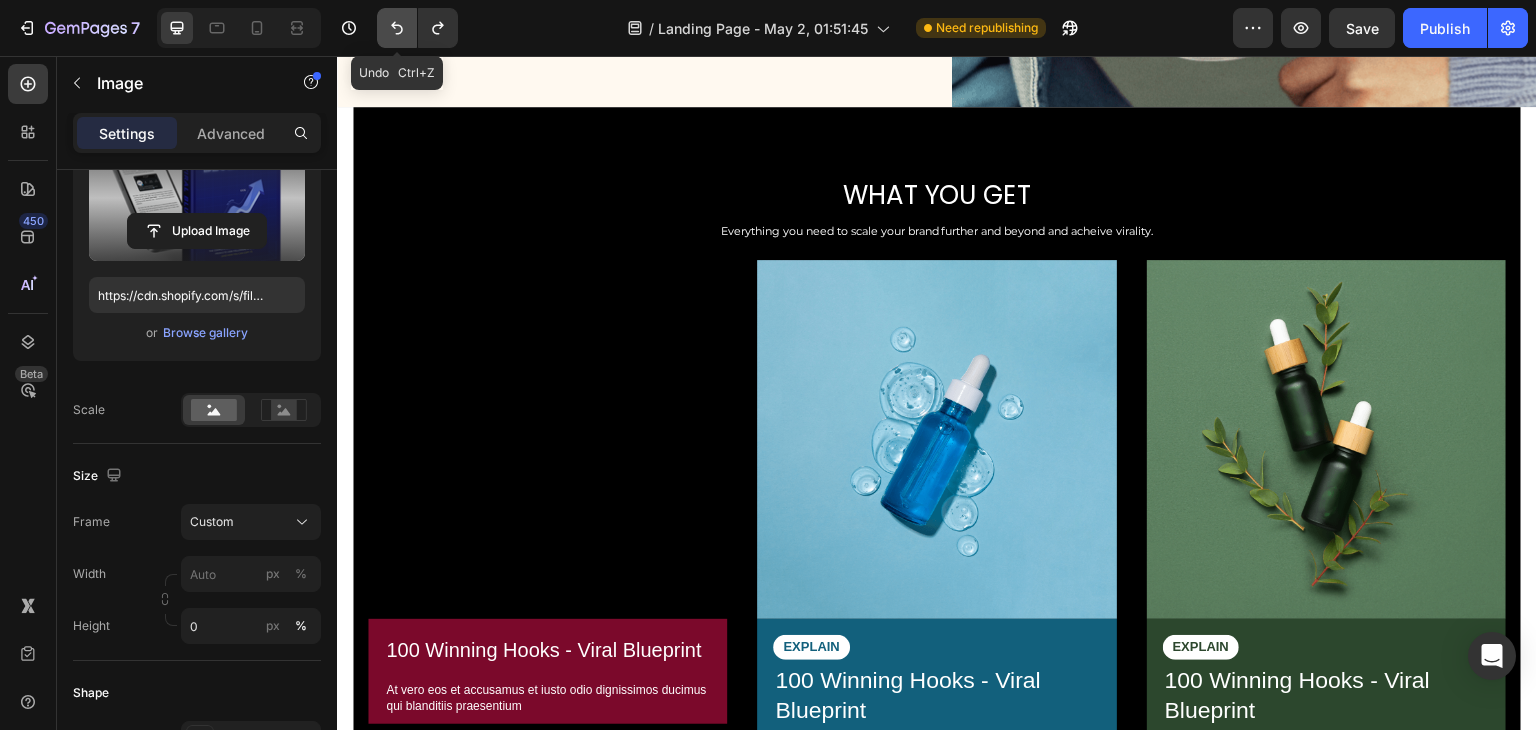 click 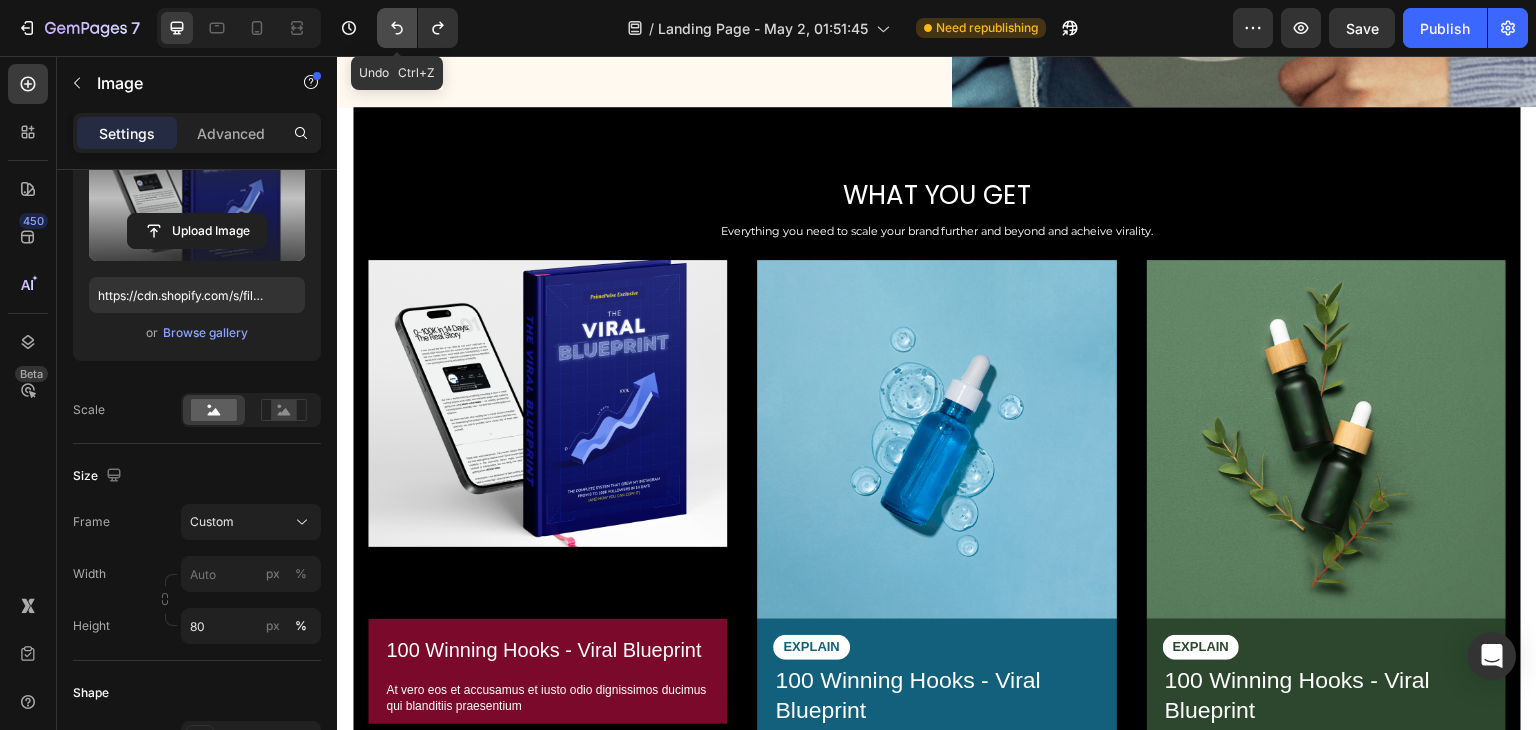 click 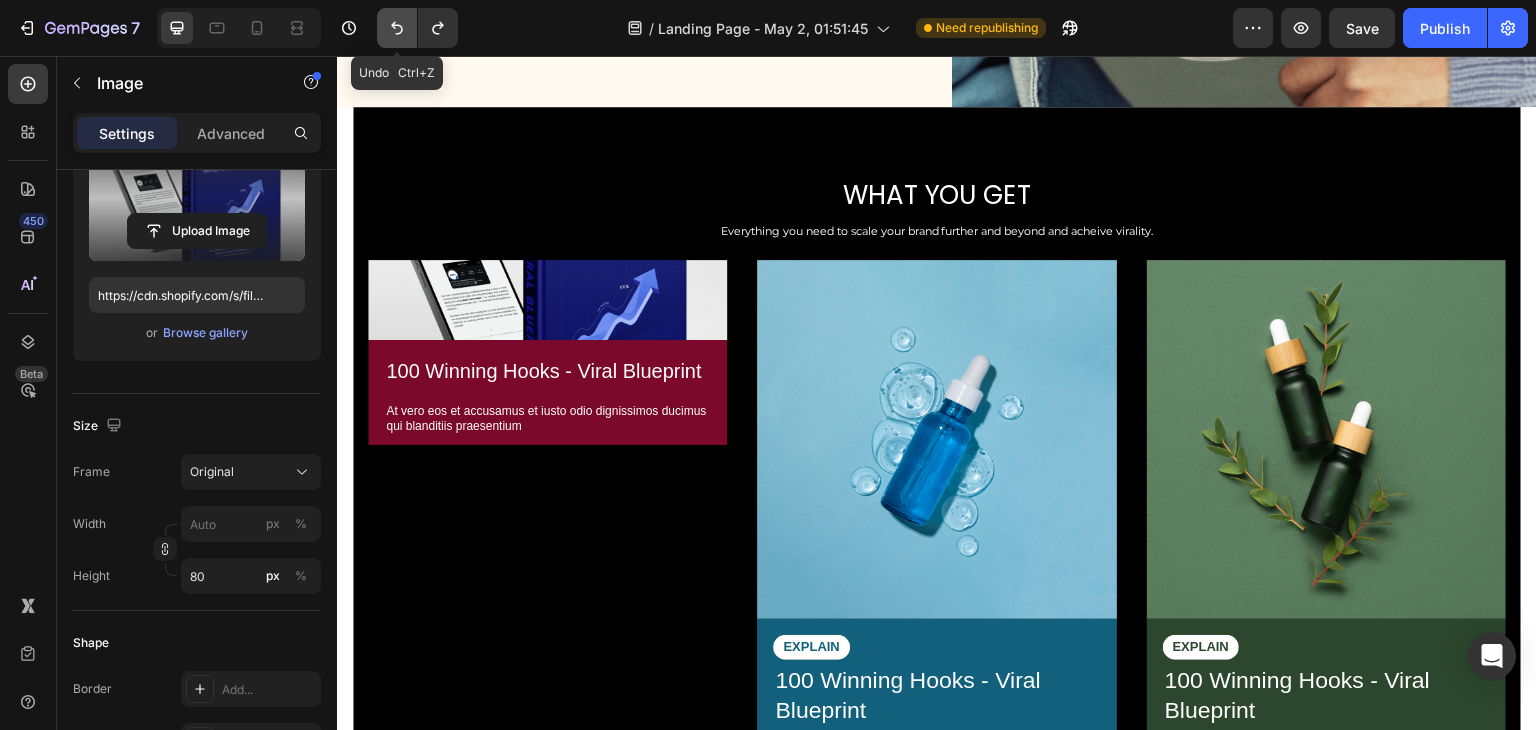 click 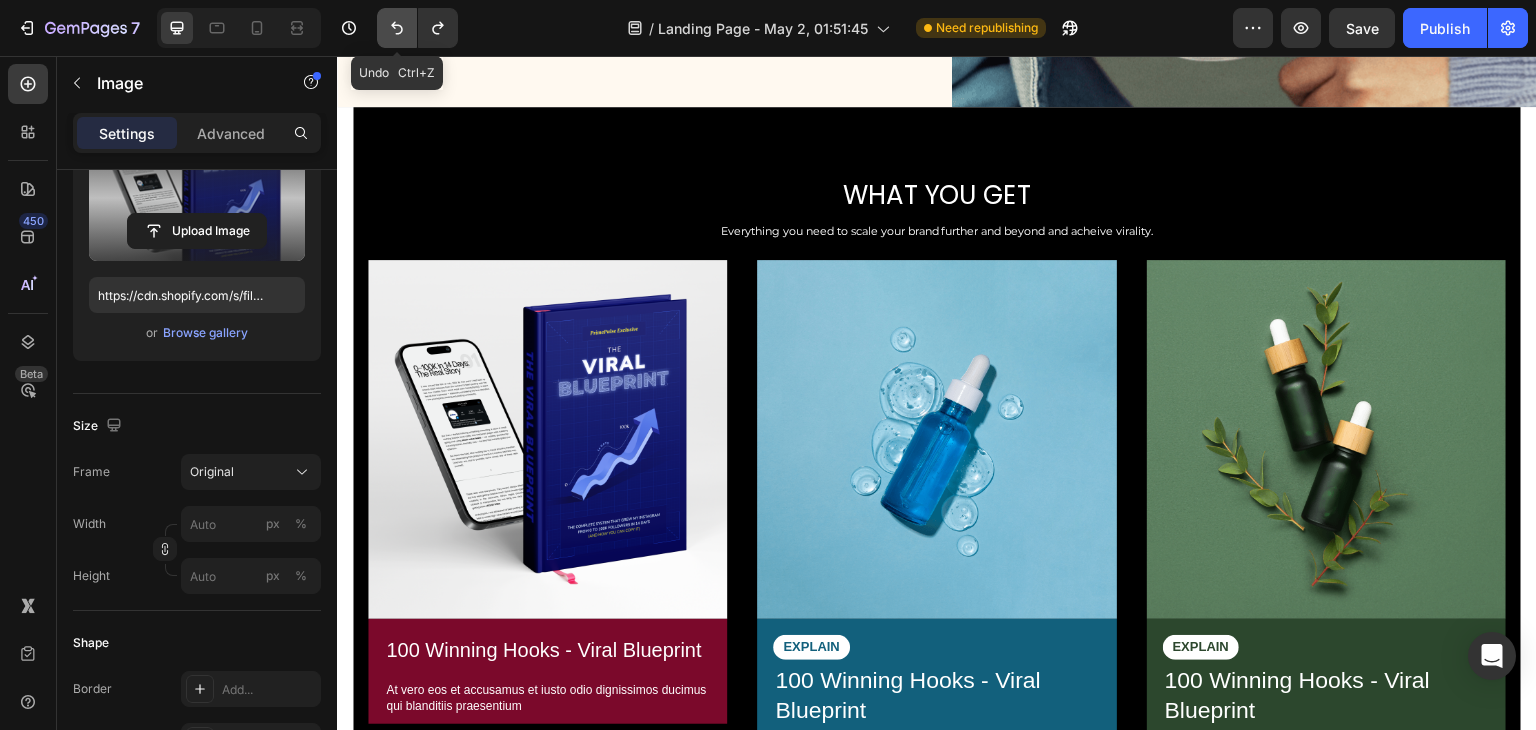 click 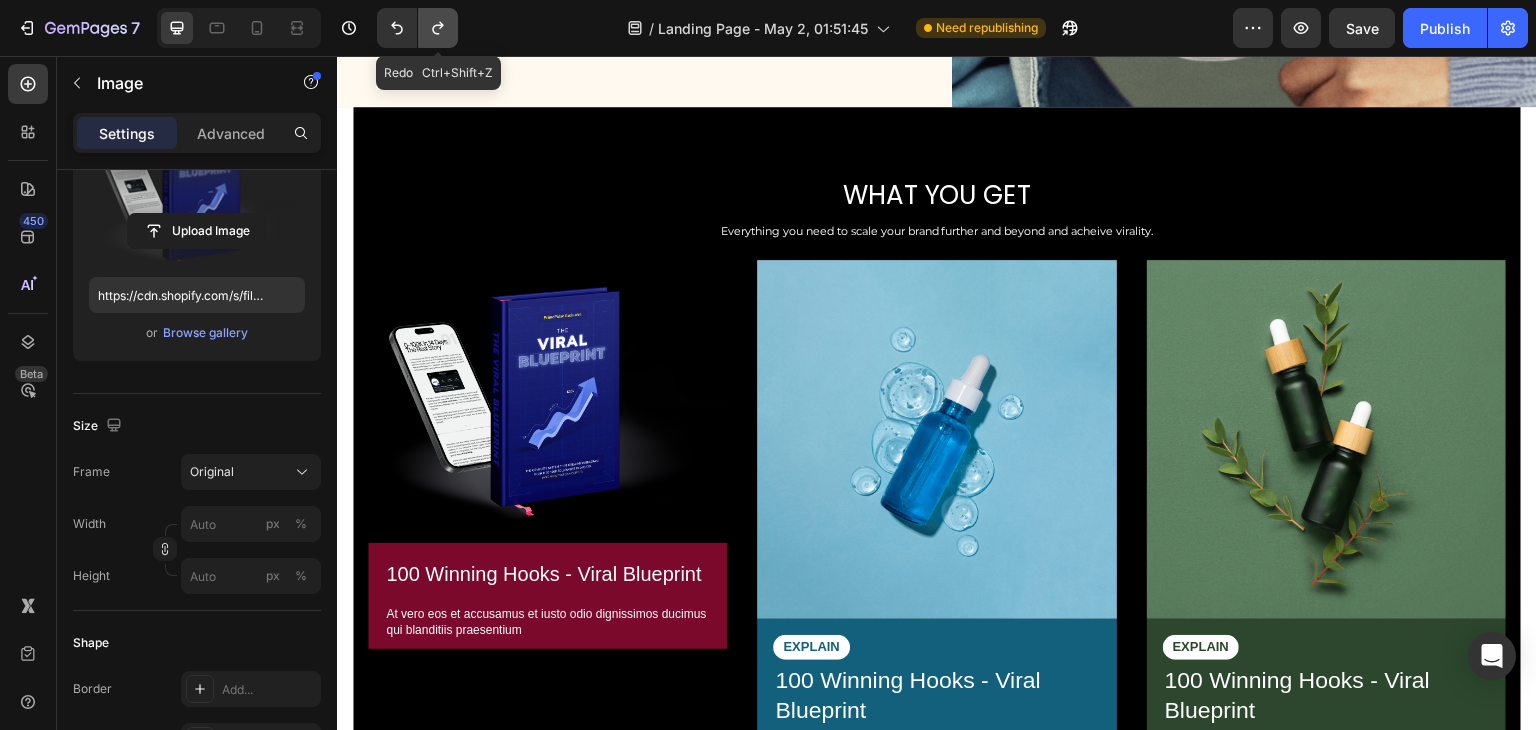 click 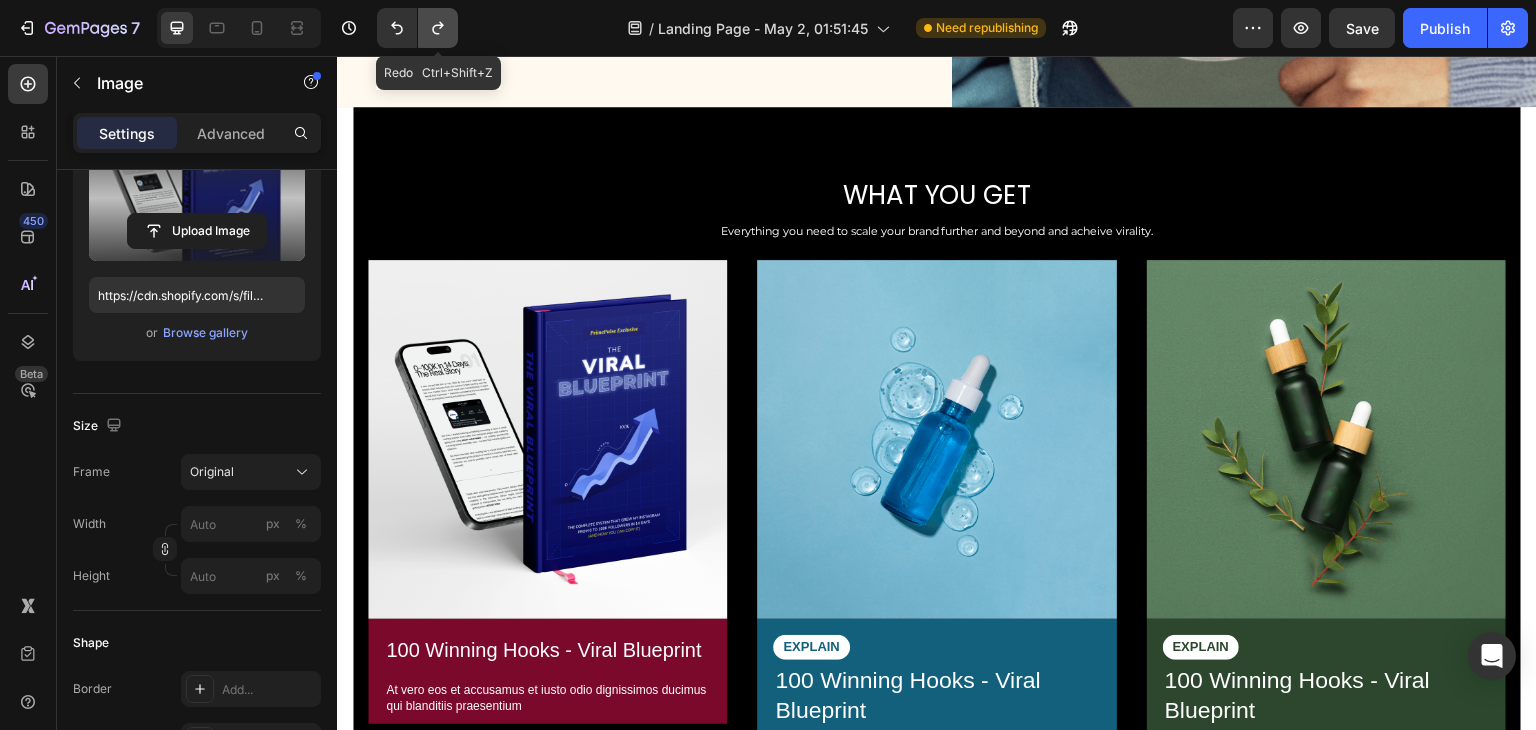 click 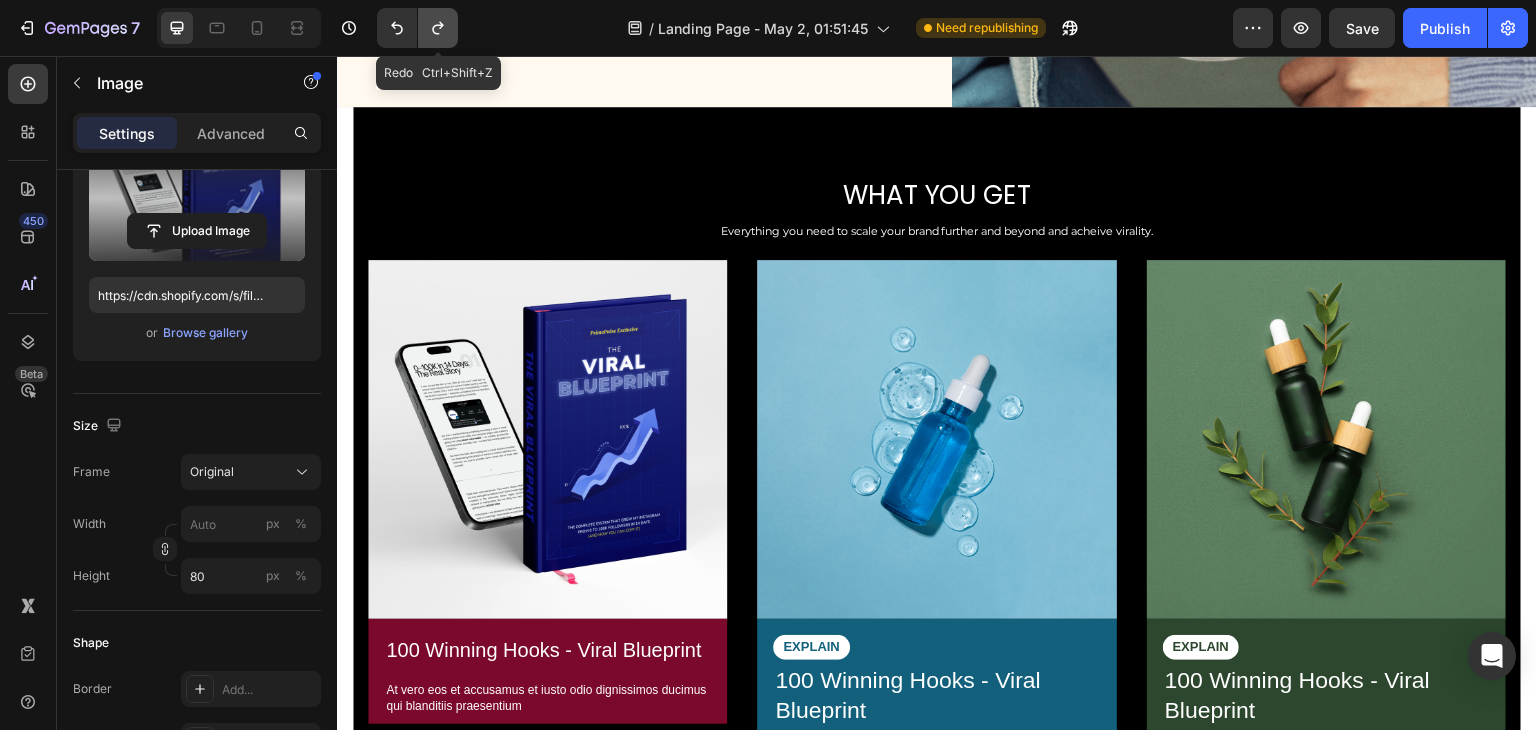 click 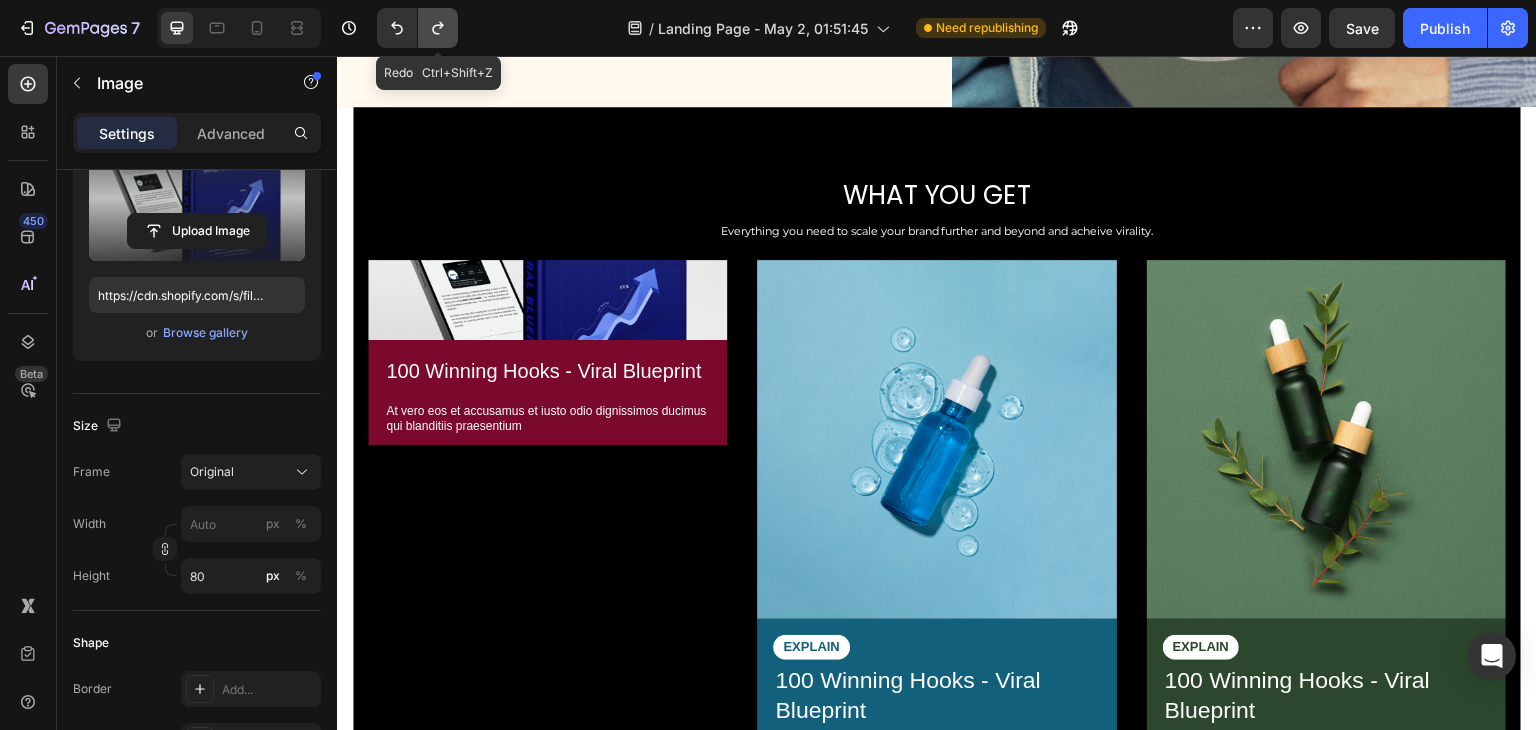 click 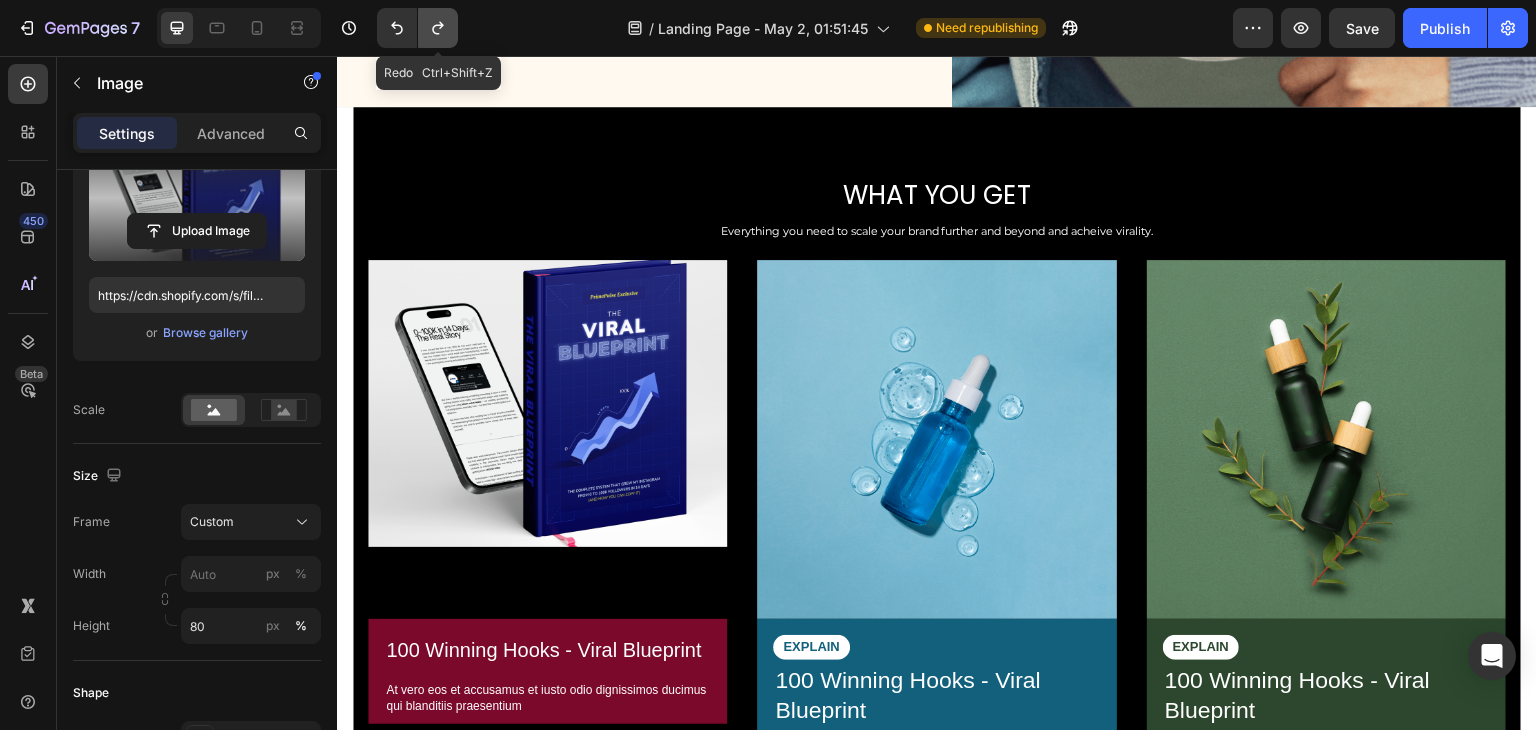click 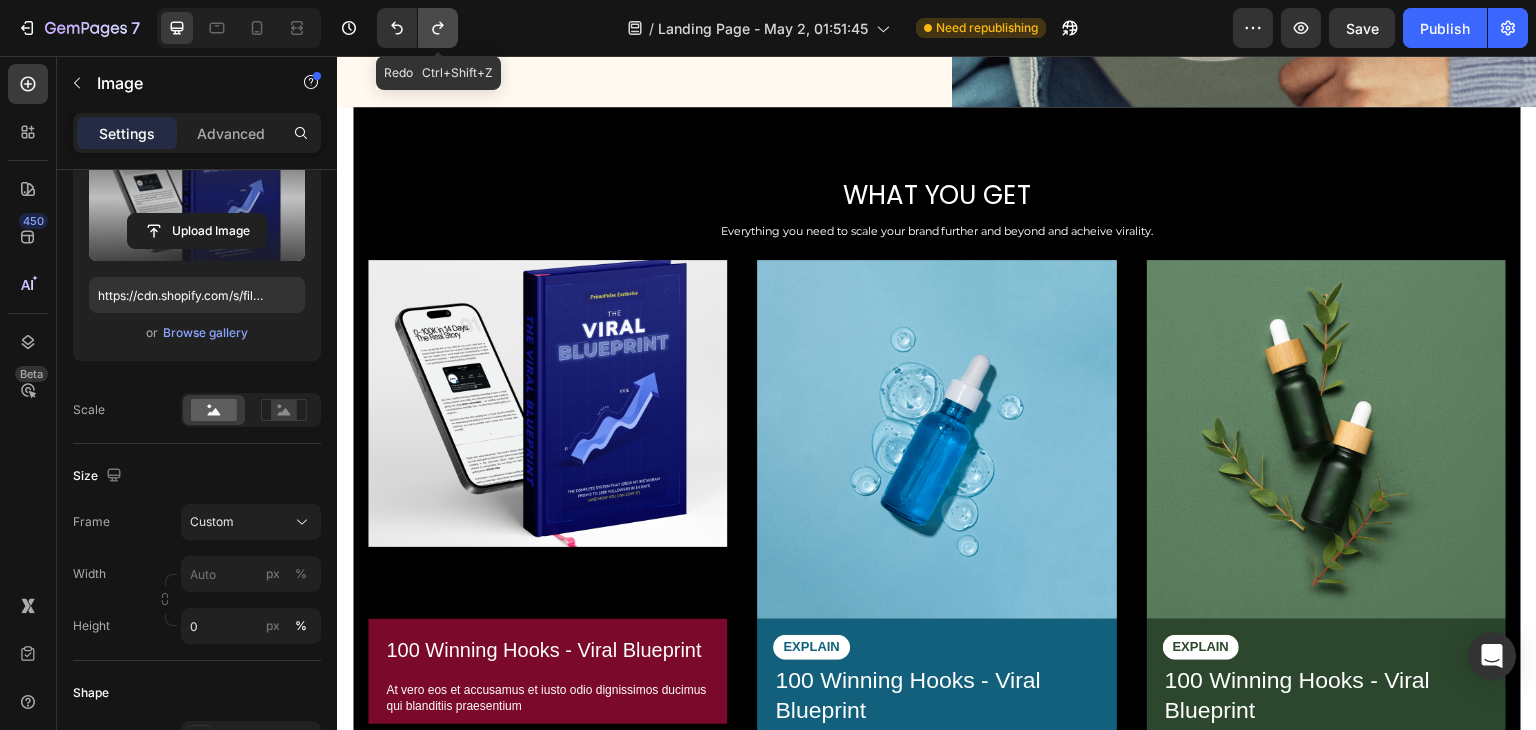 click 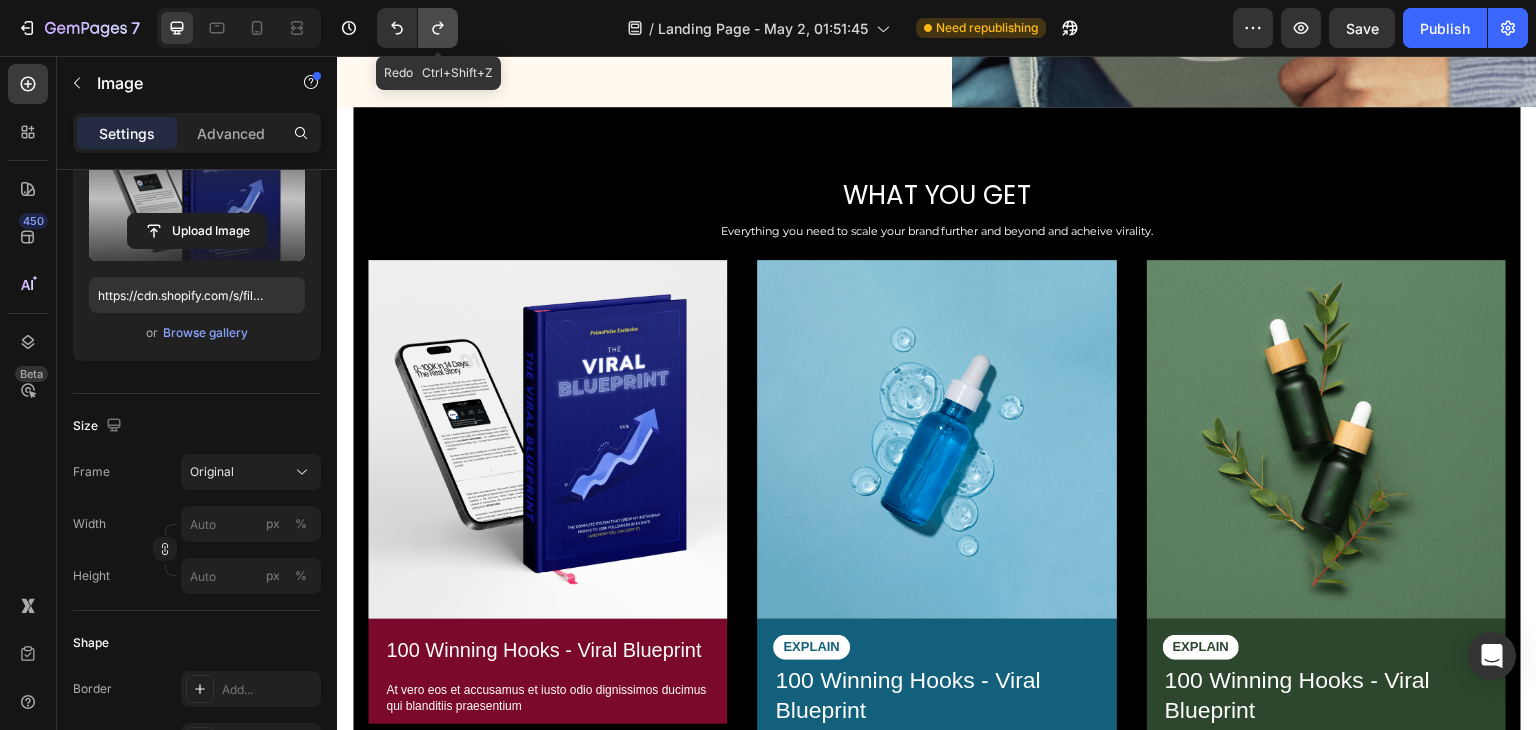 click 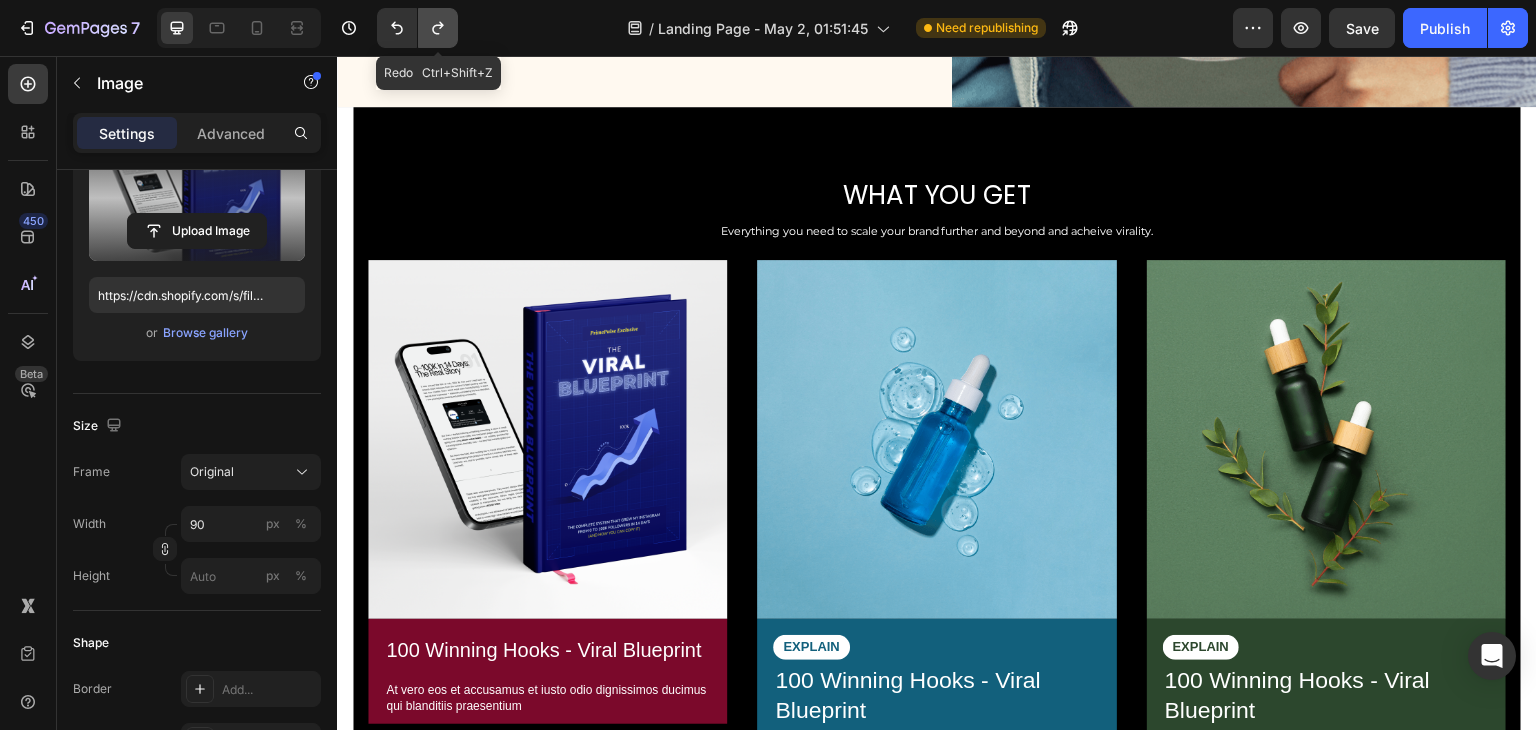 click 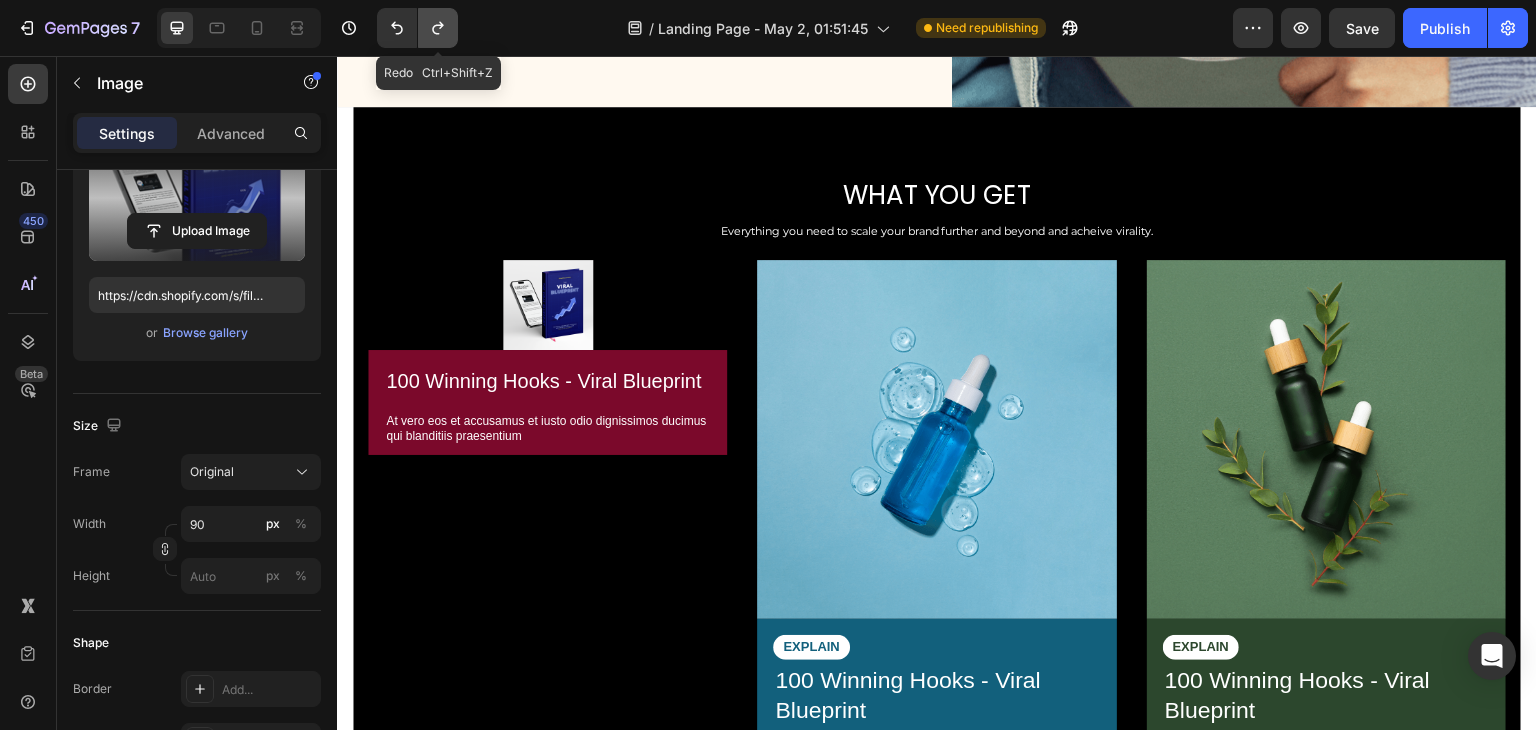 click 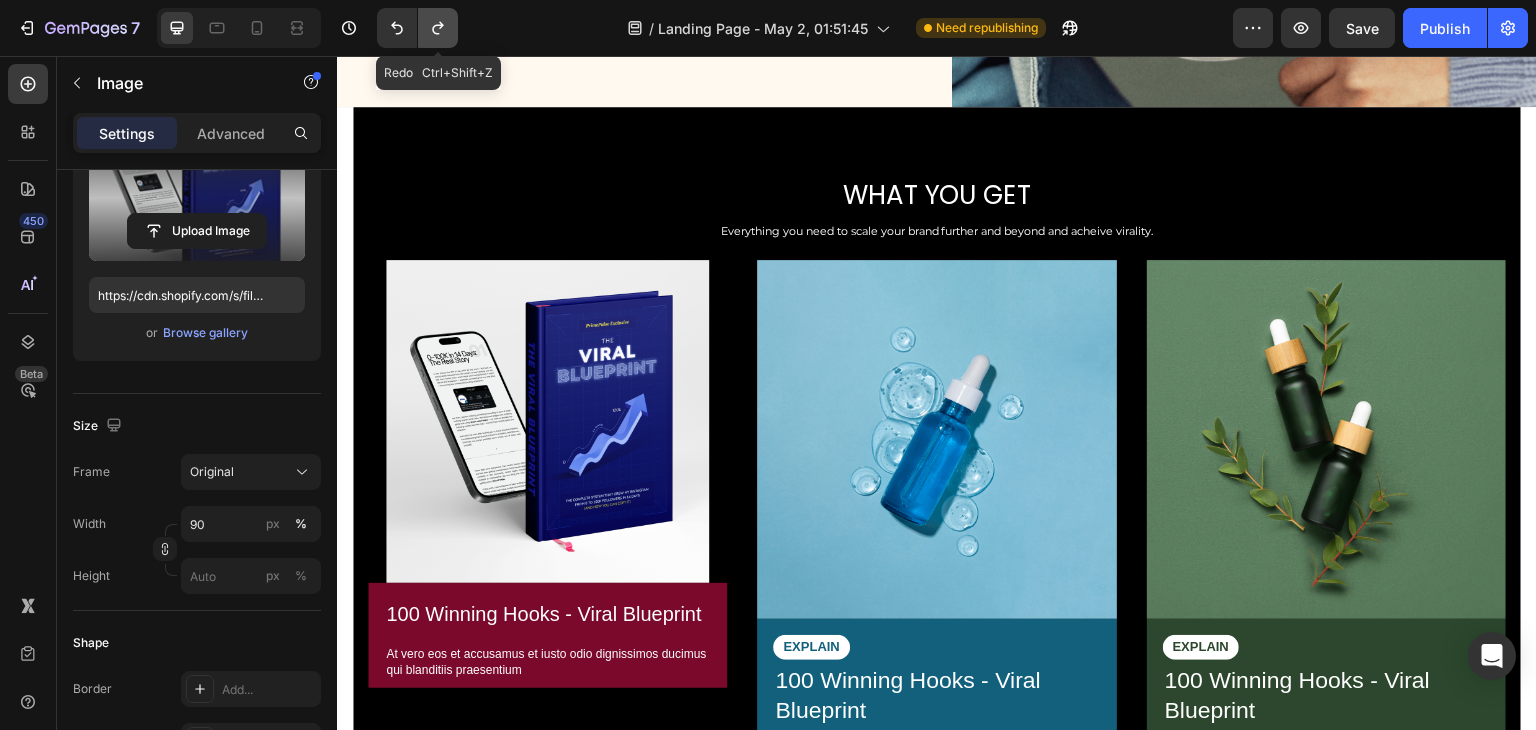 click 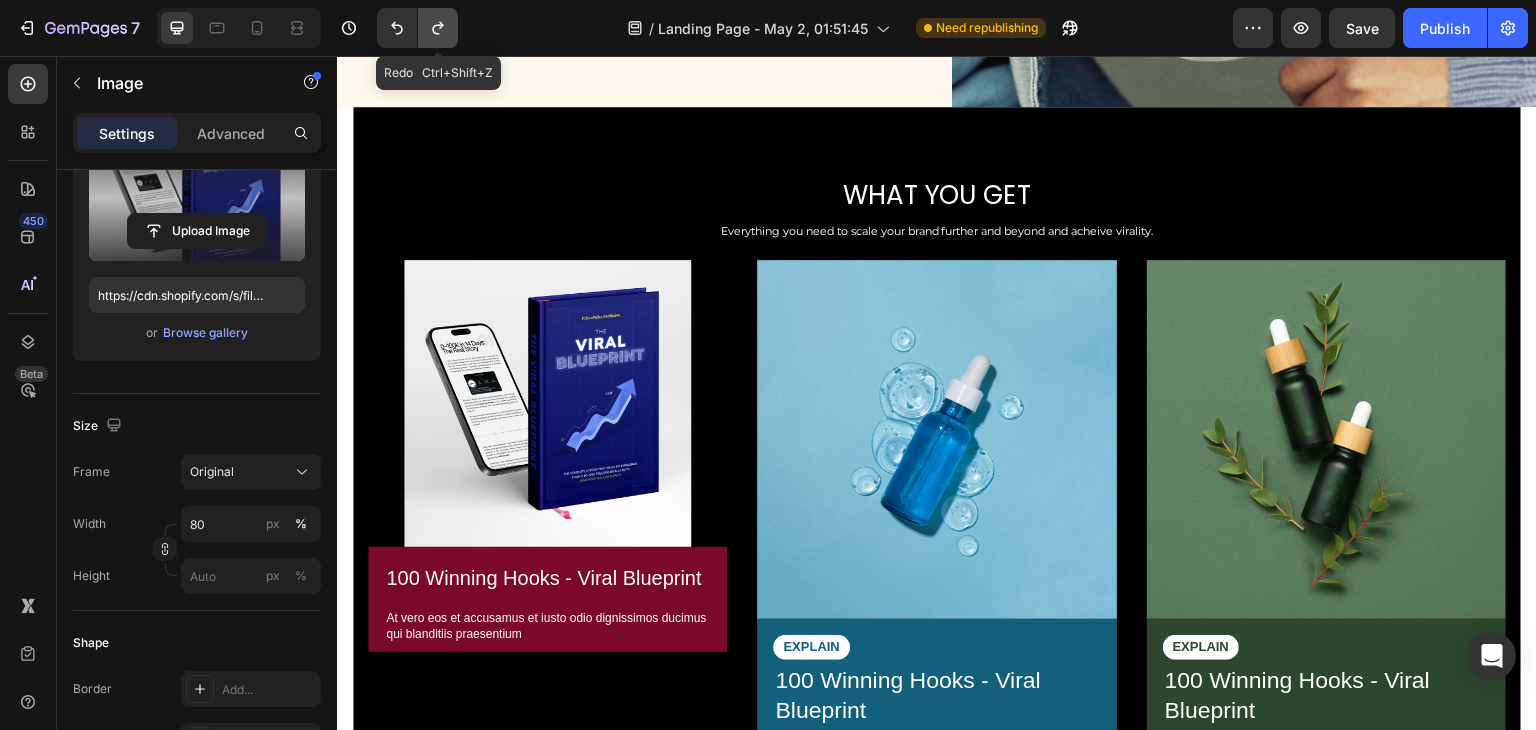 click 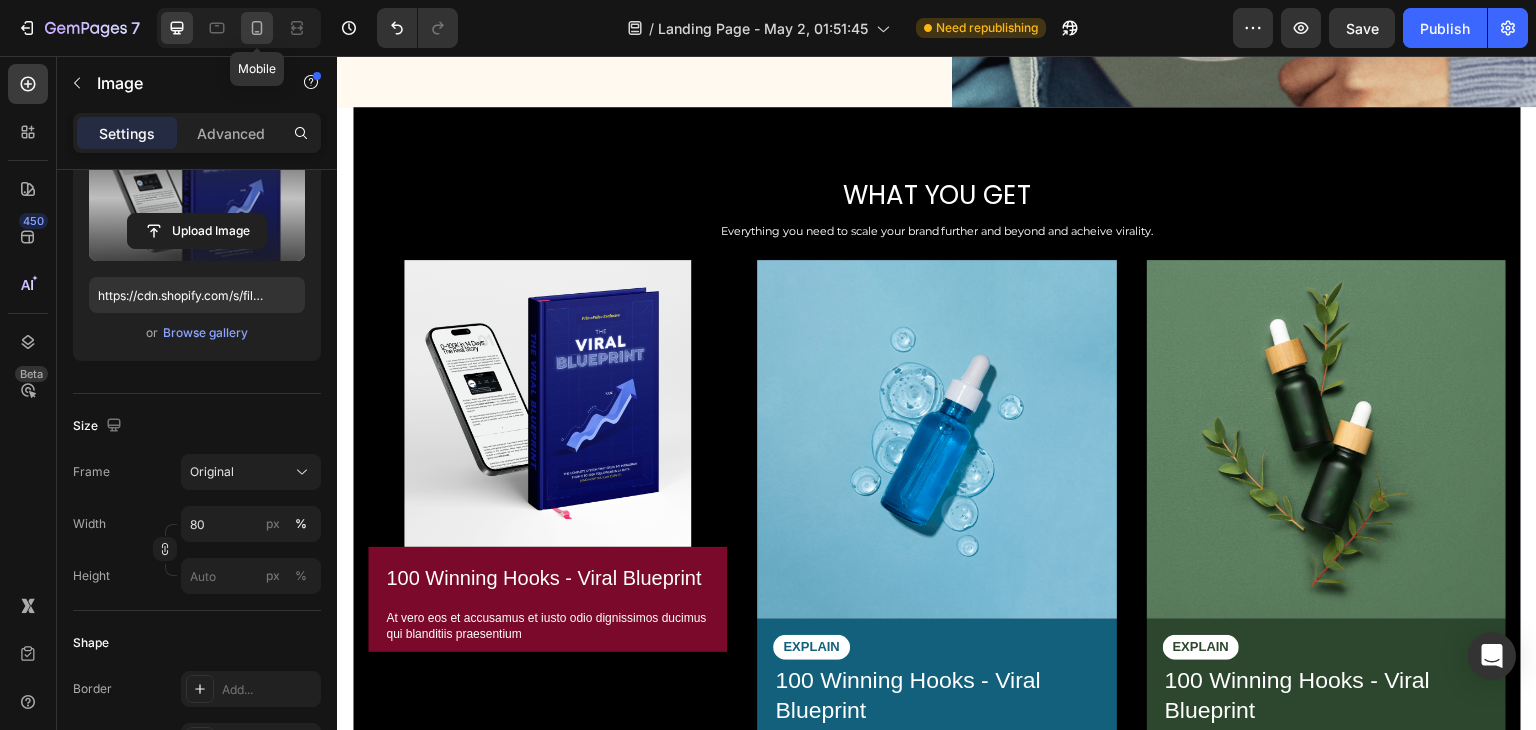 click 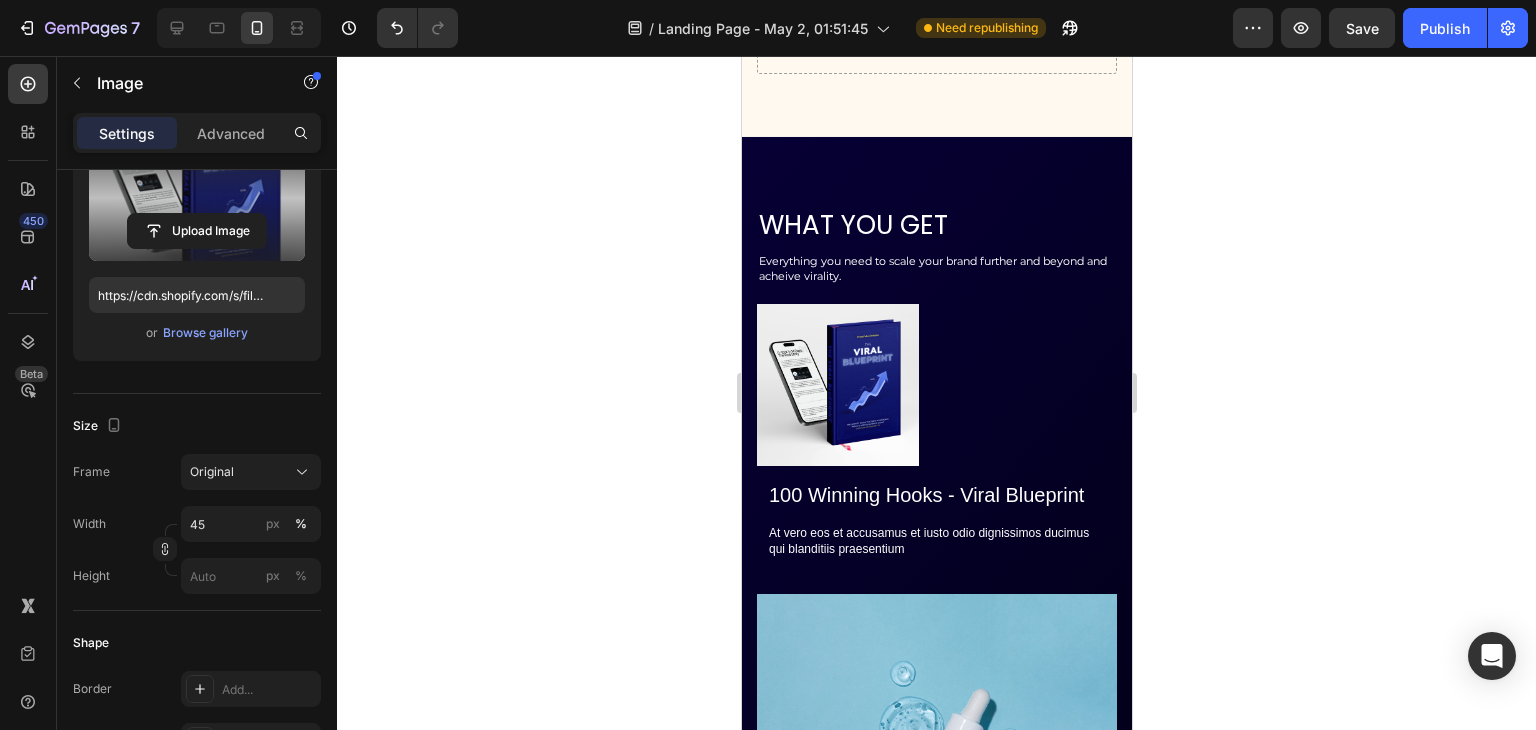 scroll, scrollTop: 2739, scrollLeft: 0, axis: vertical 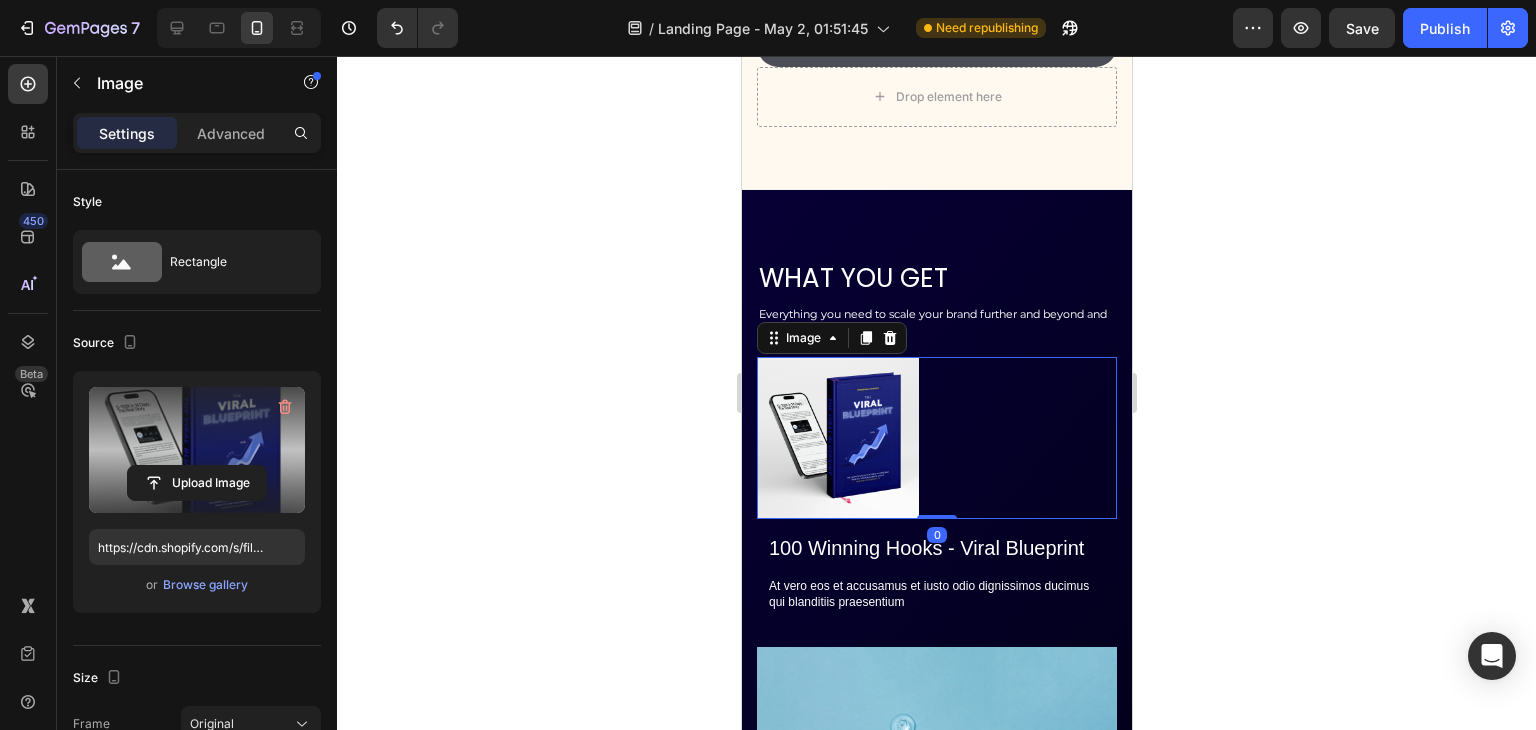 click at bounding box center [197, 450] 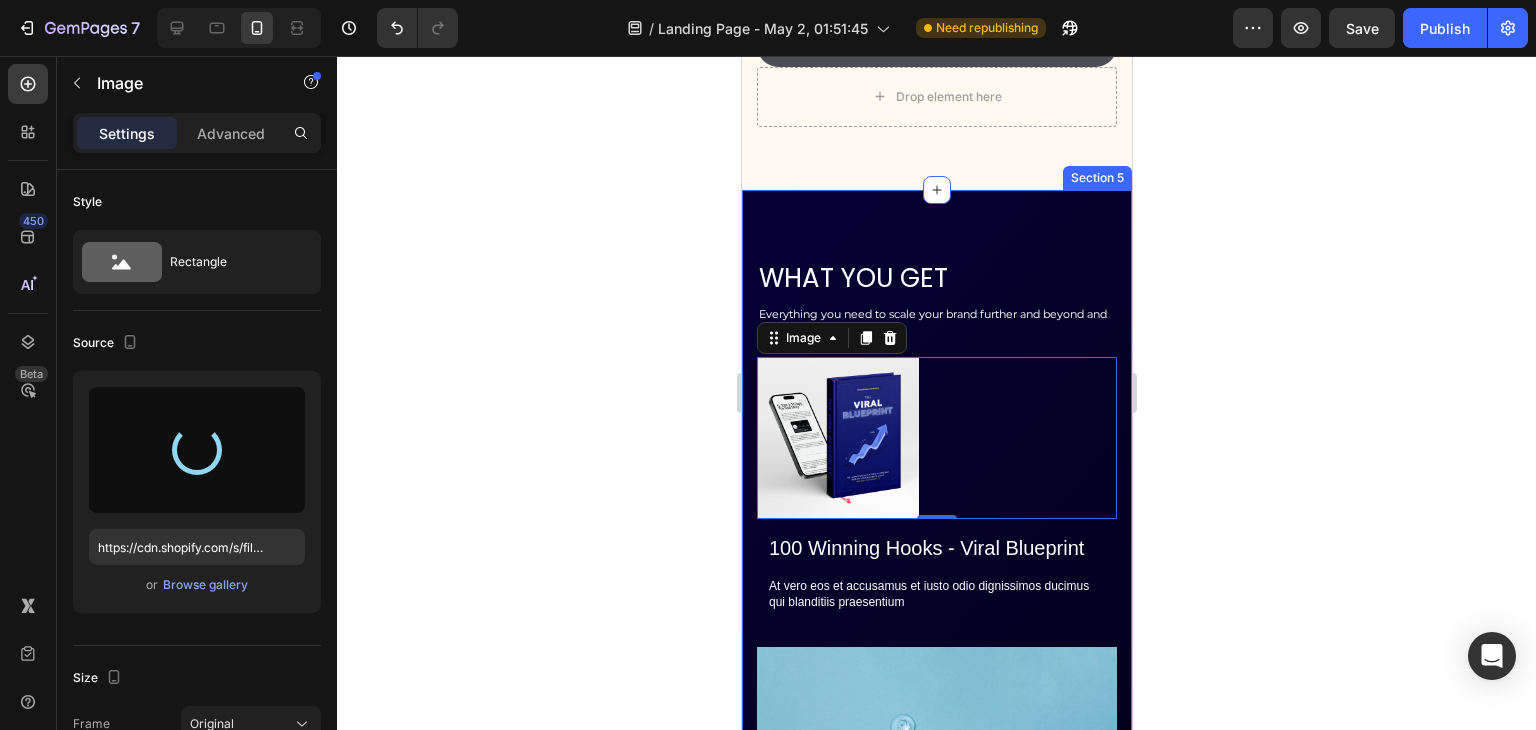 type on "https://cdn.shopify.com/s/files/1/0643/2135/5931/files/gempages_564718435615900434-cf265bce-8bfc-4721-9331-37d1ddec78be.png" 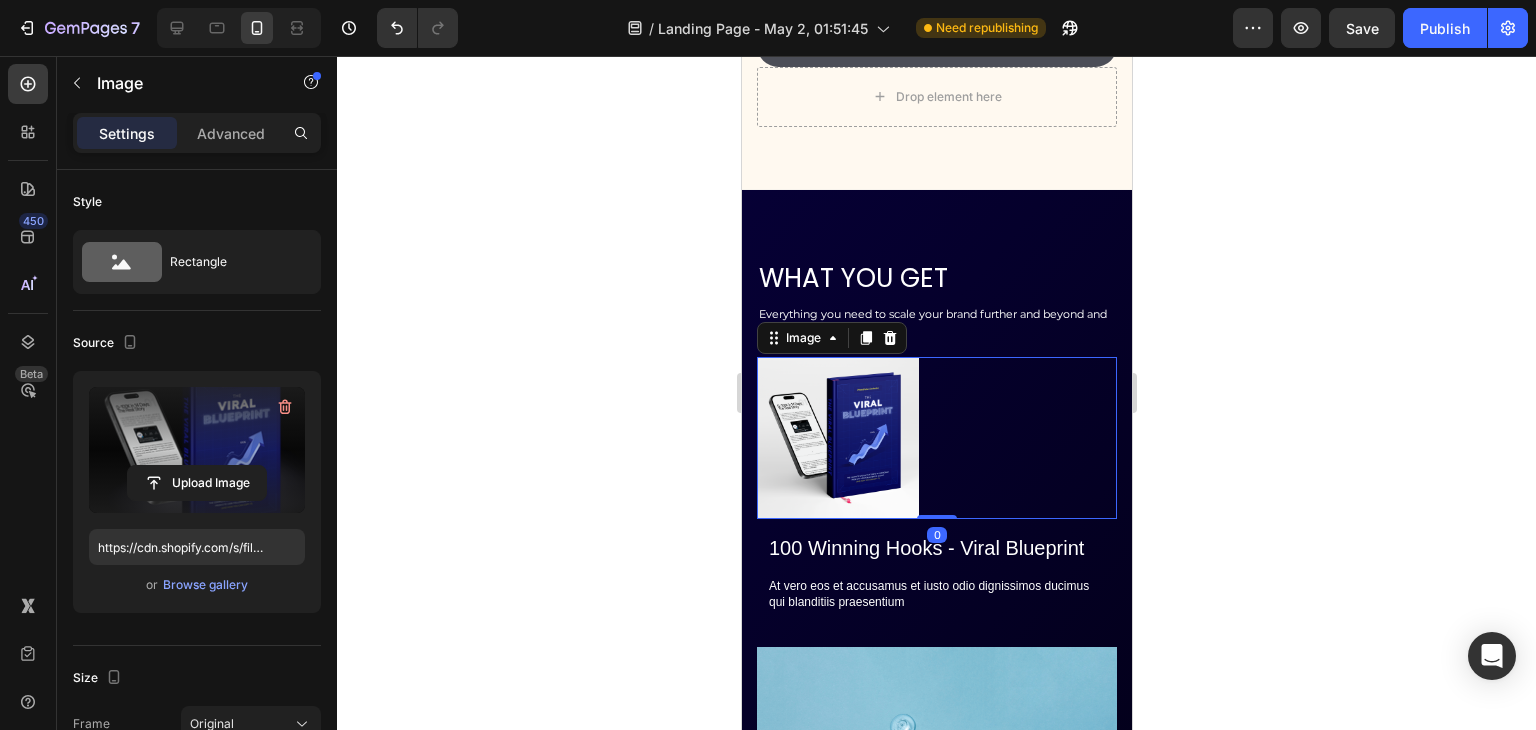click at bounding box center (197, 450) 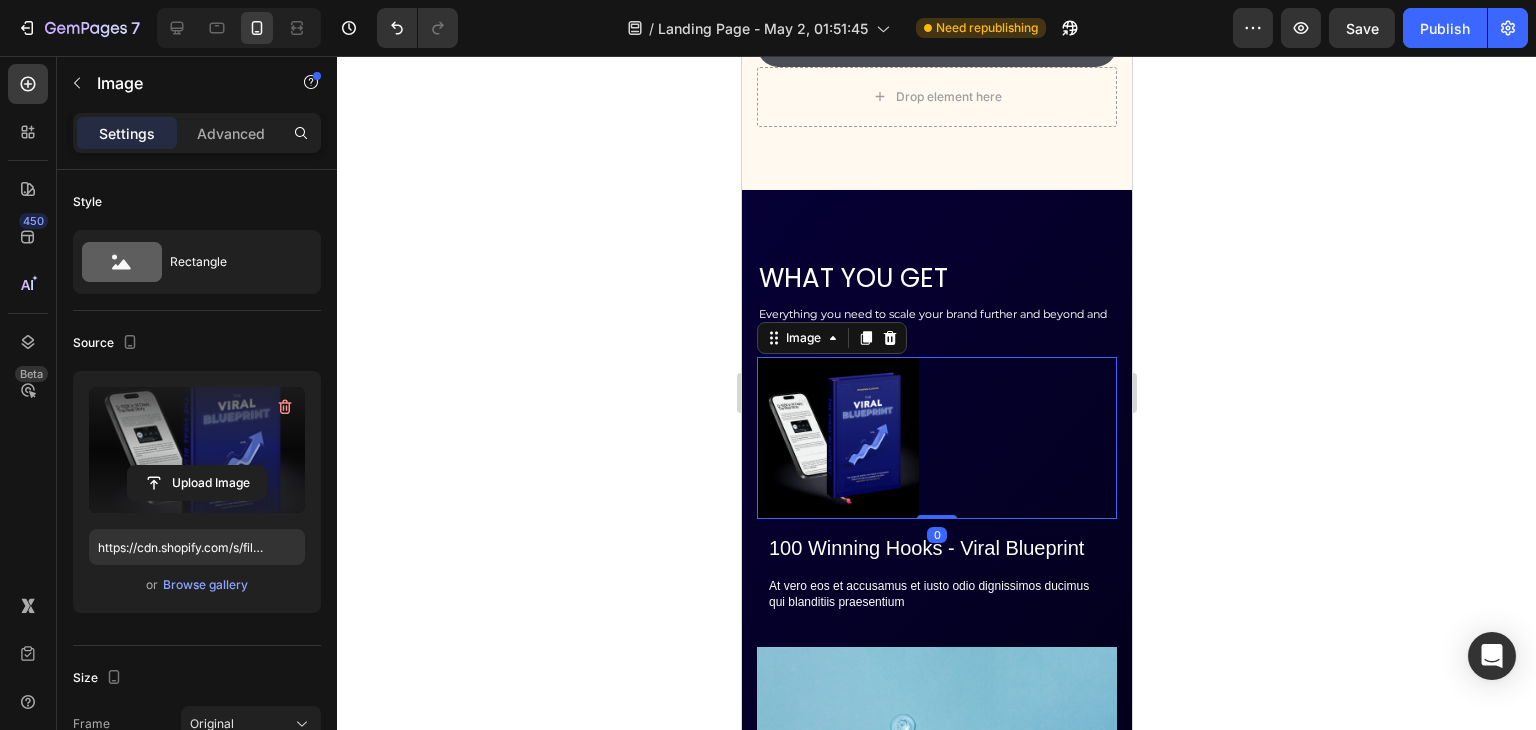 click 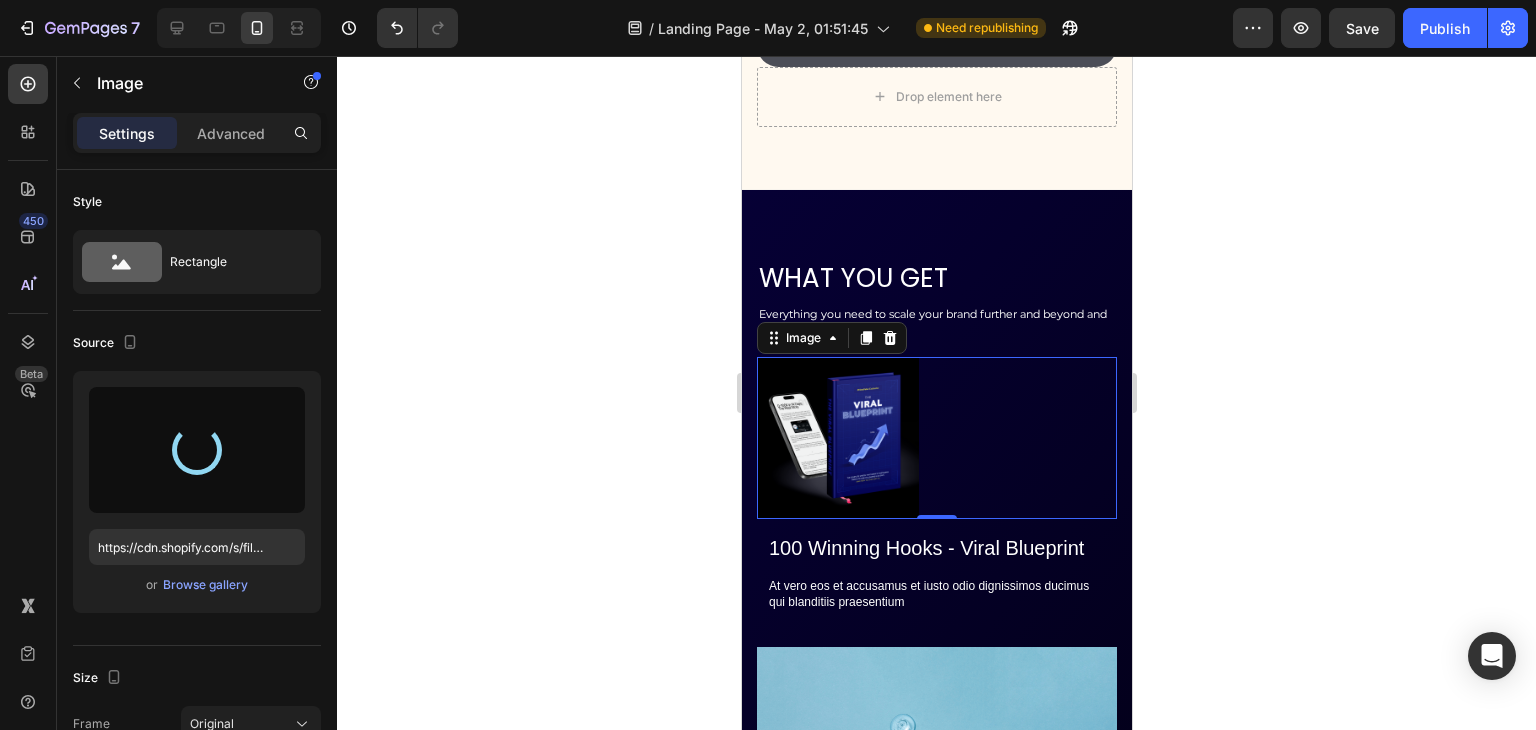 type on "https://cdn.shopify.com/s/files/1/0643/2135/5931/files/gempages_564718435615900434-548603d5-7205-423b-9df1-b2c8c7fd0912.png" 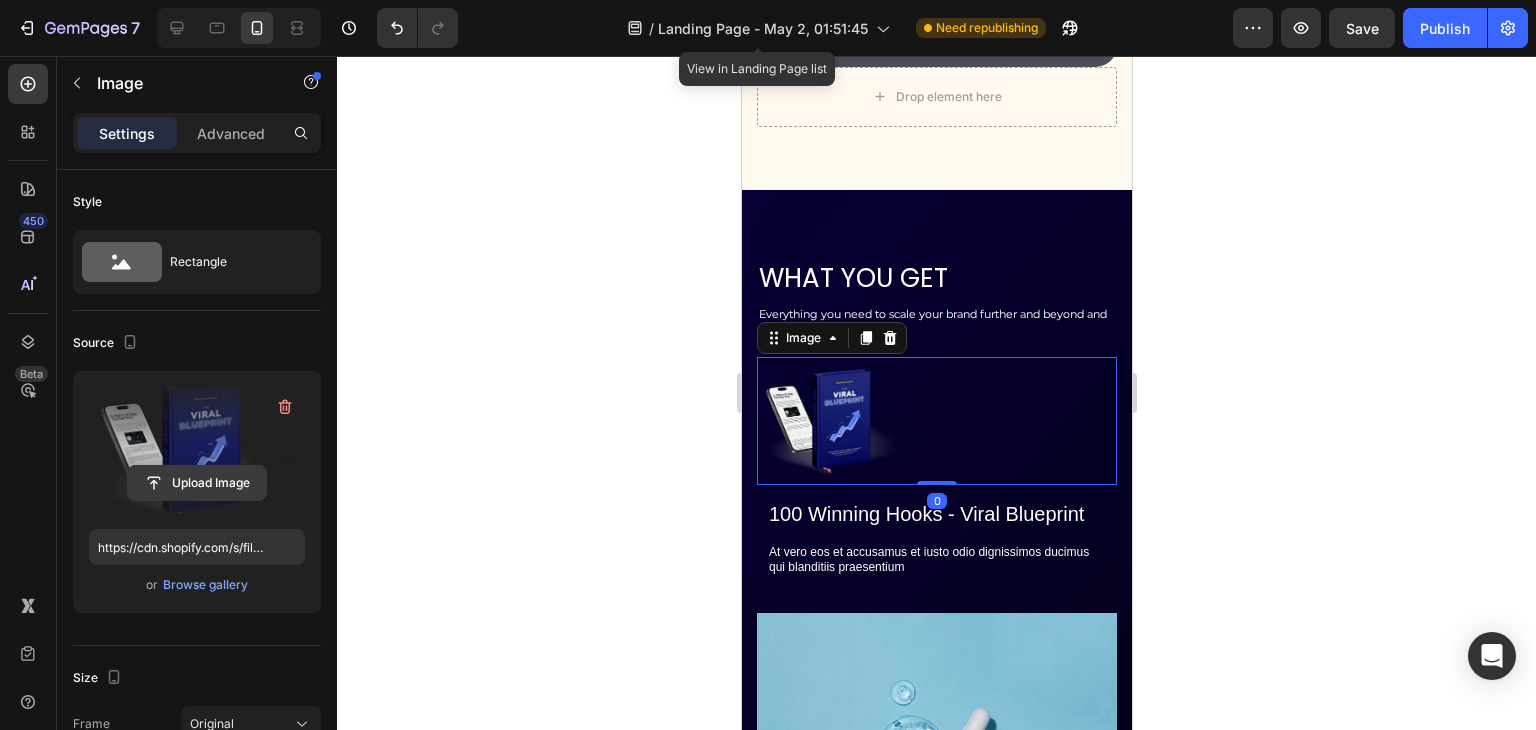 click 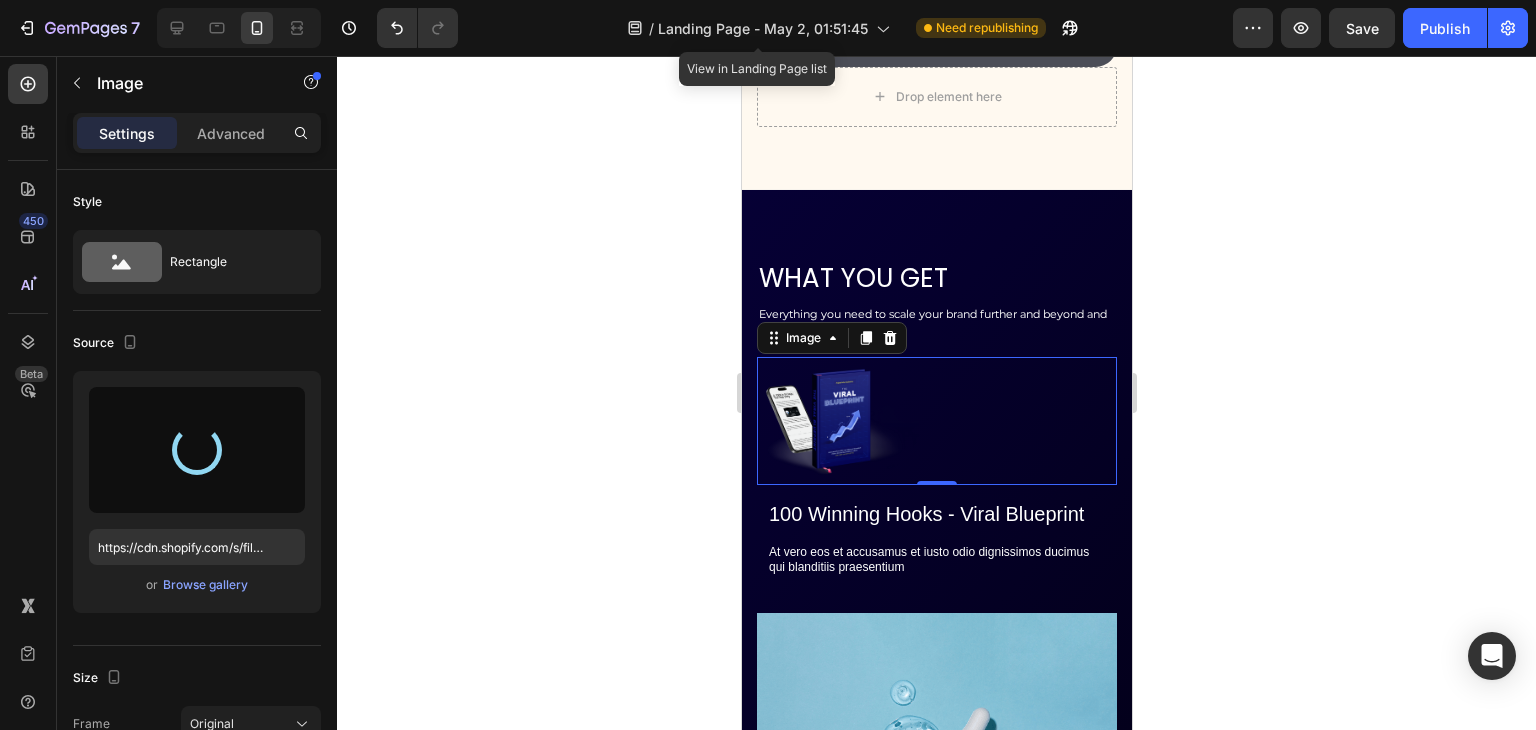 type on "https://cdn.shopify.com/s/files/1/0643/2135/5931/files/gempages_564718435615900434-c700c6ce-e8eb-4929-86be-a797269871d6.png" 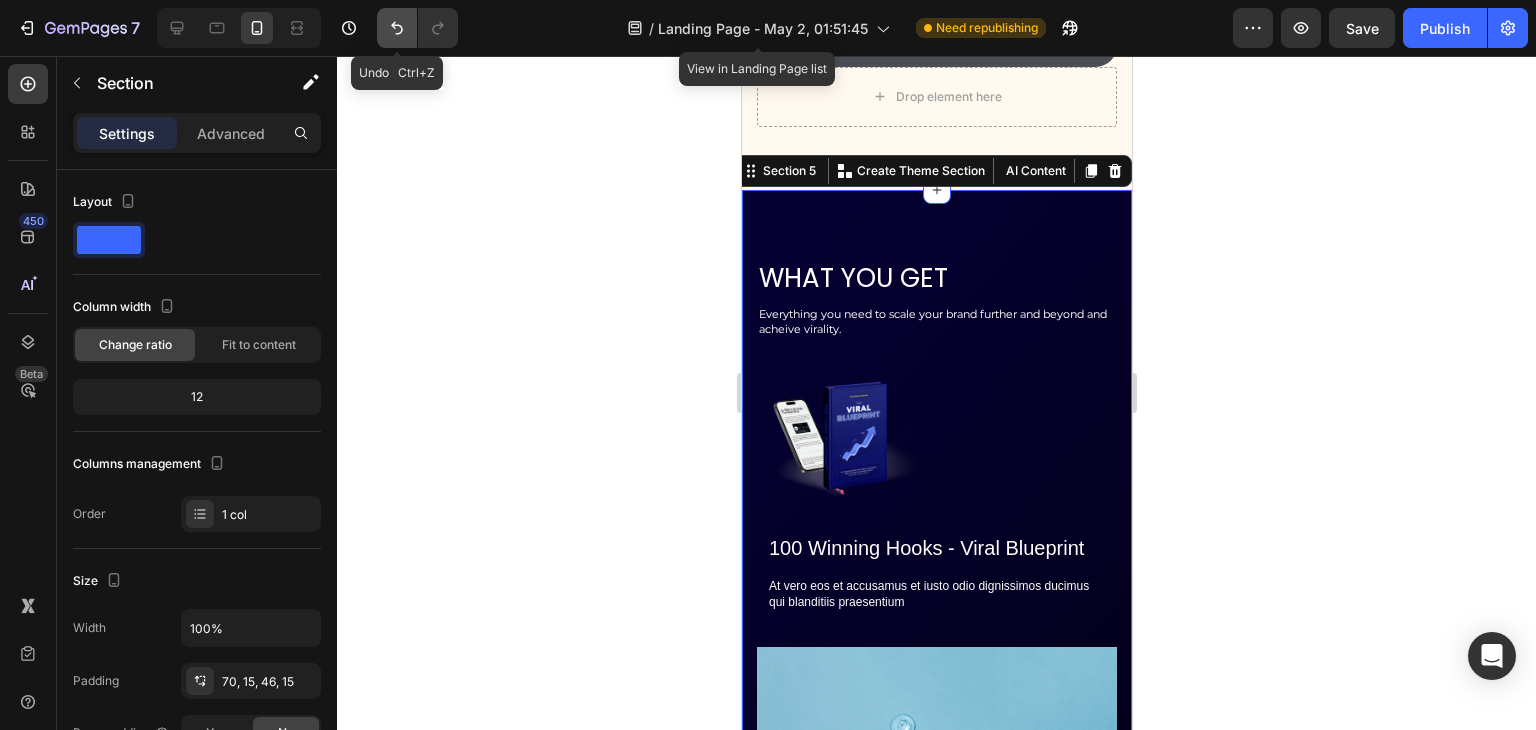 click 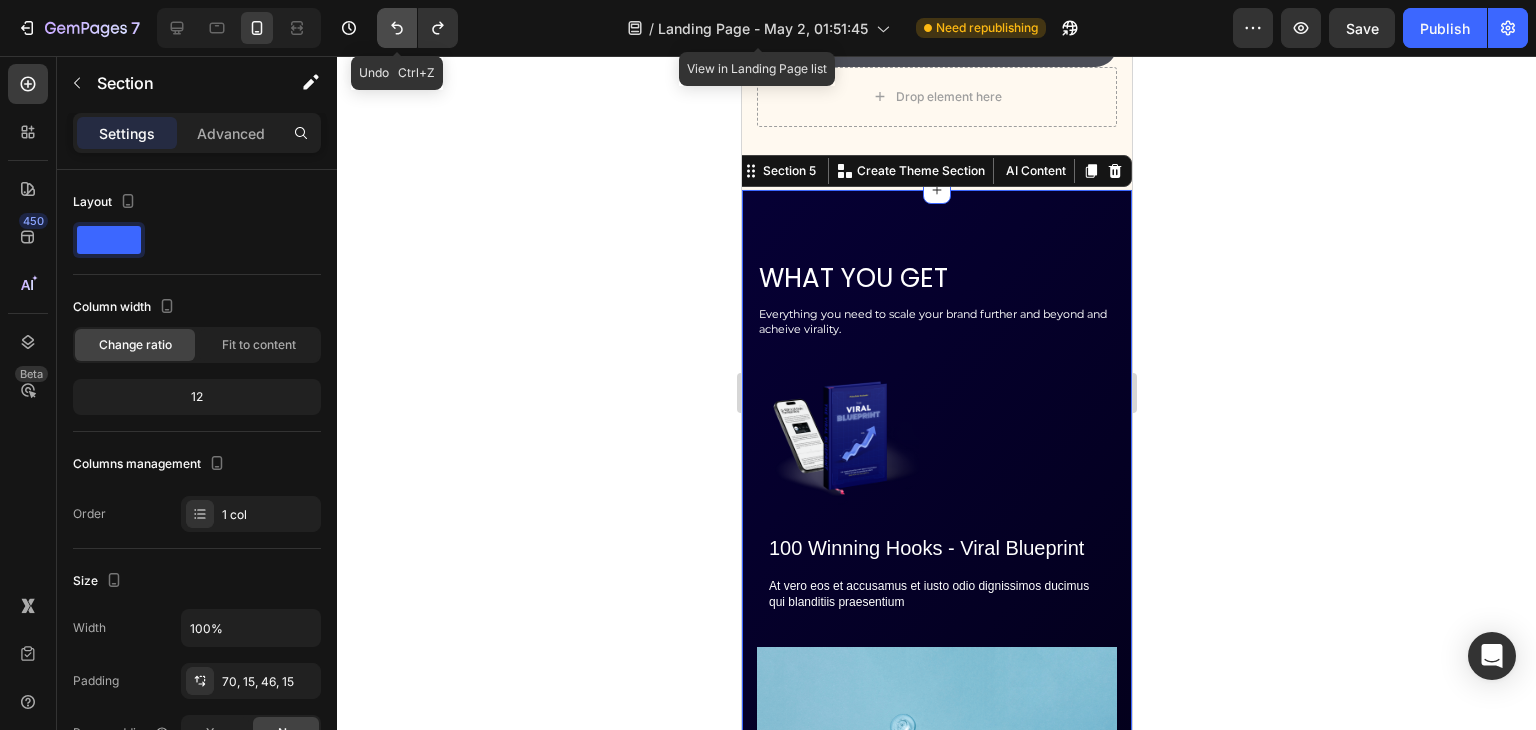 click 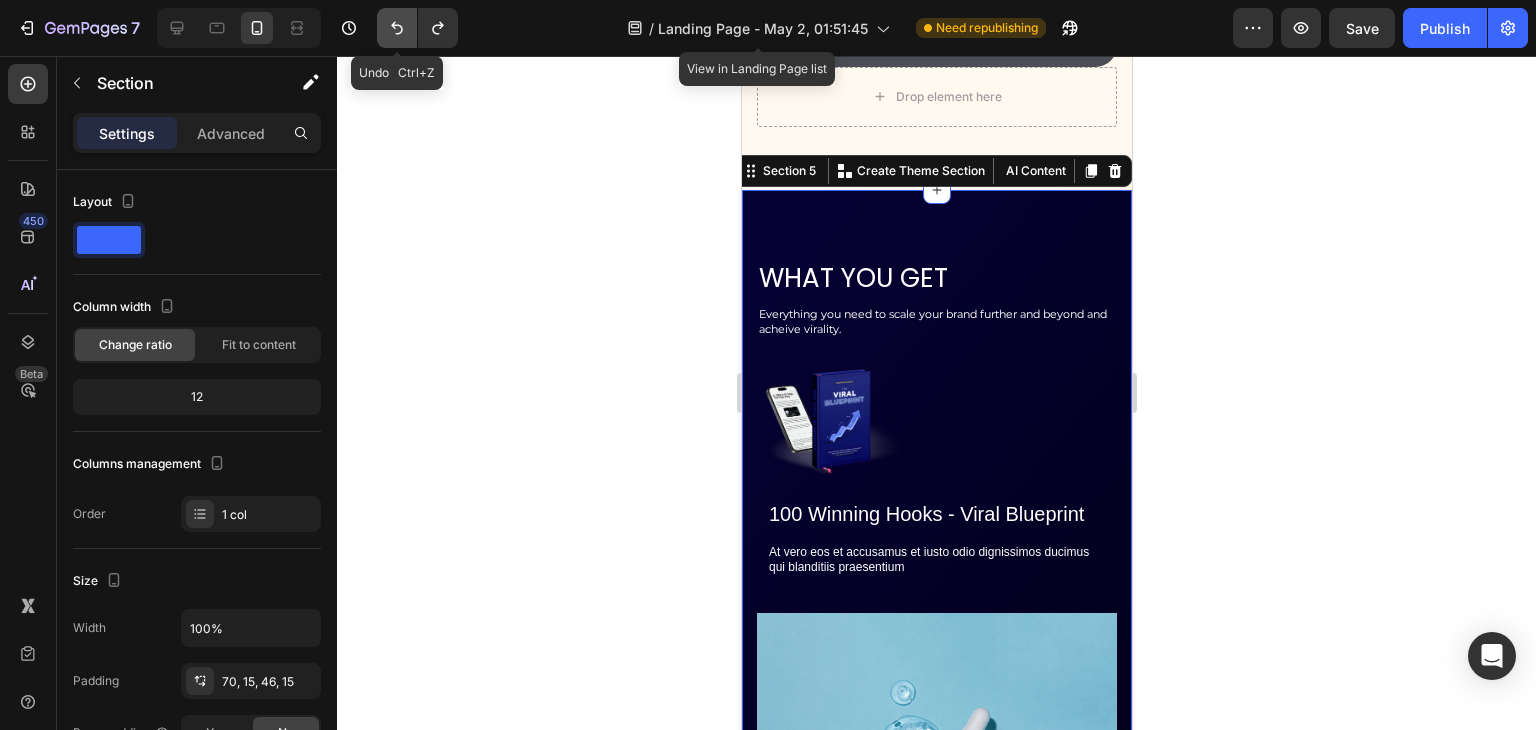 click 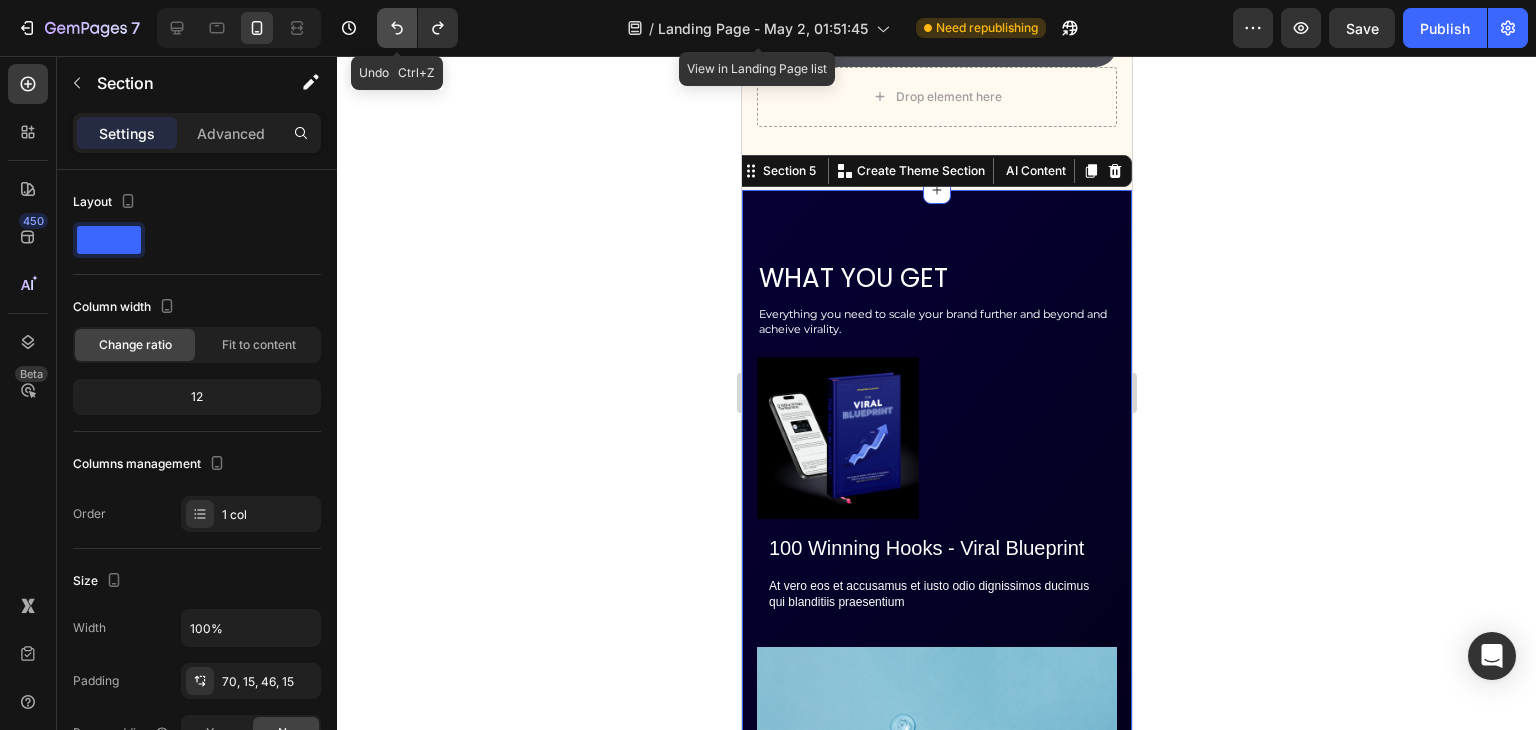 click 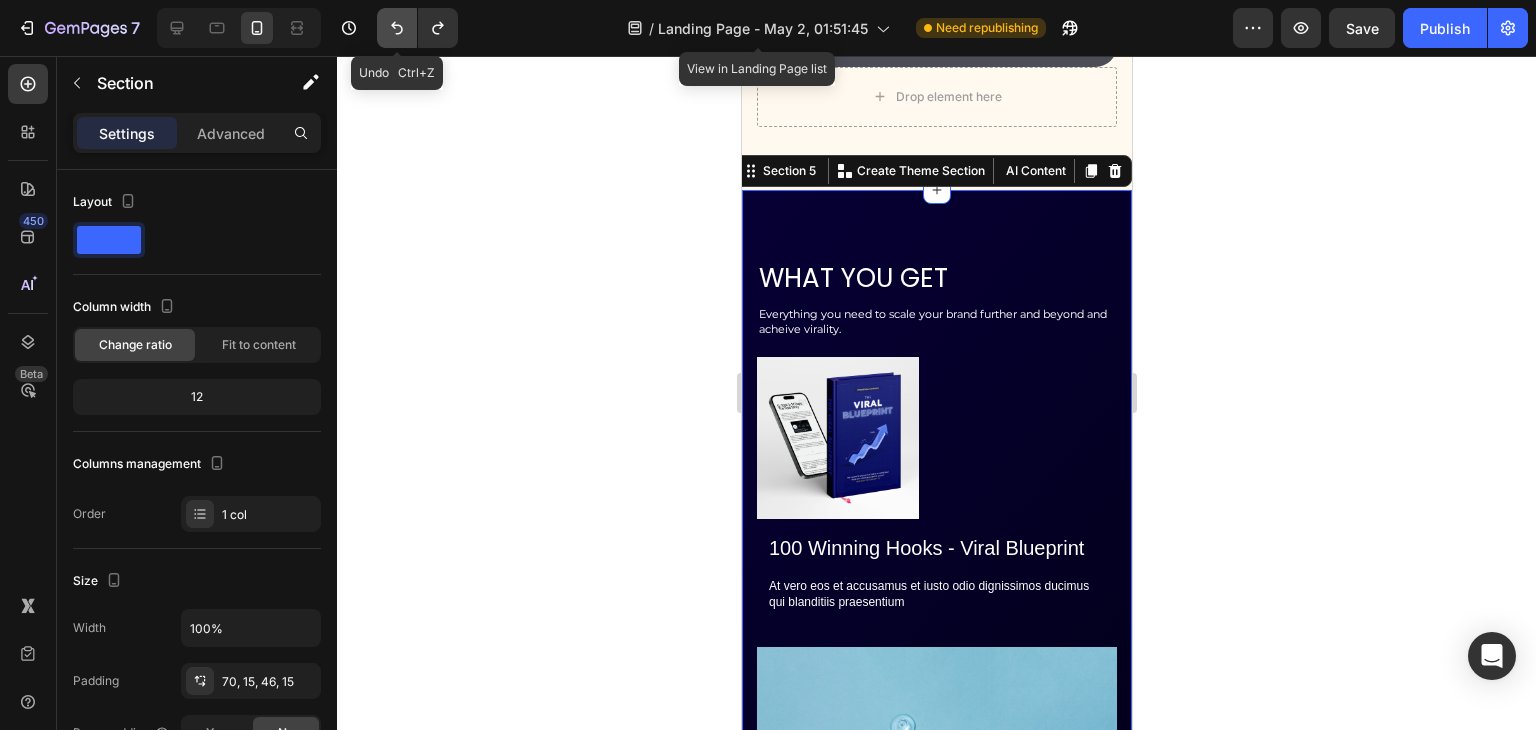click 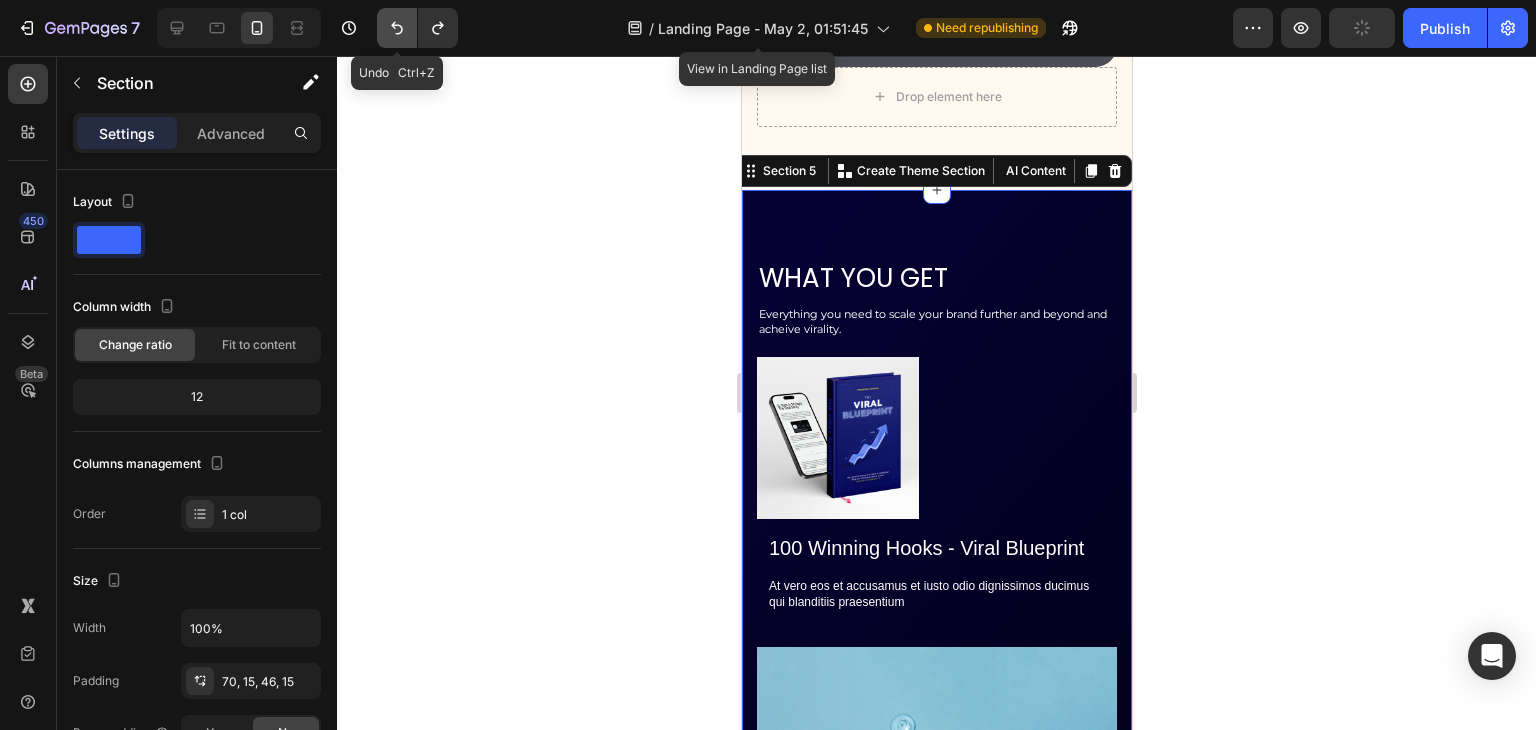 click 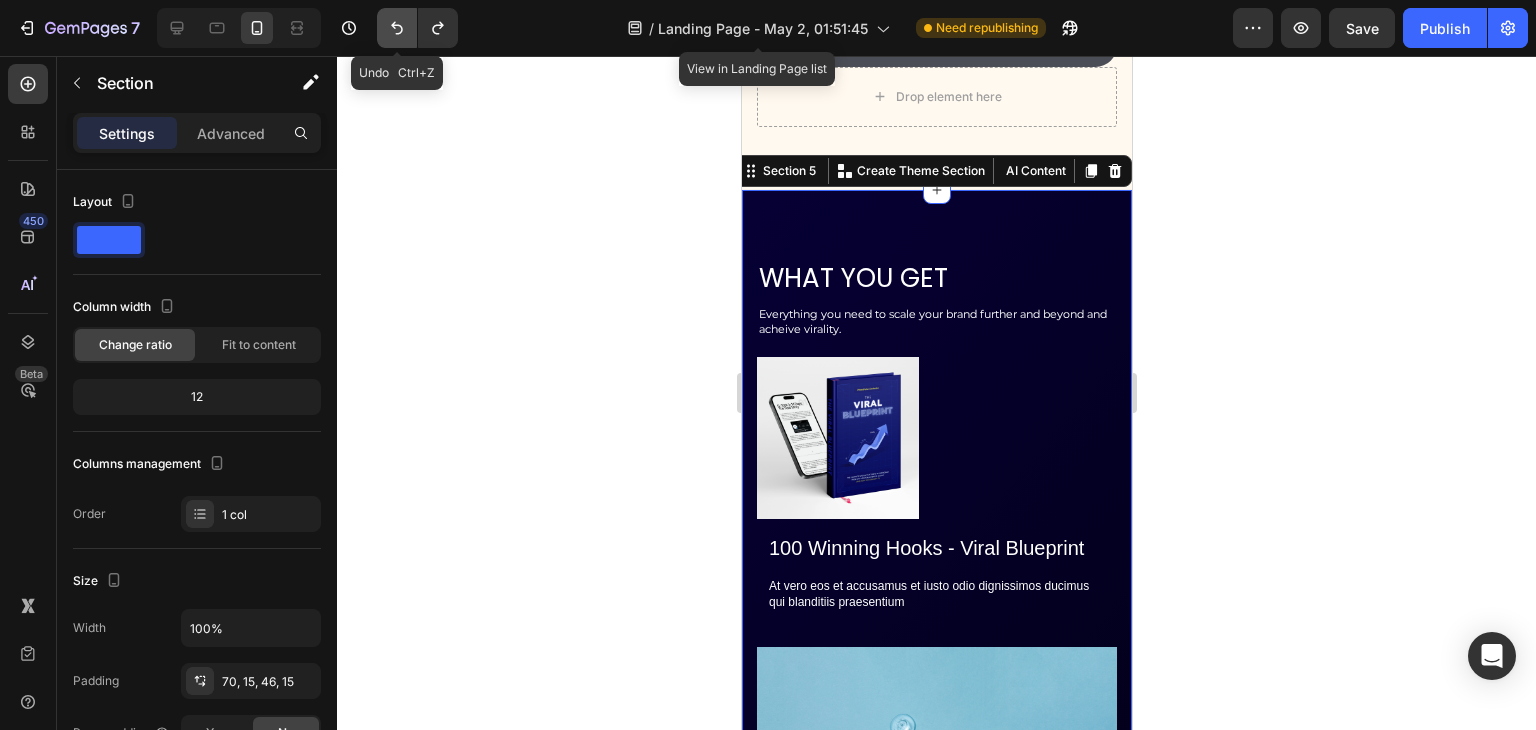 click 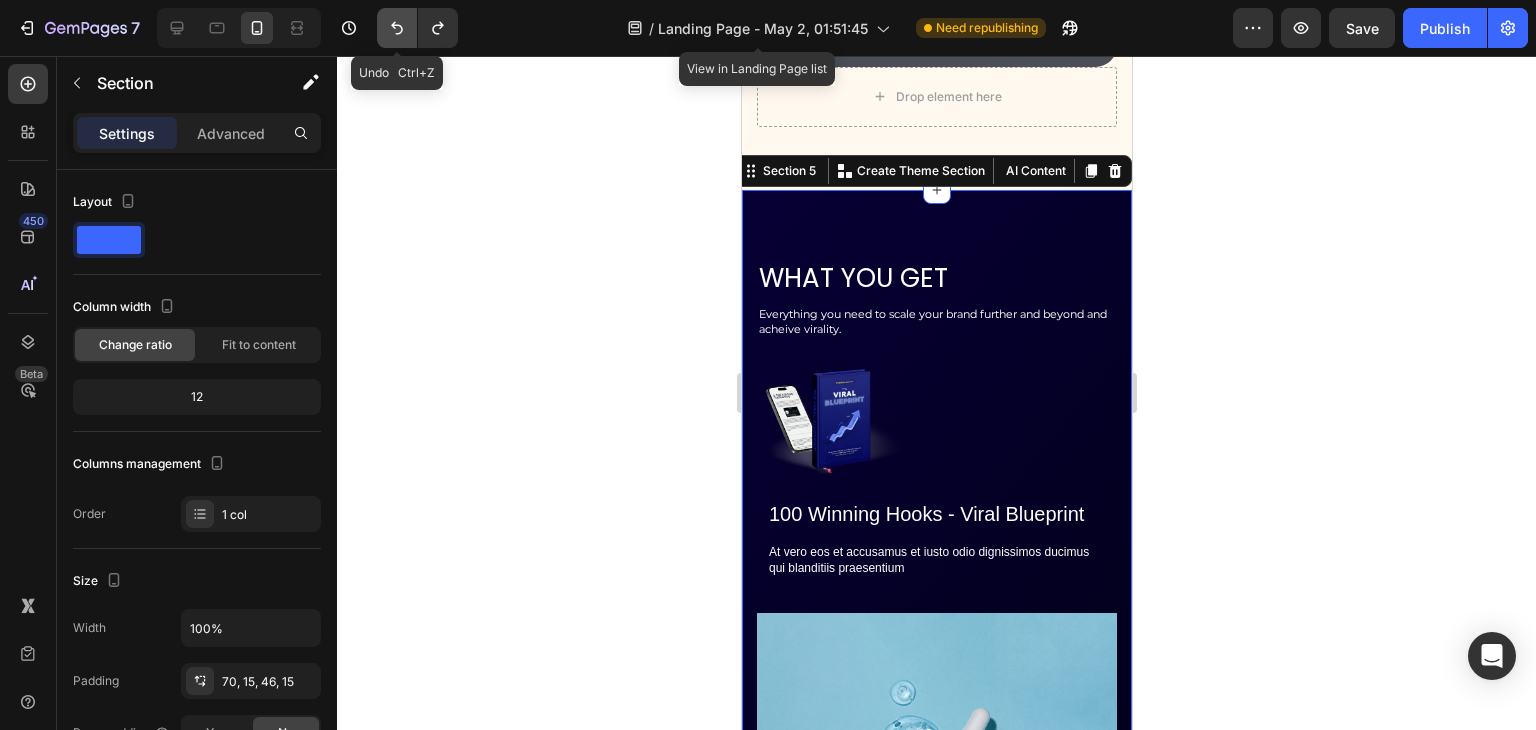 click 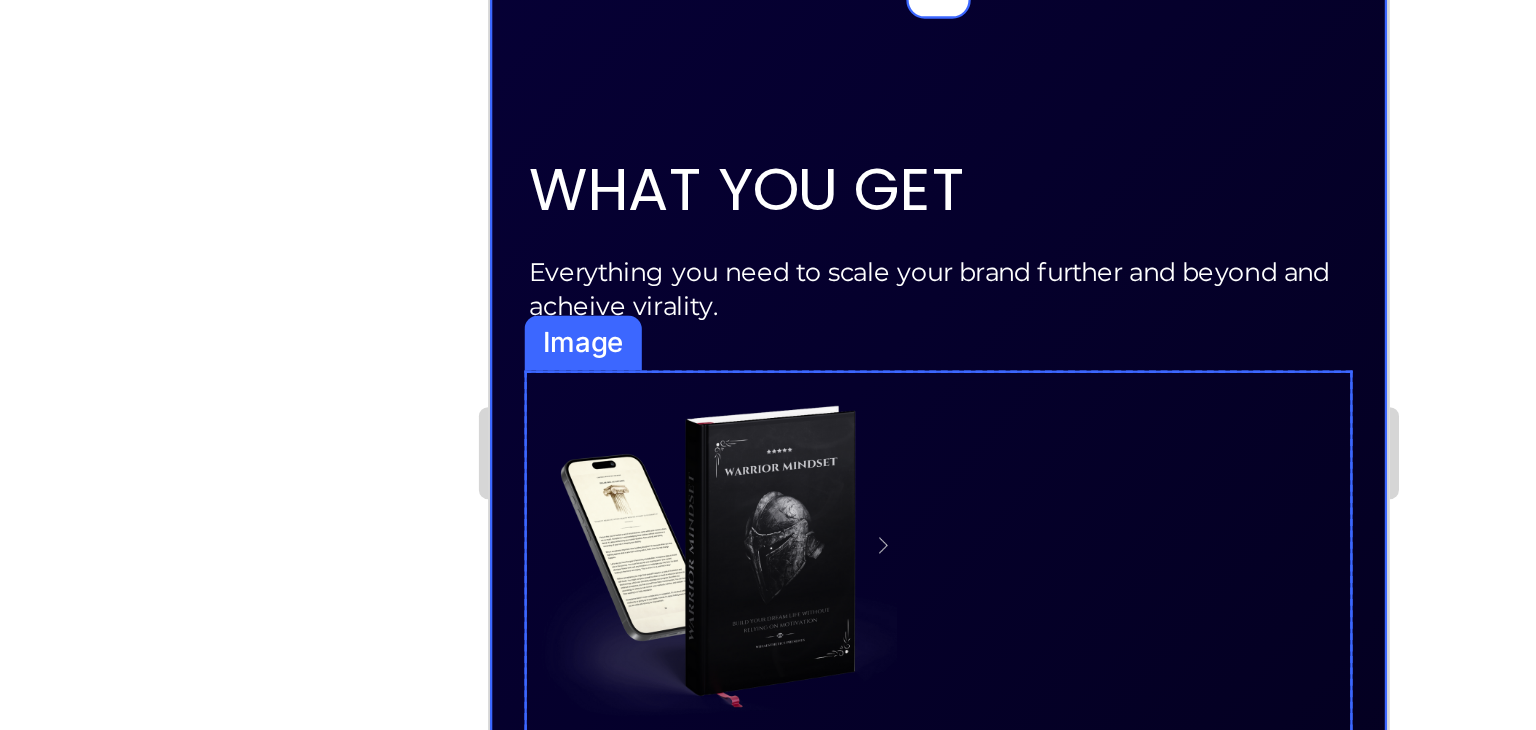 scroll, scrollTop: 2798, scrollLeft: 0, axis: vertical 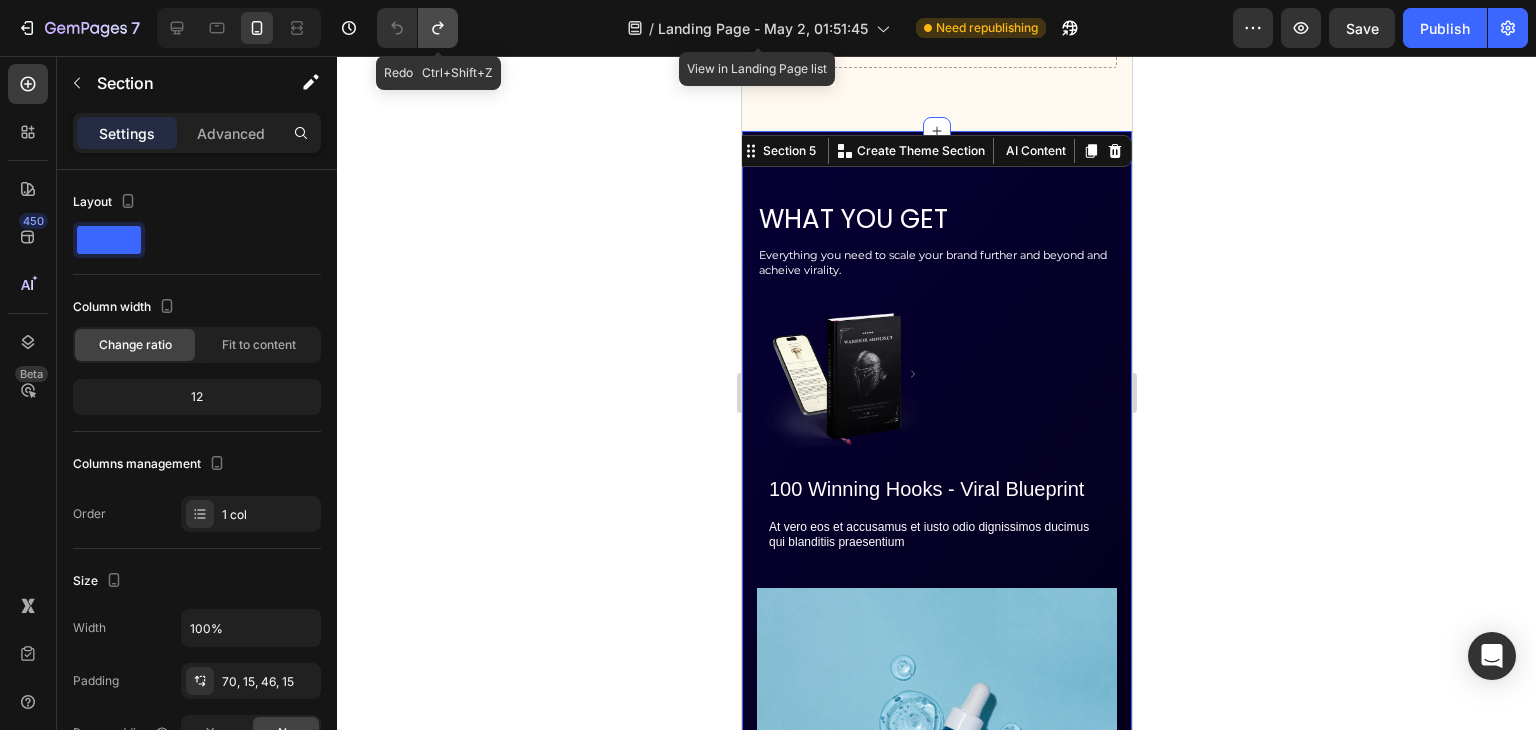 click 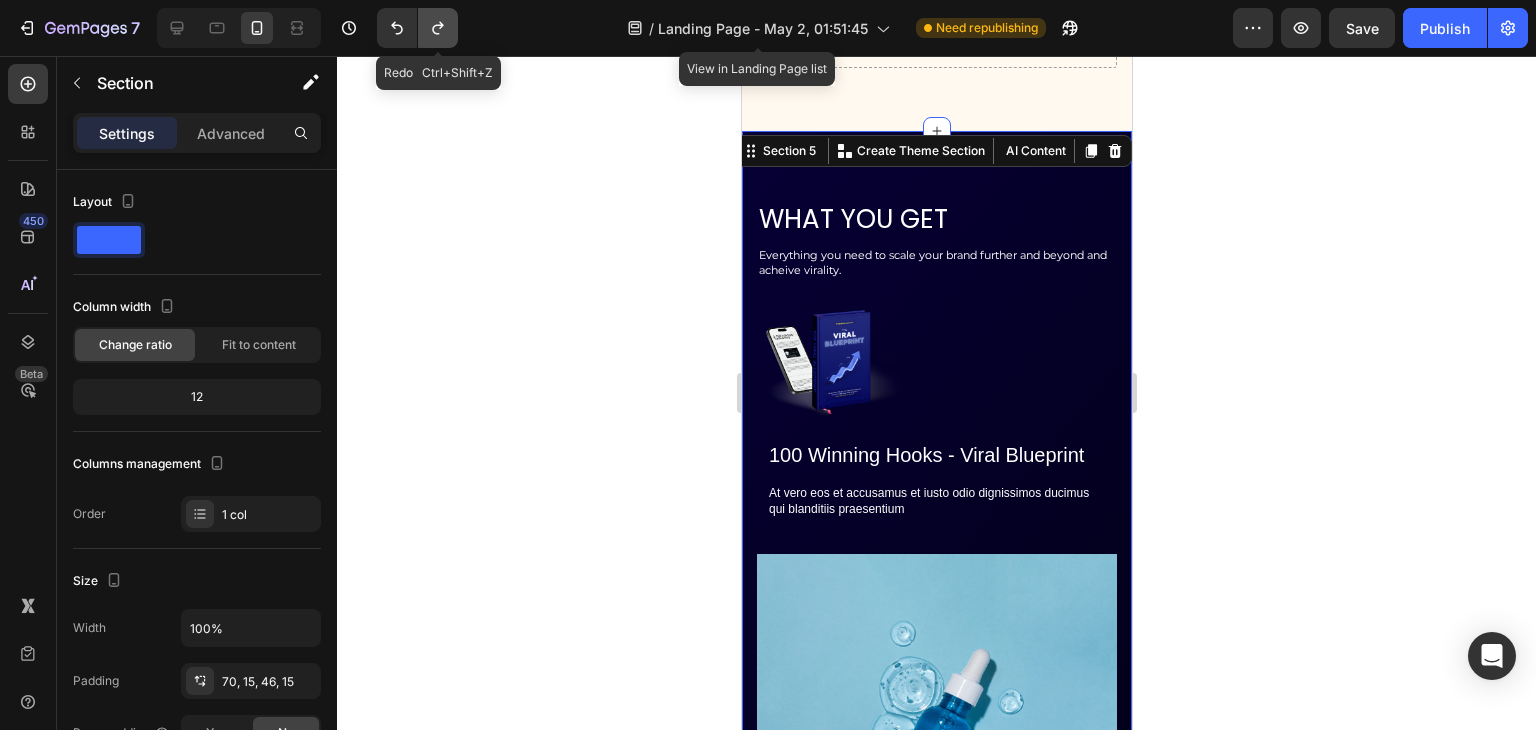 click 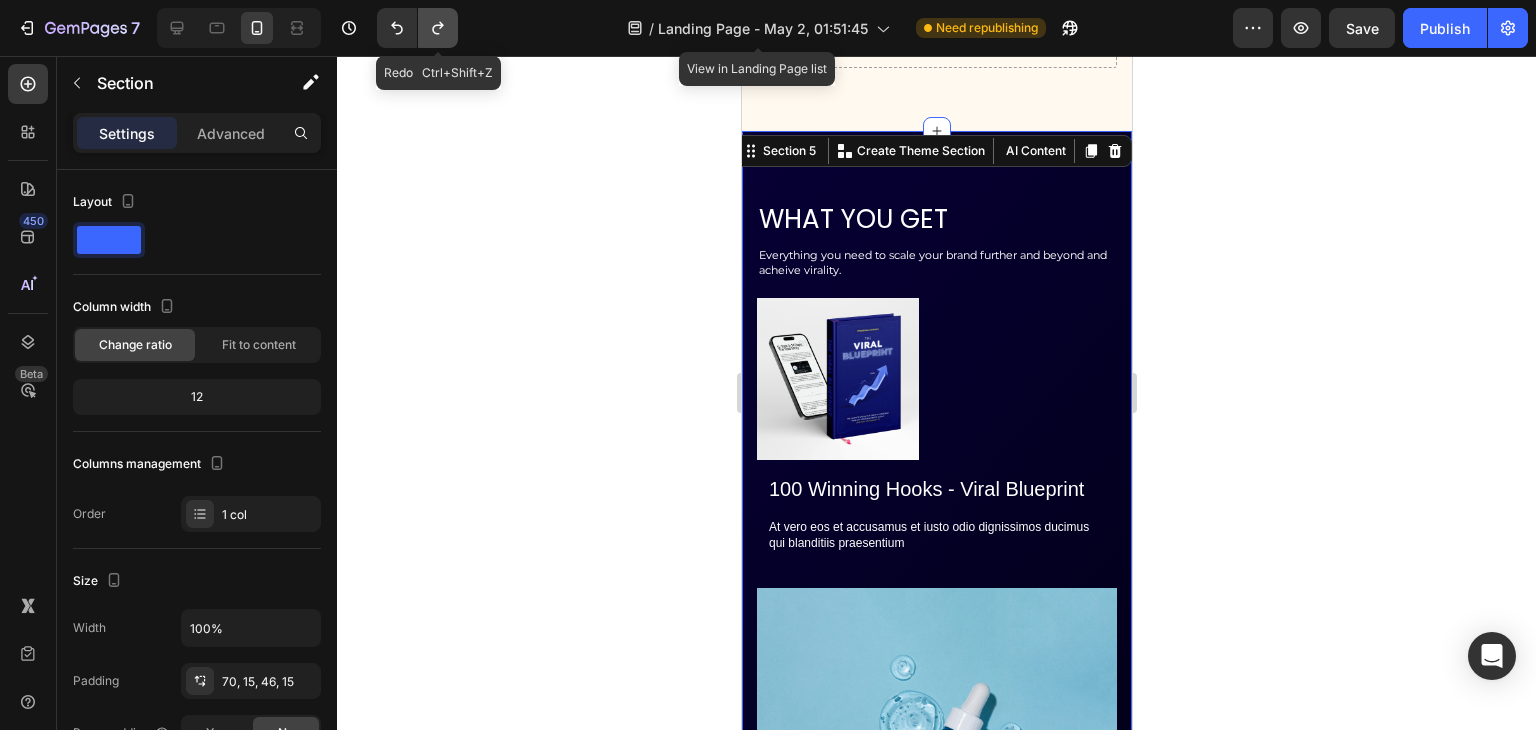 click 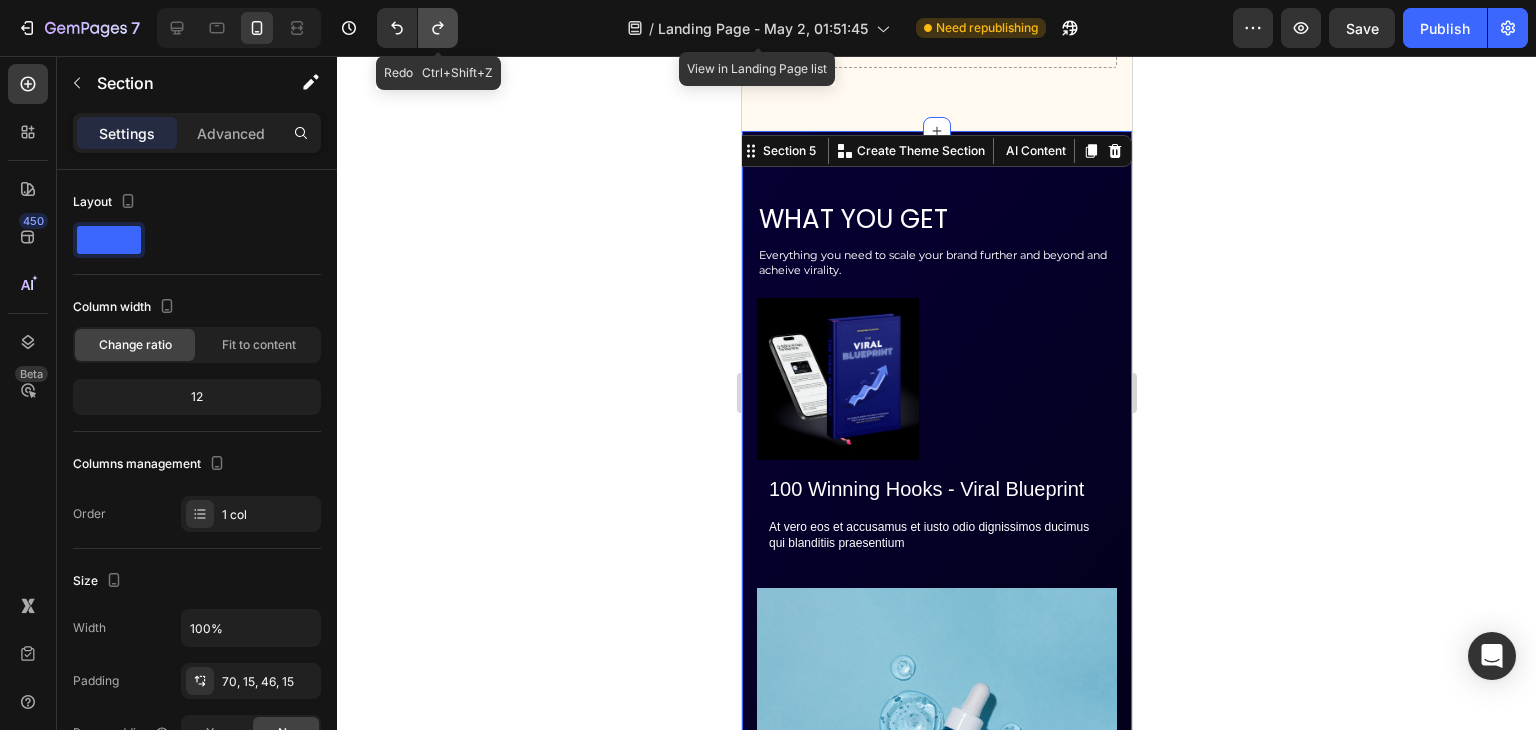 click 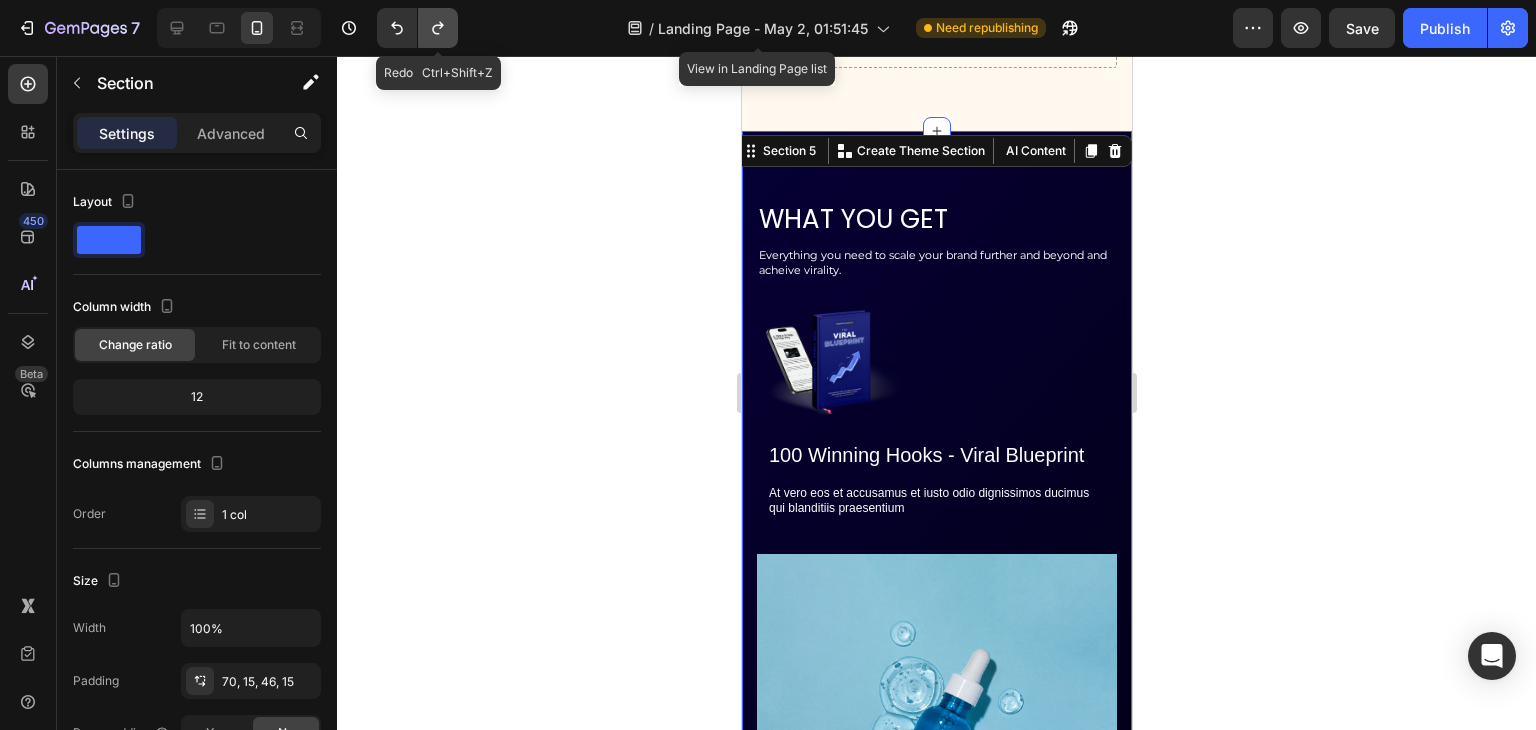 click 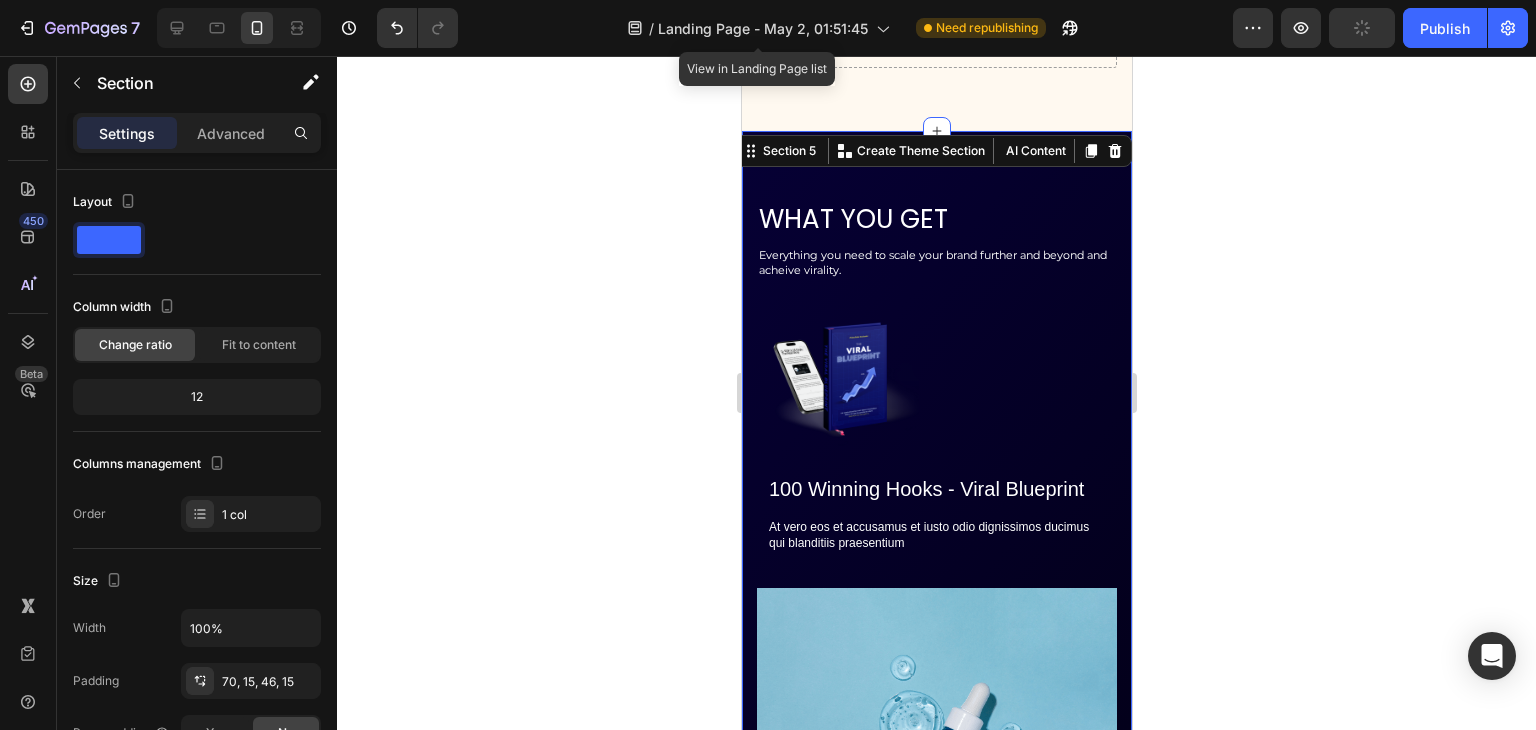 scroll, scrollTop: 2708, scrollLeft: 0, axis: vertical 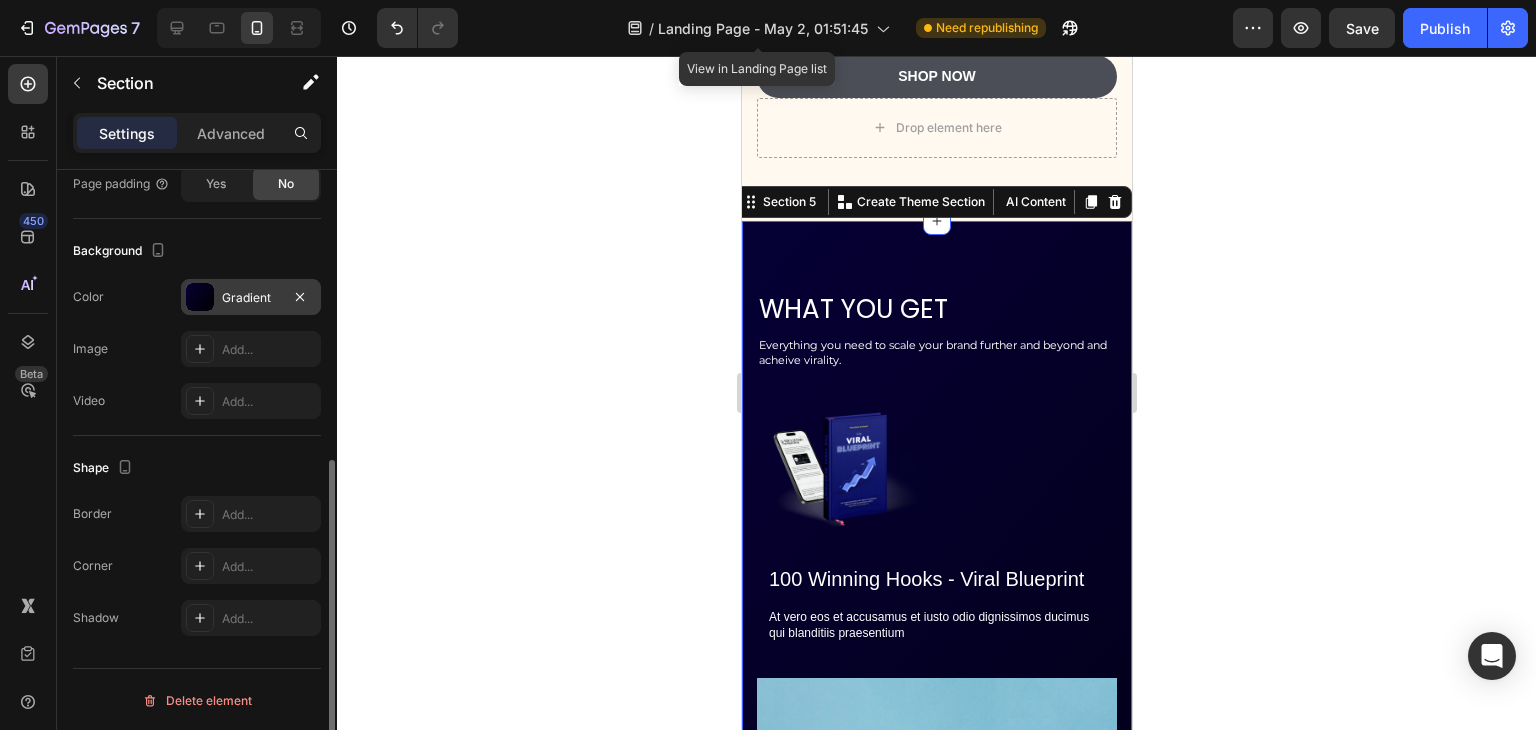 click at bounding box center [200, 297] 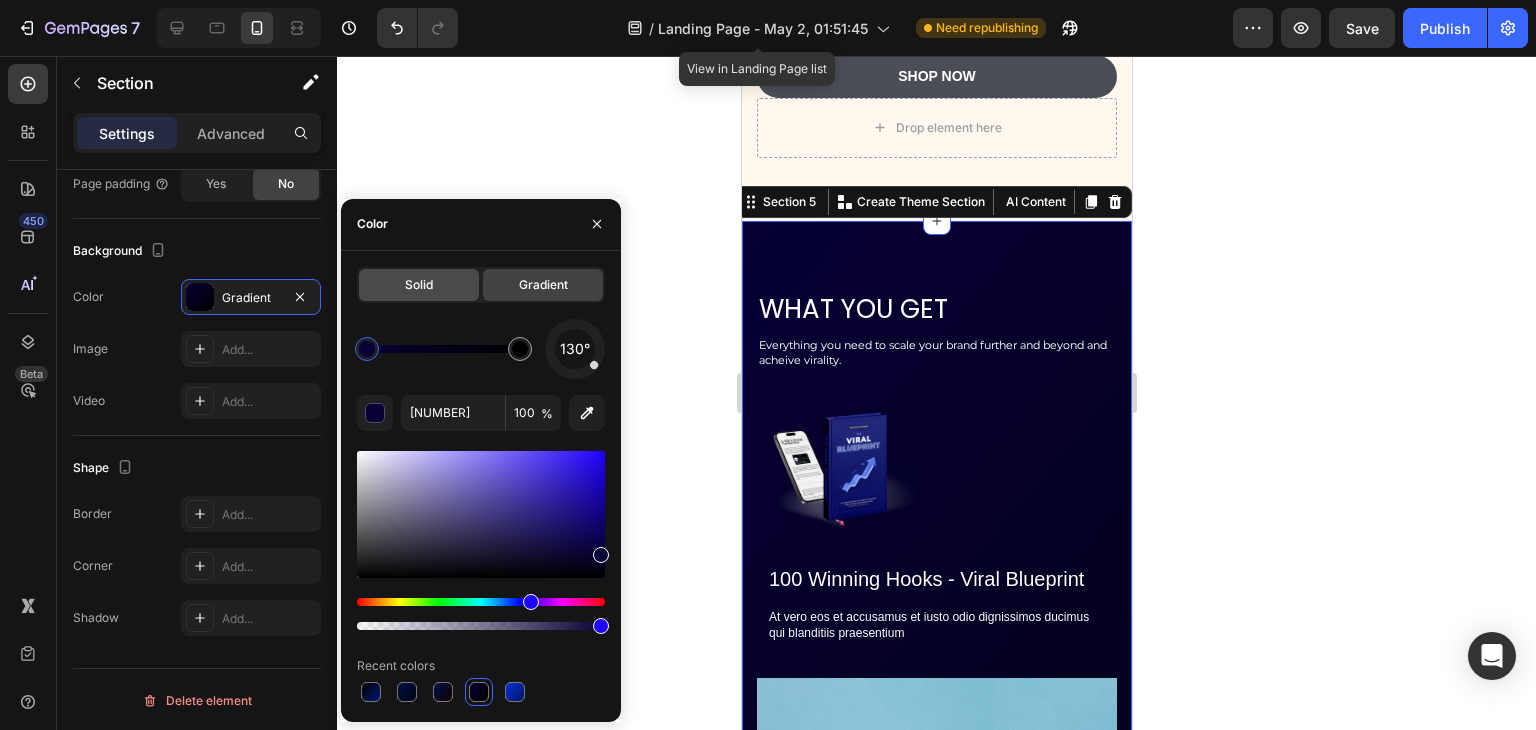 click on "Solid" 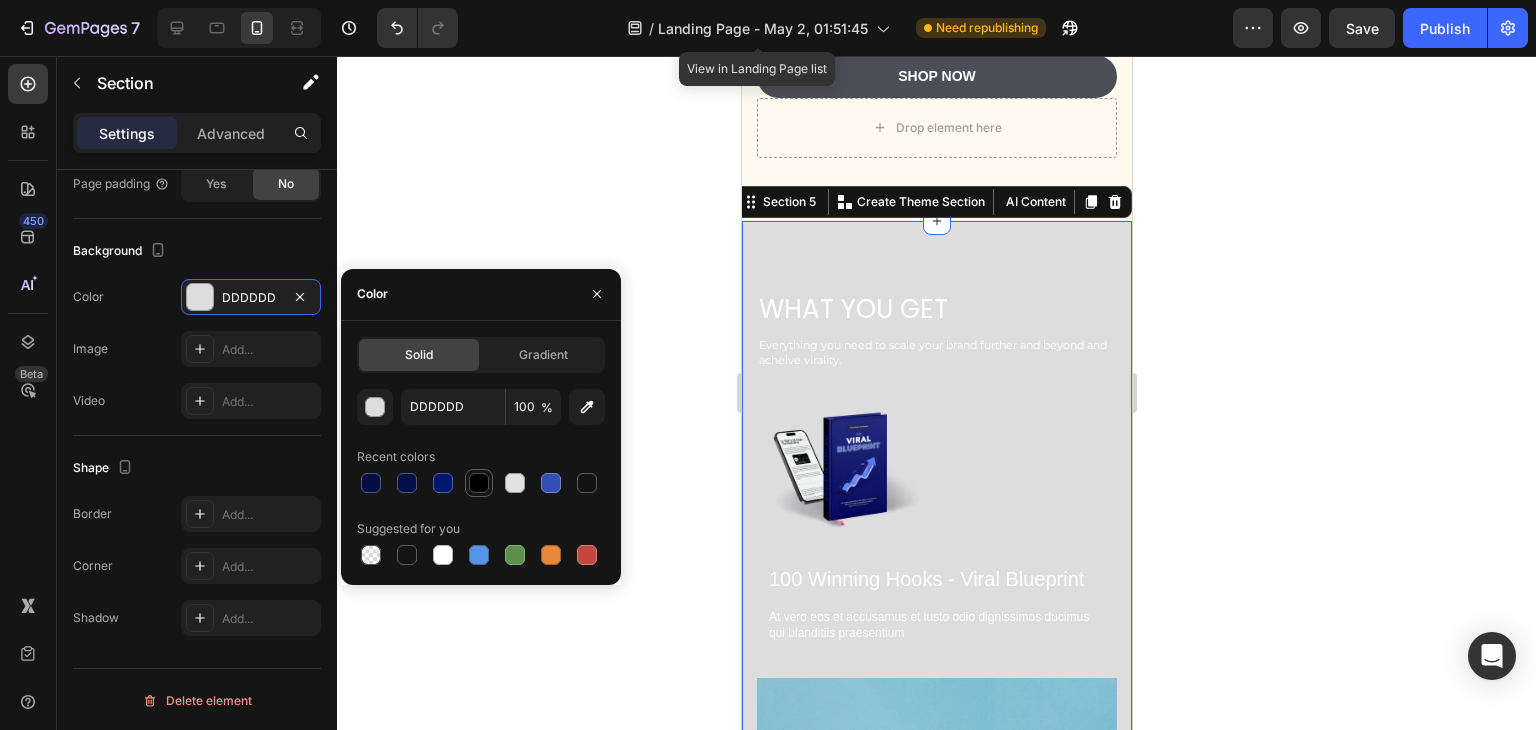 click at bounding box center (479, 483) 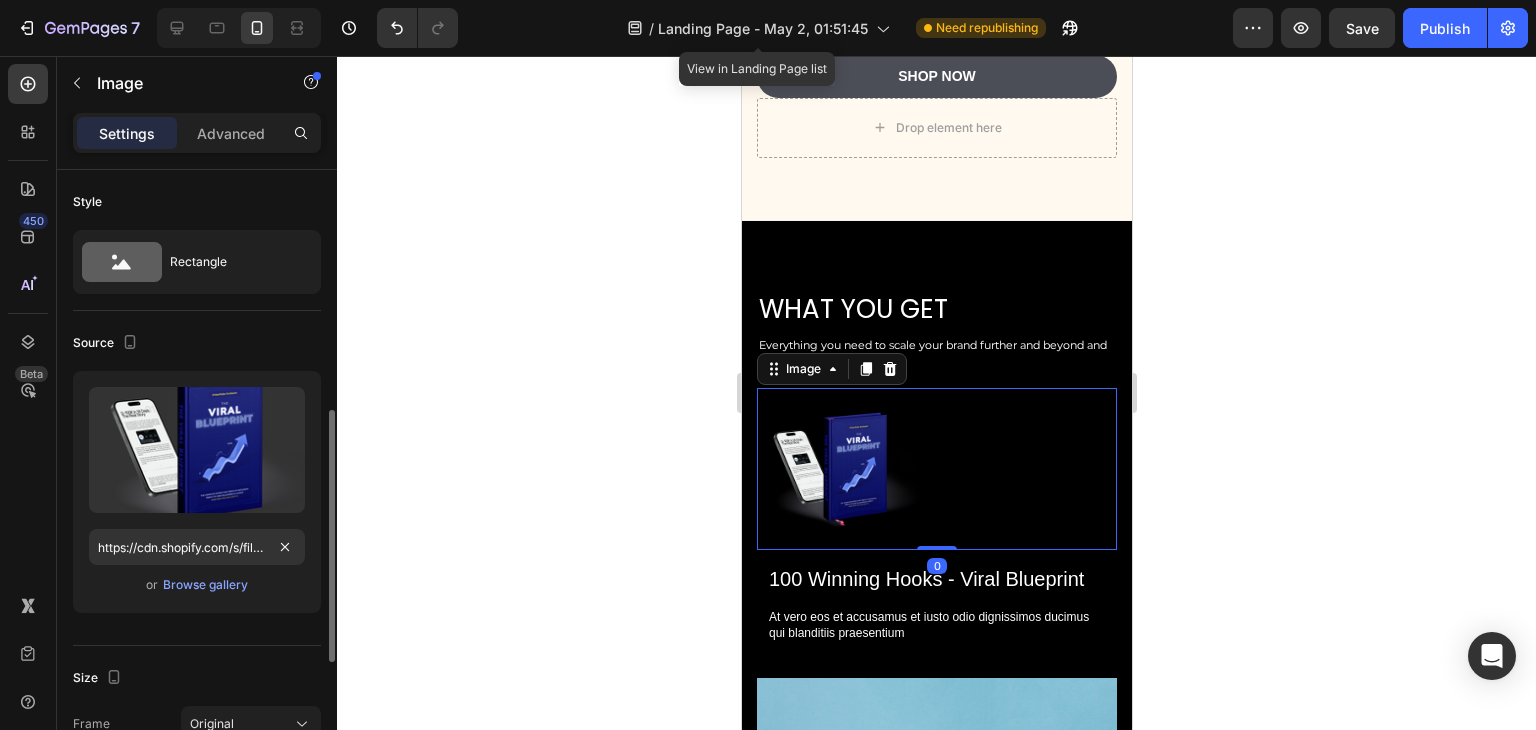 scroll, scrollTop: 364, scrollLeft: 0, axis: vertical 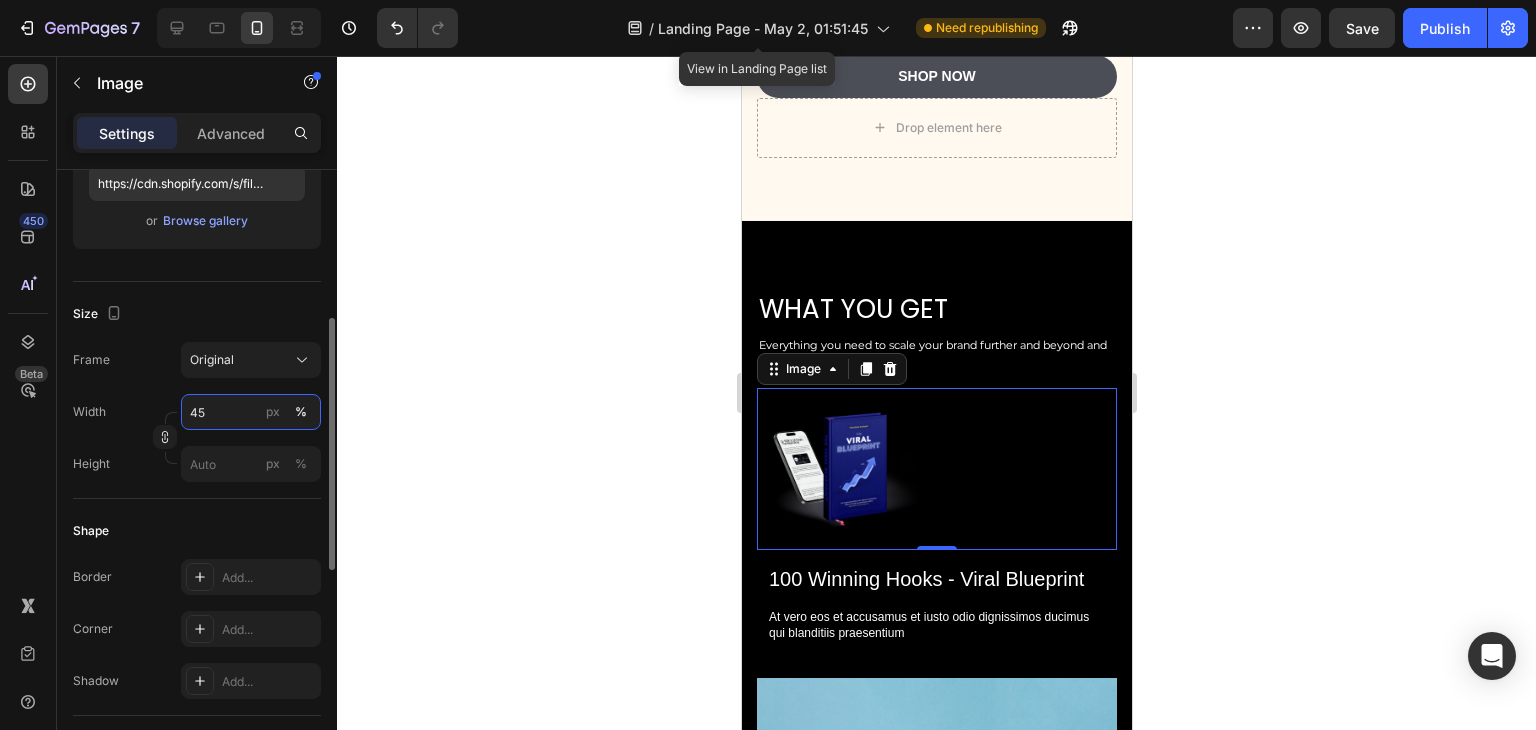 click on "45" at bounding box center (251, 412) 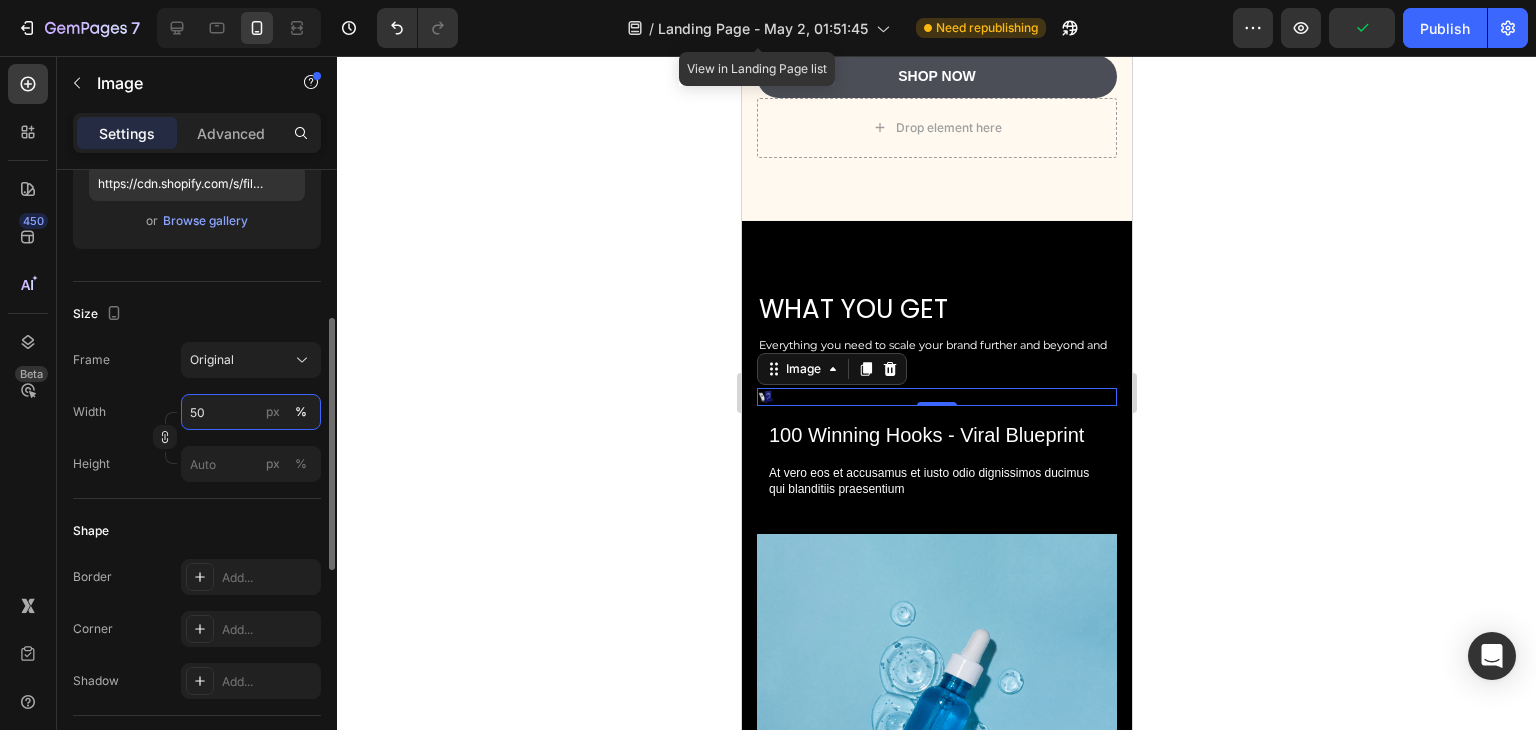 type on "5" 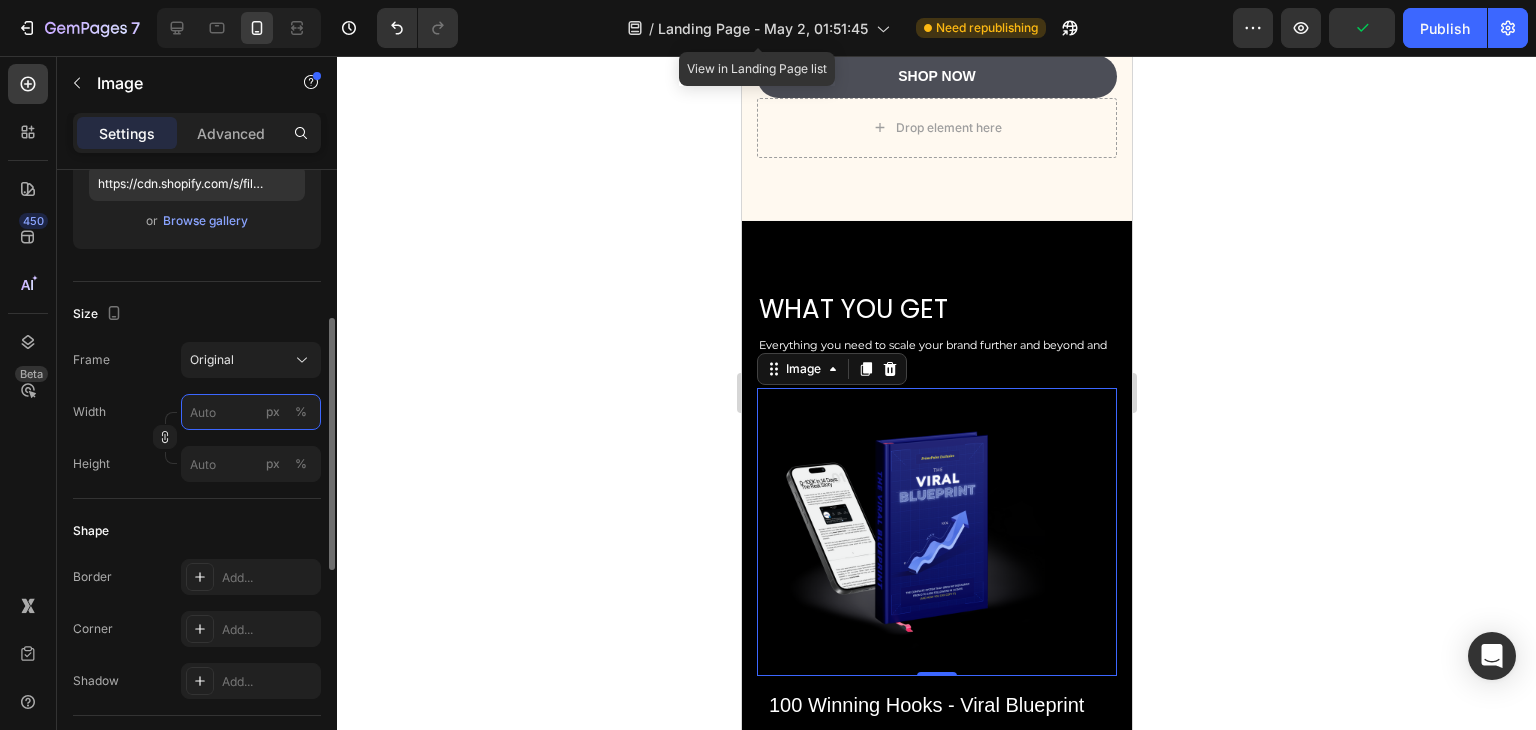 type on "5" 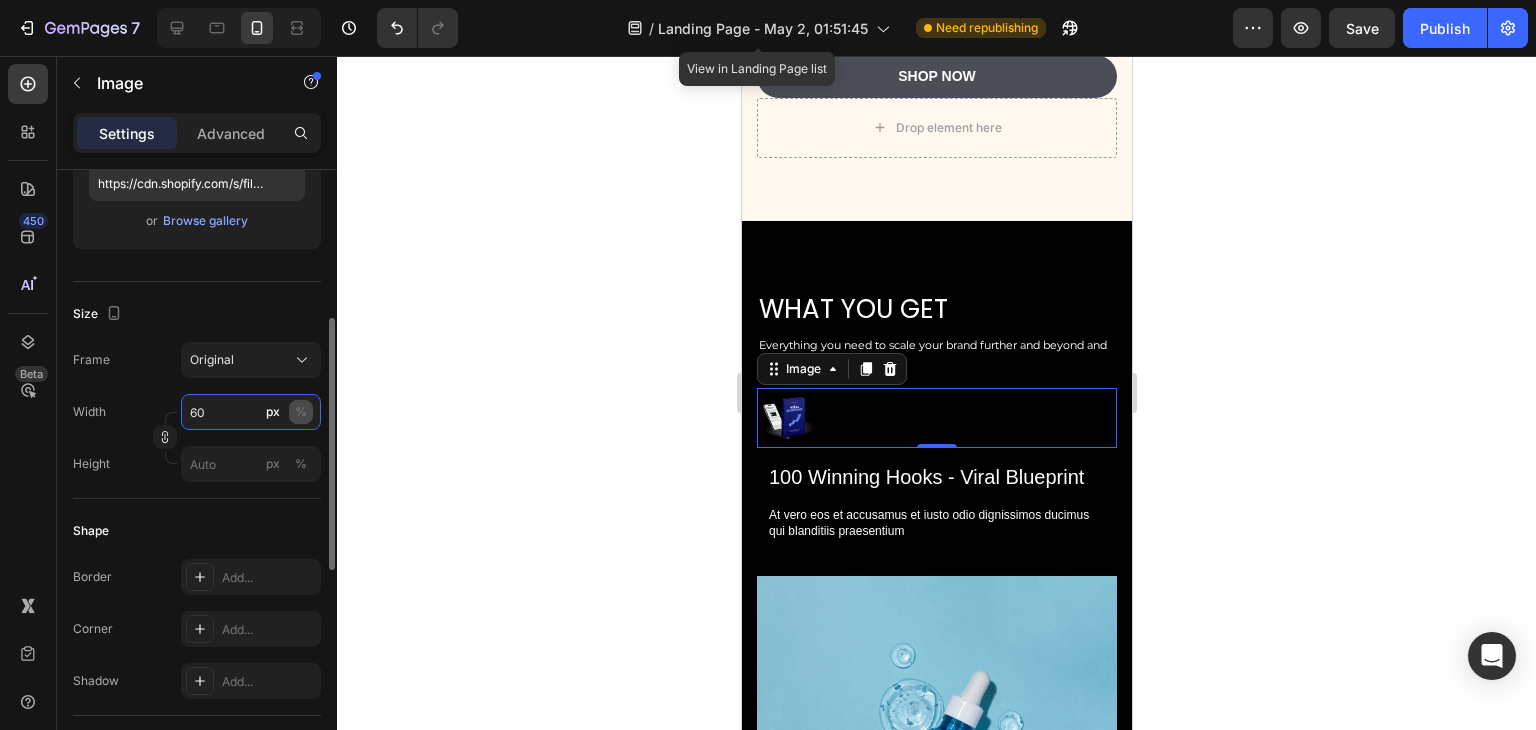 type on "60" 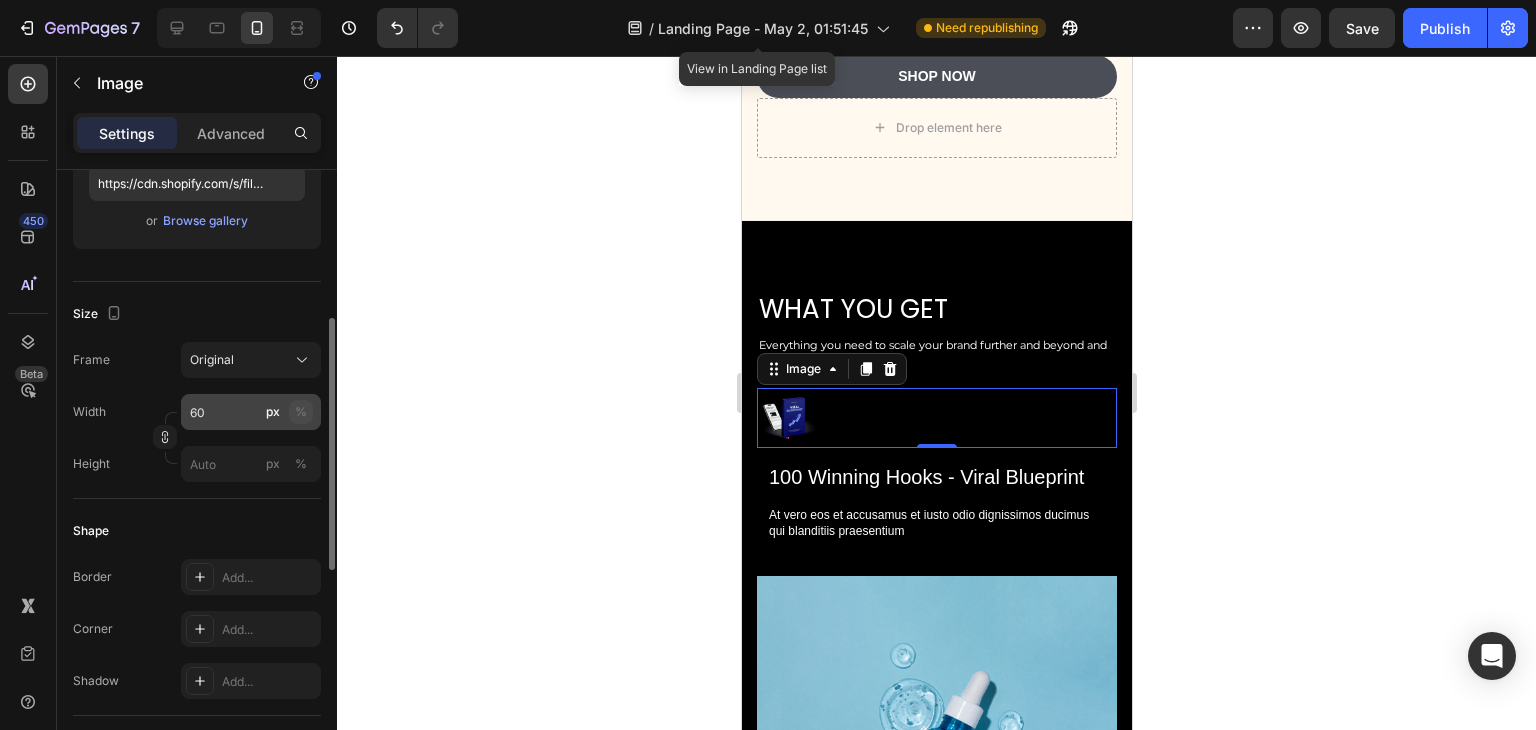 click on "%" at bounding box center [301, 412] 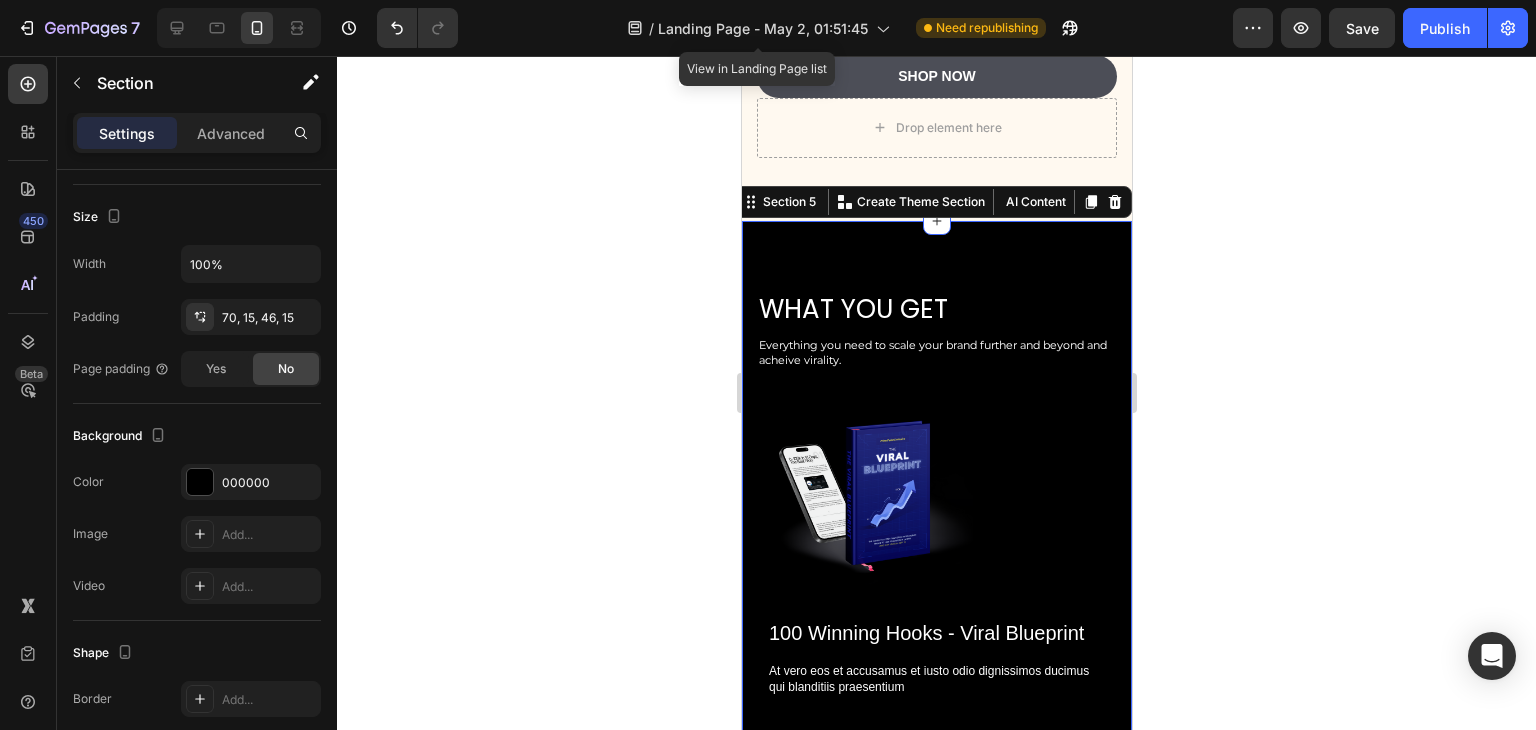scroll, scrollTop: 0, scrollLeft: 0, axis: both 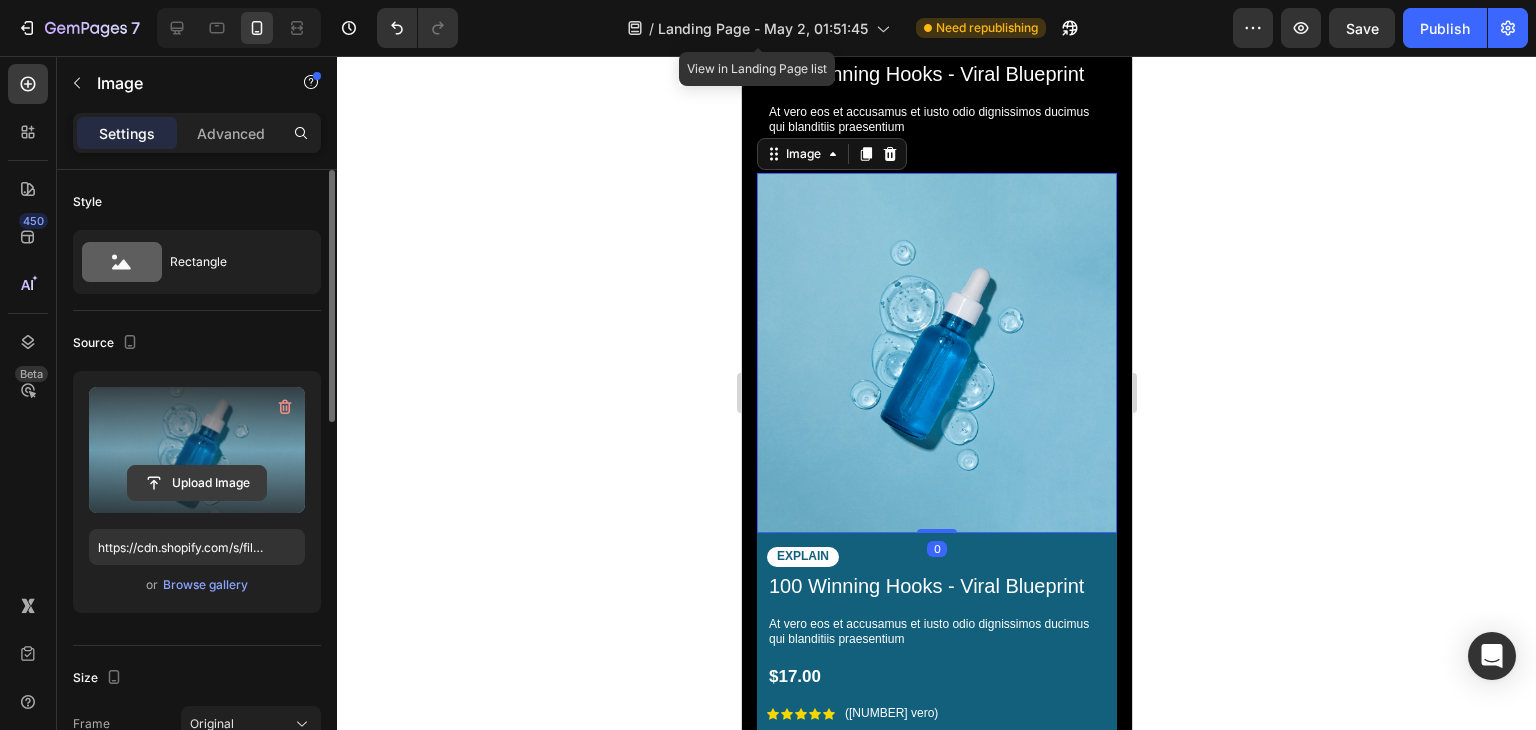 click 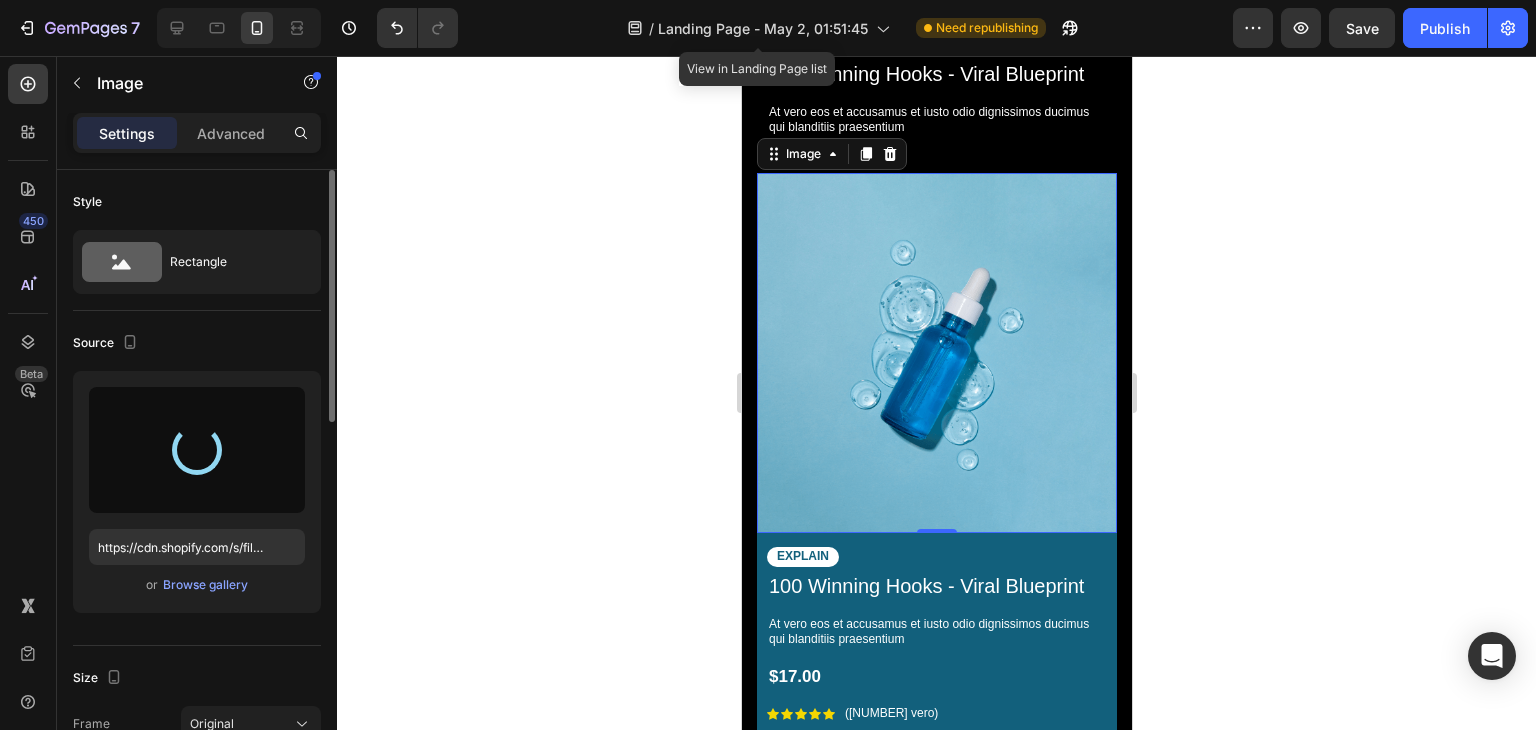 type on "https://cdn.shopify.com/s/files/1/0643/2135/5931/files/gempages_564718435615900434-b51c91ca-a115-4566-b5e5-9fd8440c5610.png" 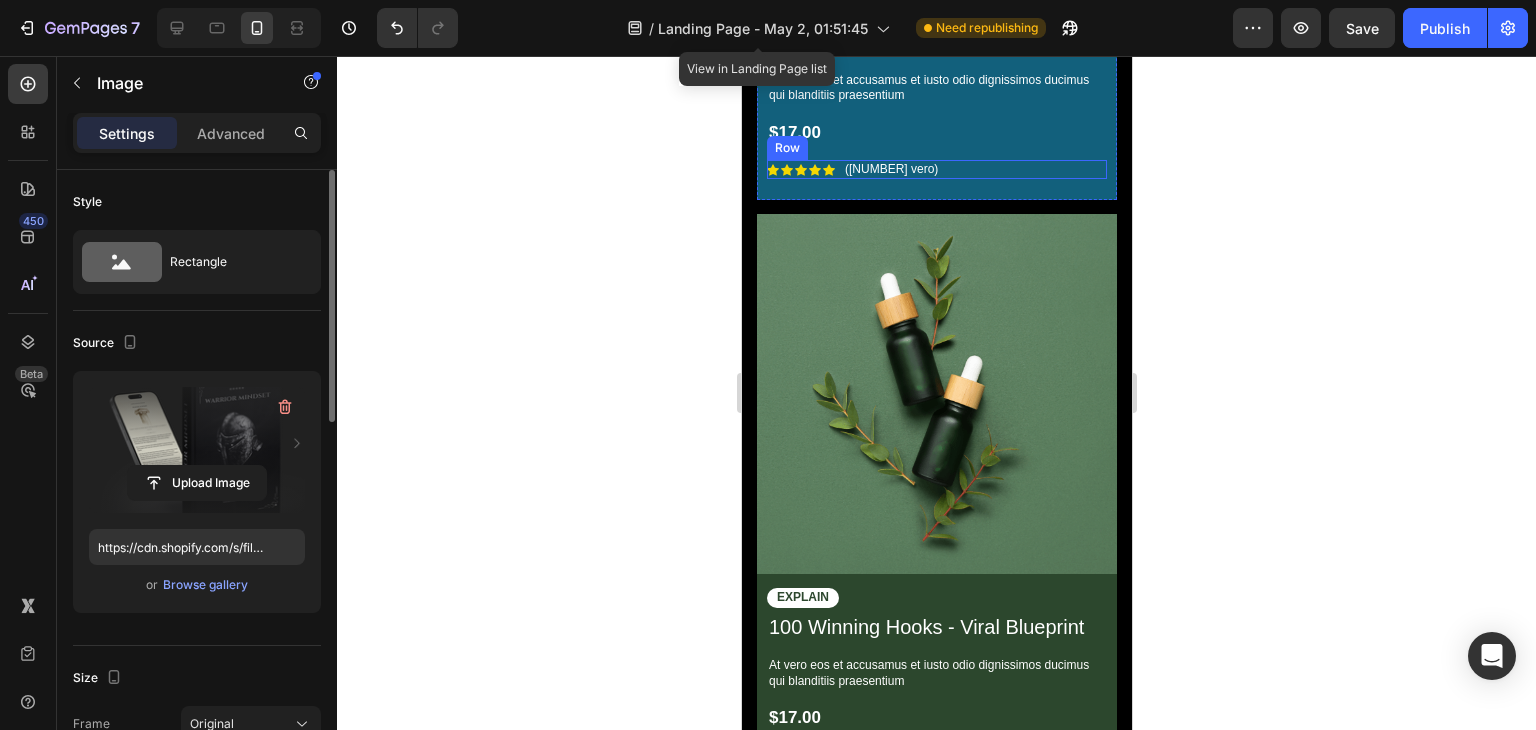 scroll, scrollTop: 3786, scrollLeft: 0, axis: vertical 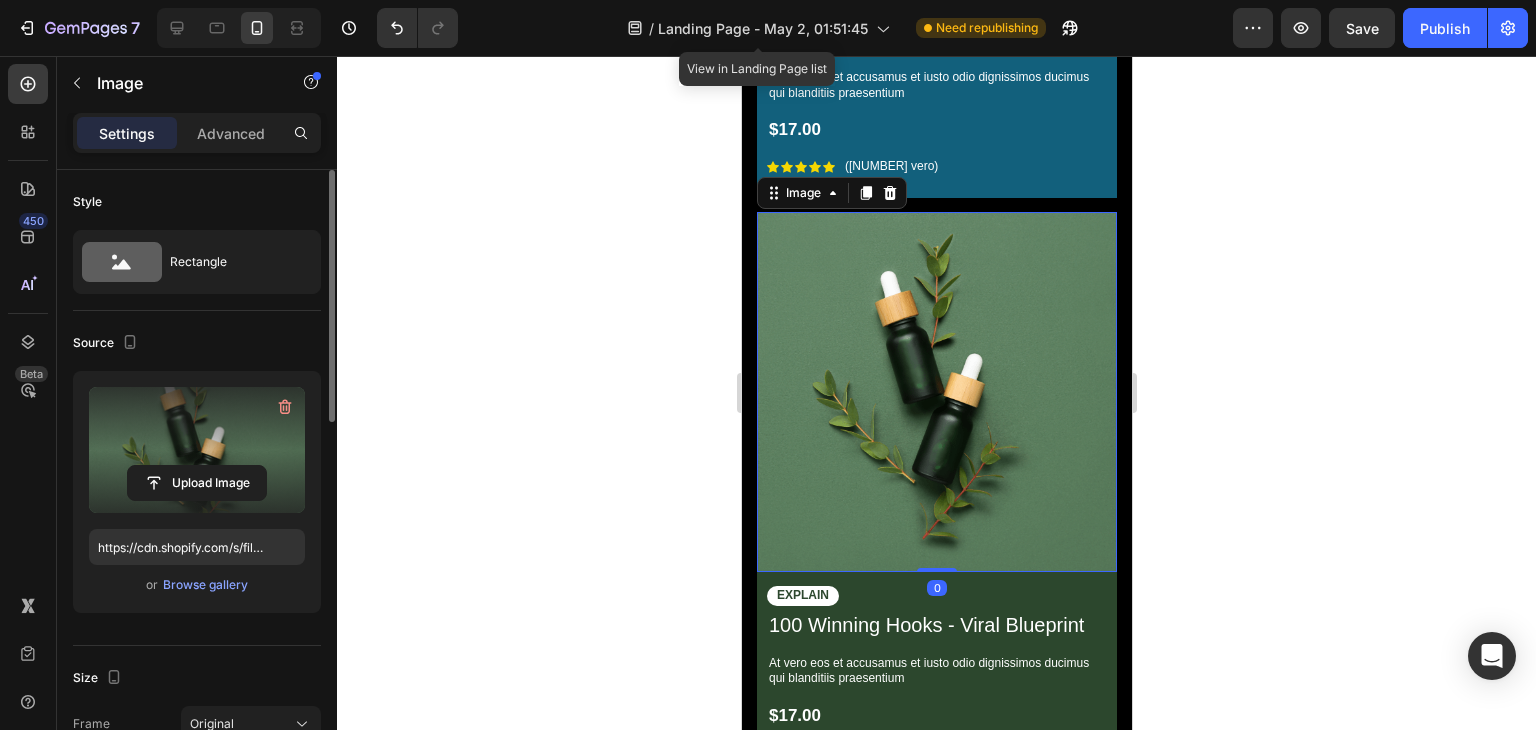 click at bounding box center (197, 450) 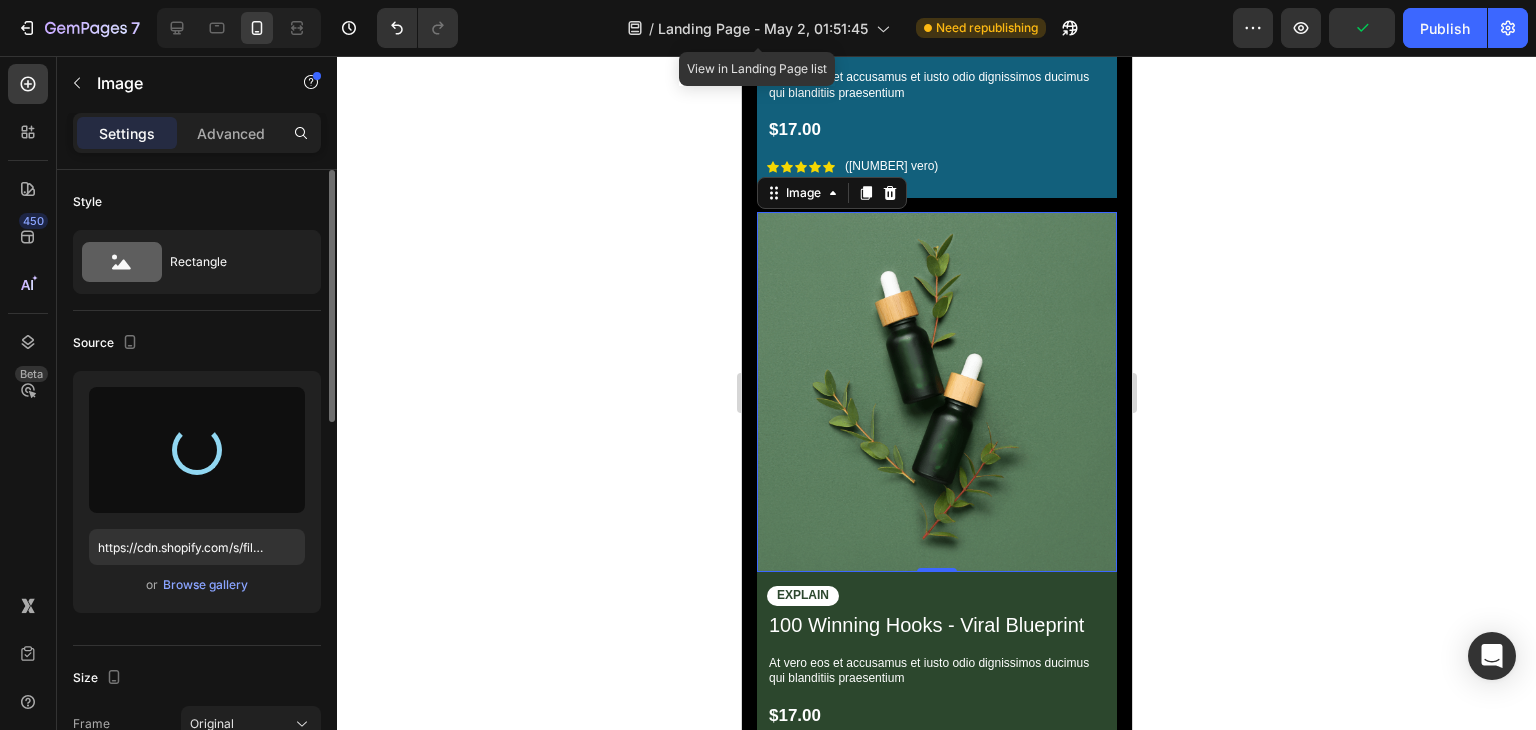 type on "https://cdn.shopify.com/s/files/1/0643/2135/5931/files/gempages_564718435615900434-c700c6ce-e8eb-4929-86be-a797269871d6.png" 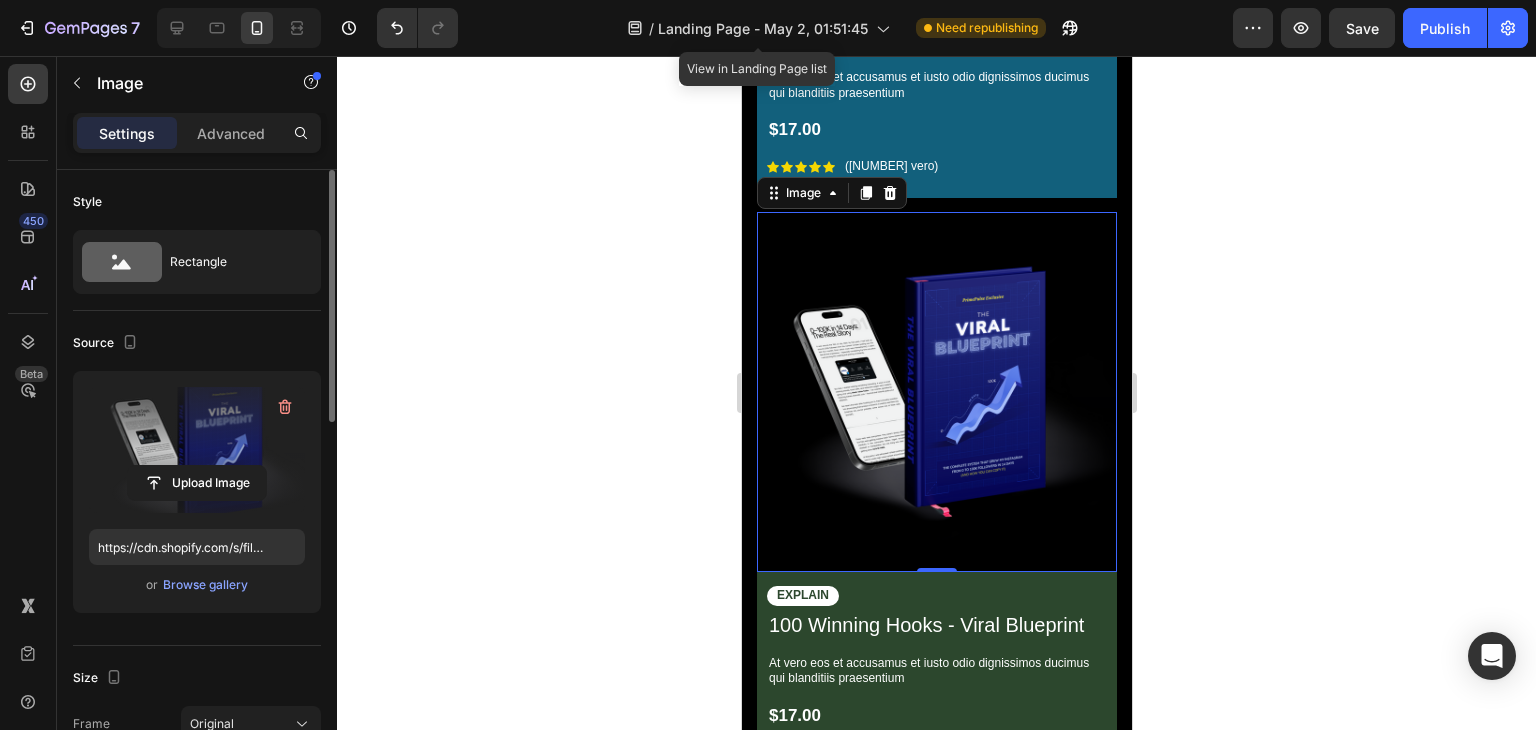 scroll, scrollTop: 3436, scrollLeft: 0, axis: vertical 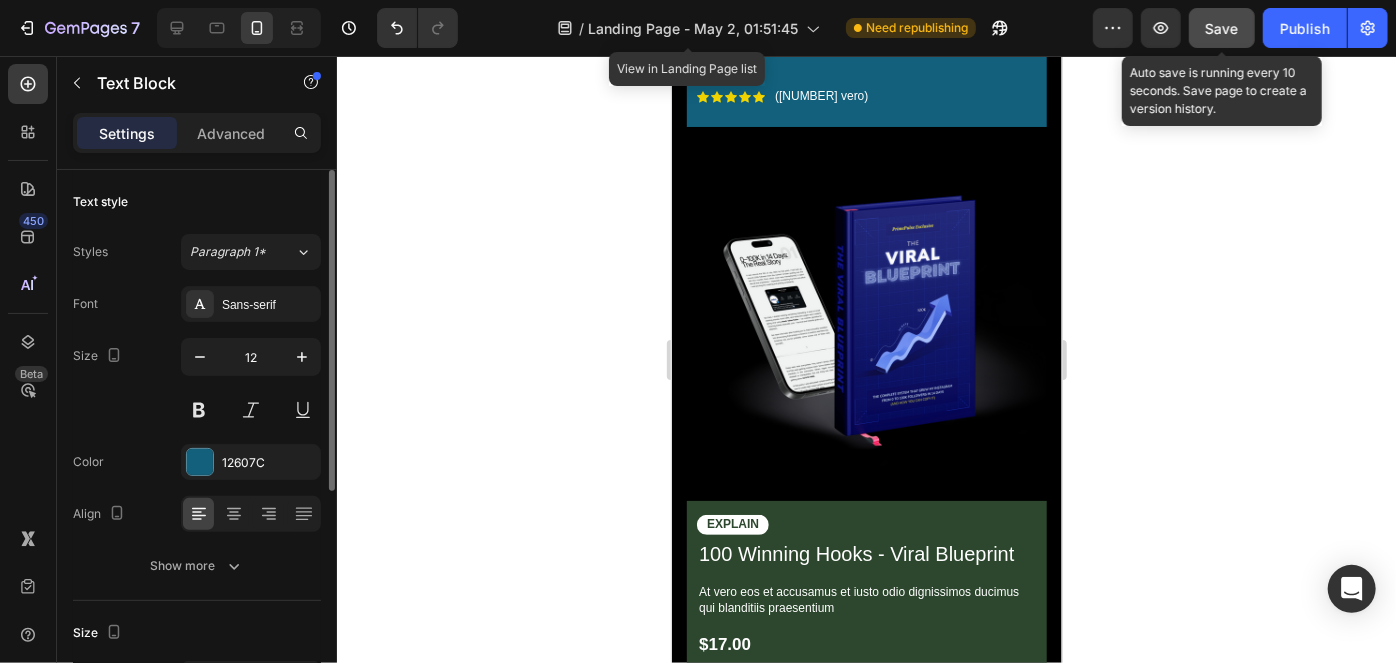 click on "Save" 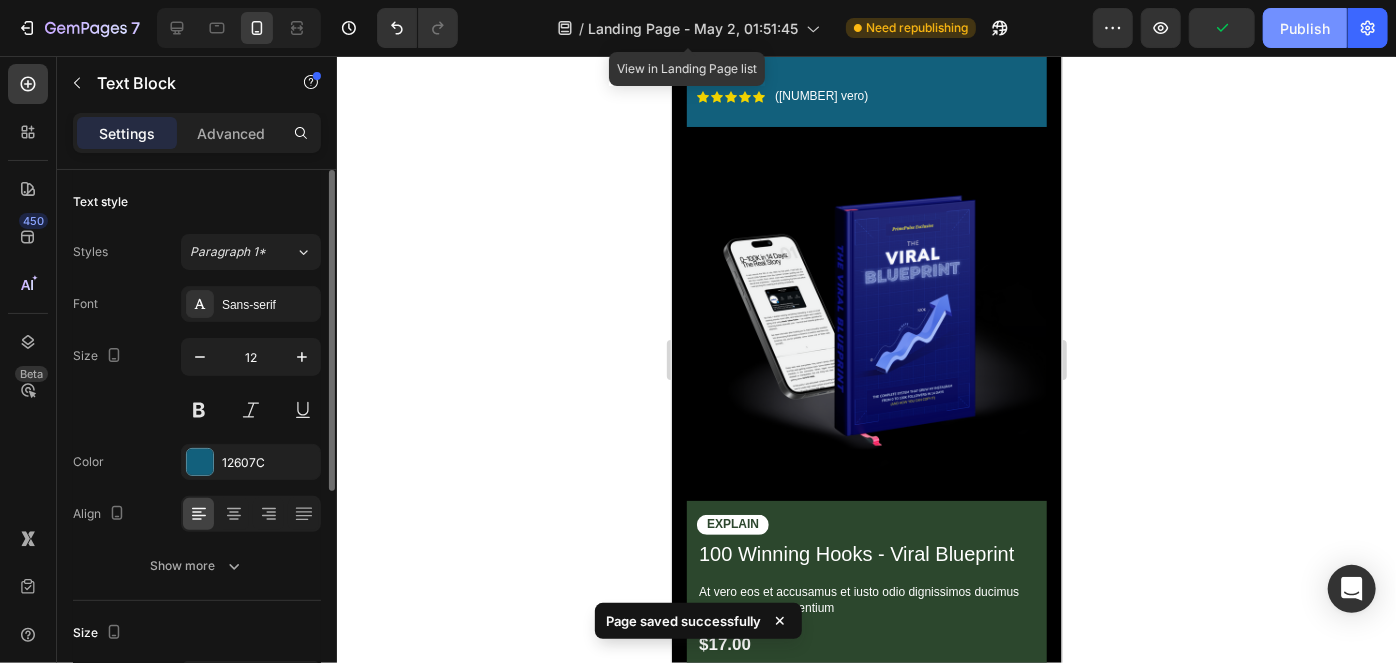 click on "Publish" at bounding box center (1305, 28) 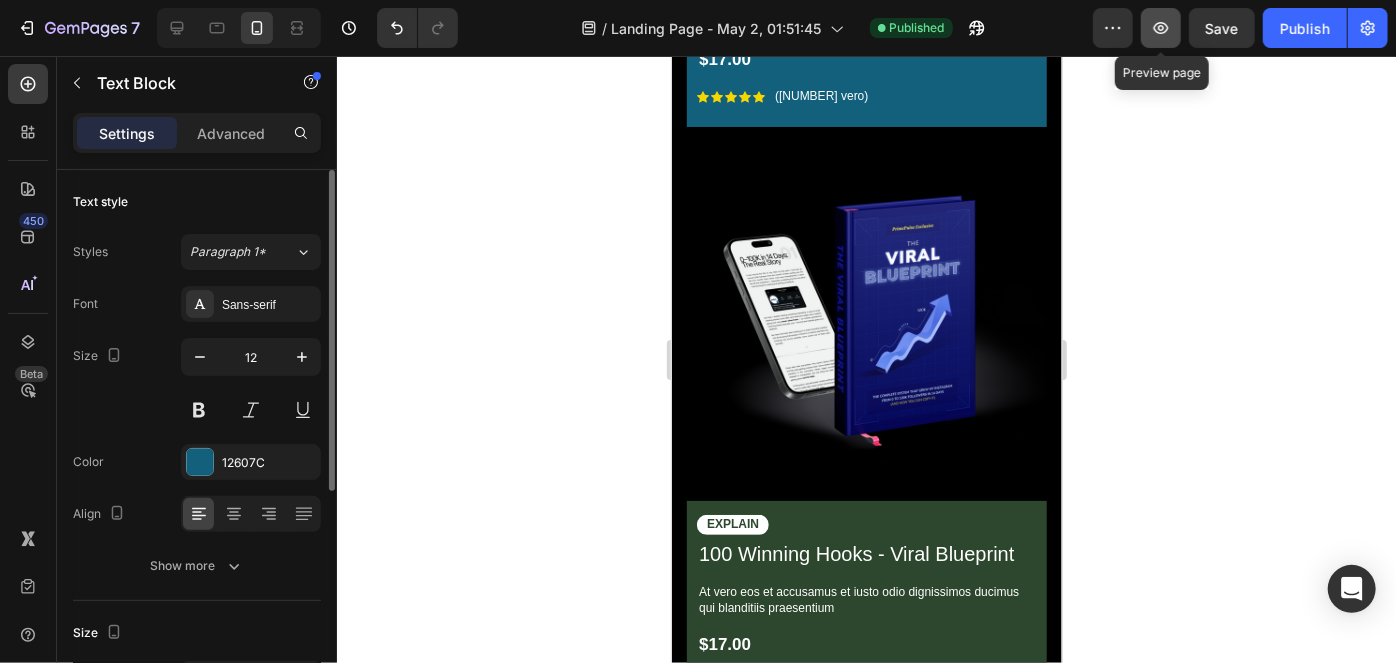click 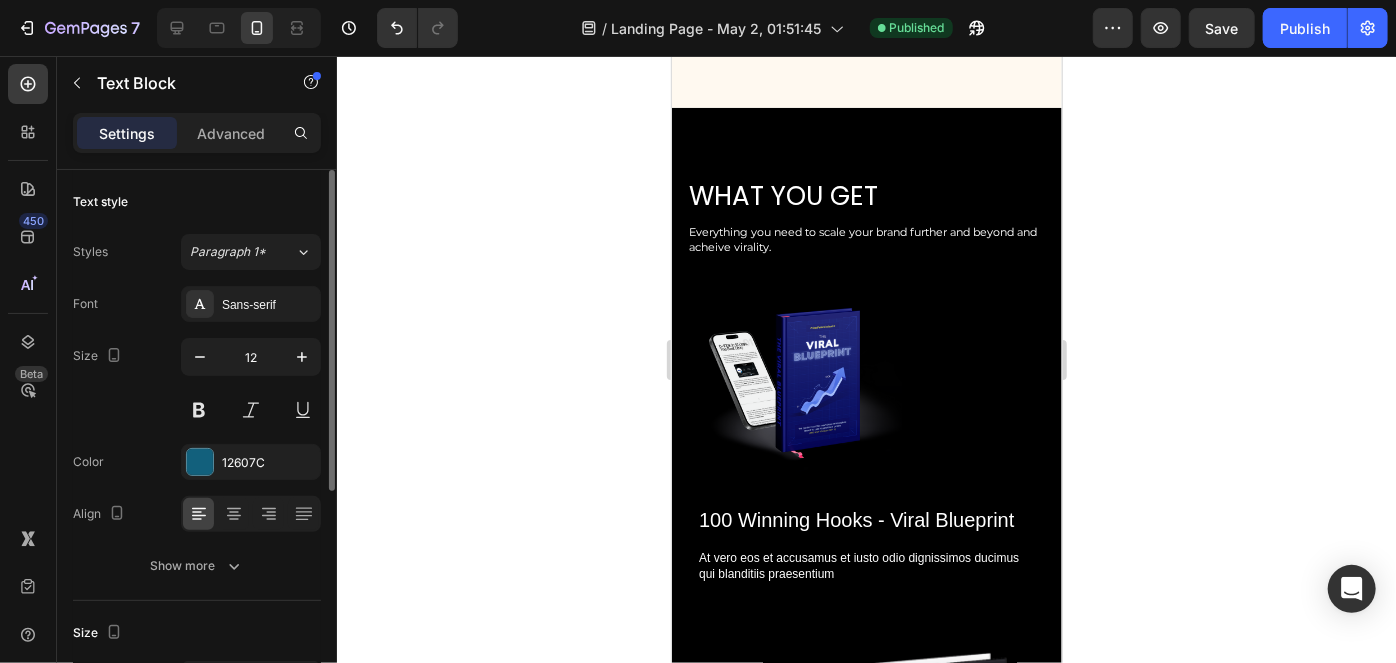 scroll, scrollTop: 2821, scrollLeft: 0, axis: vertical 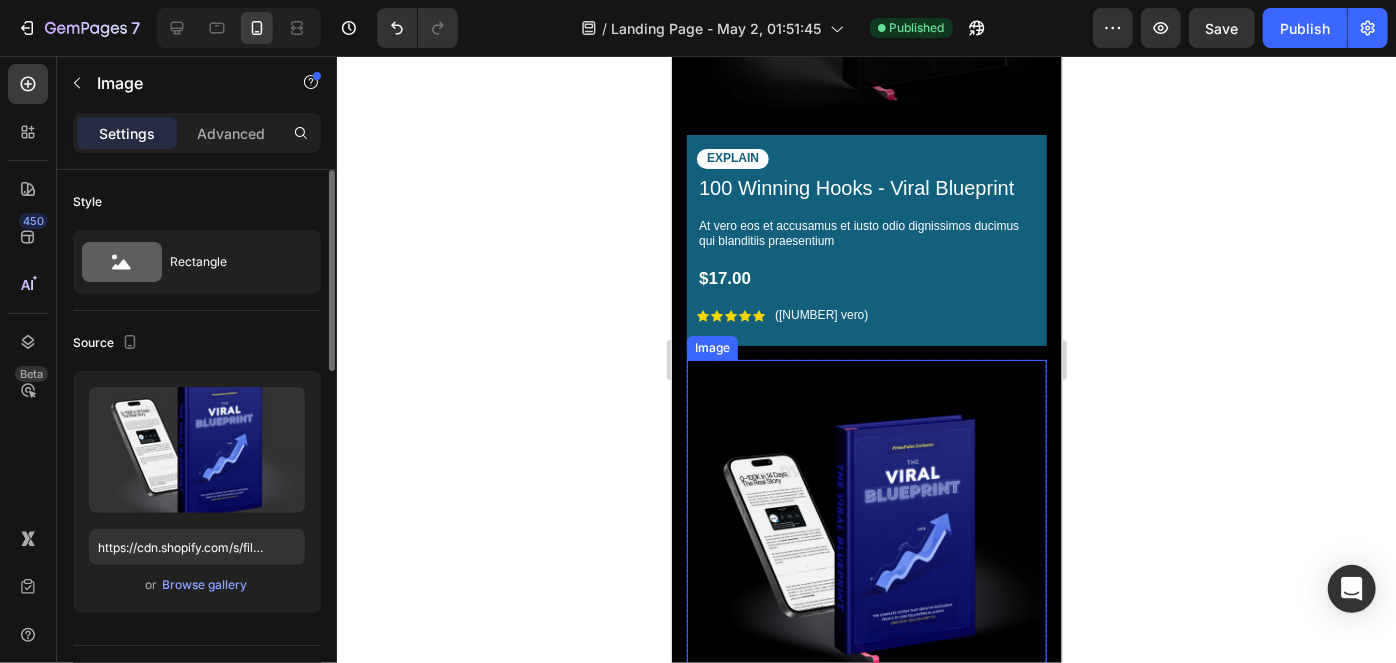 click at bounding box center [866, 539] 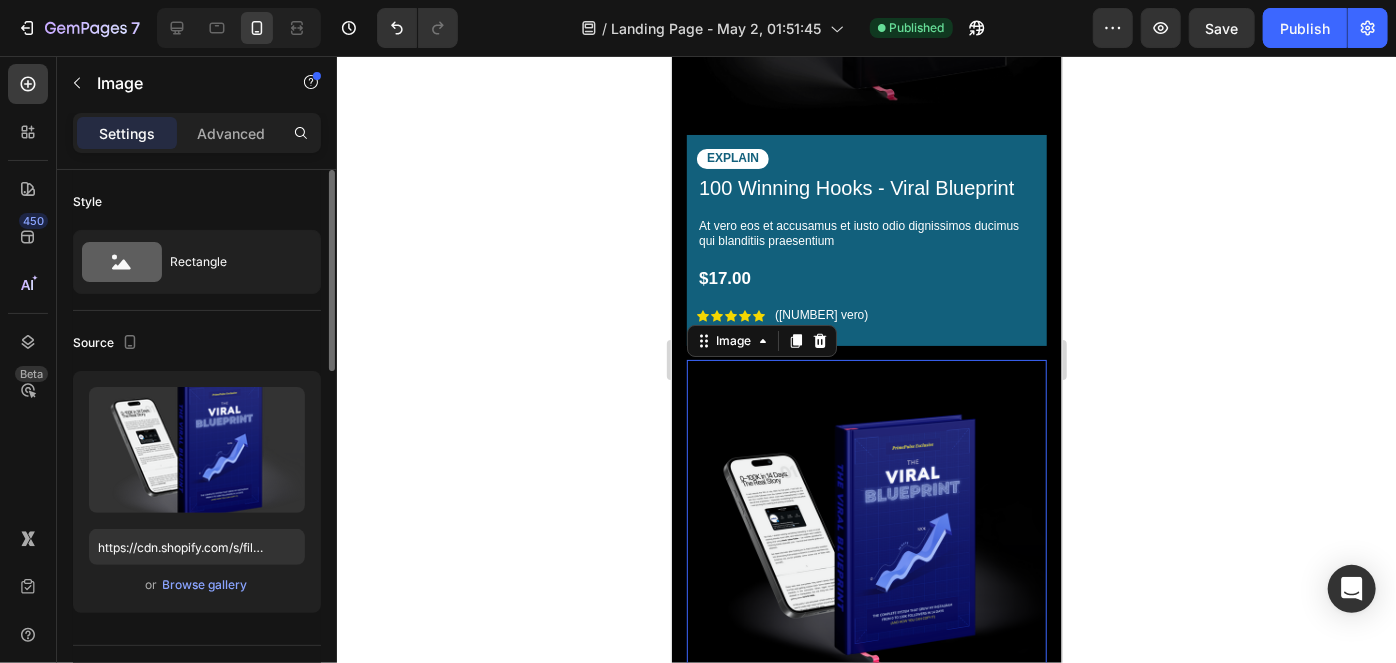click at bounding box center [866, 539] 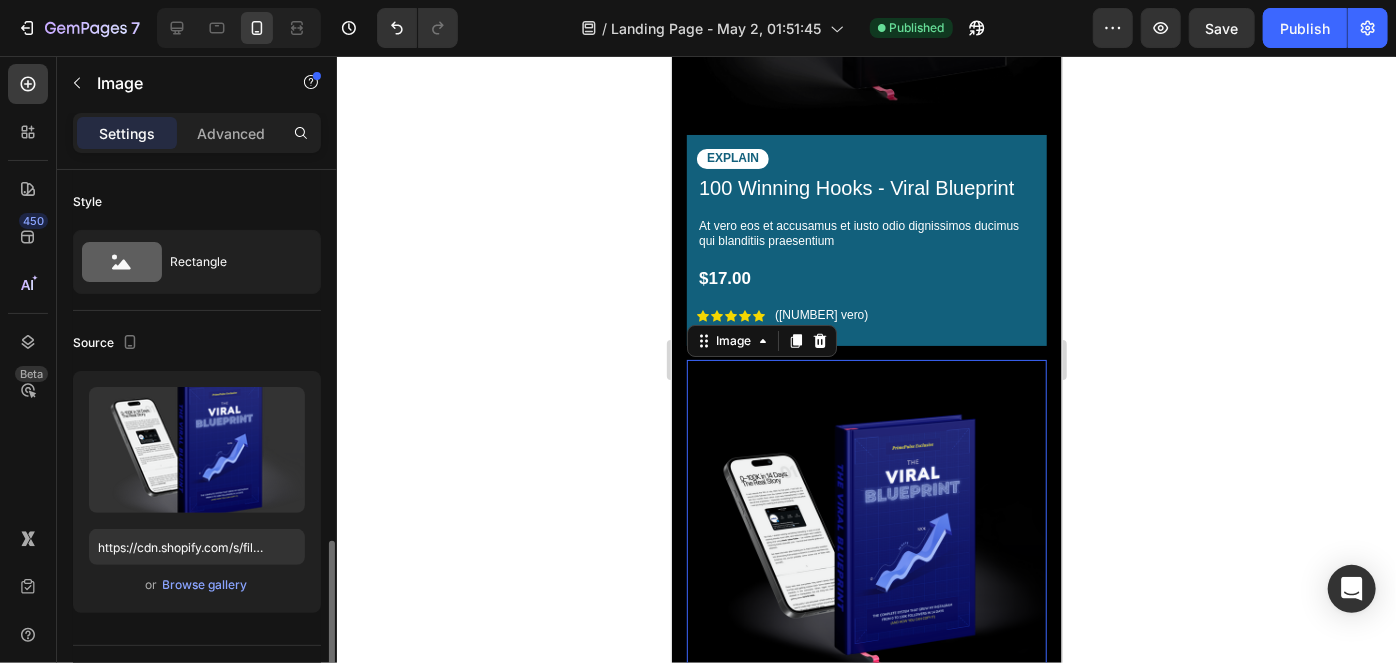 scroll, scrollTop: 363, scrollLeft: 0, axis: vertical 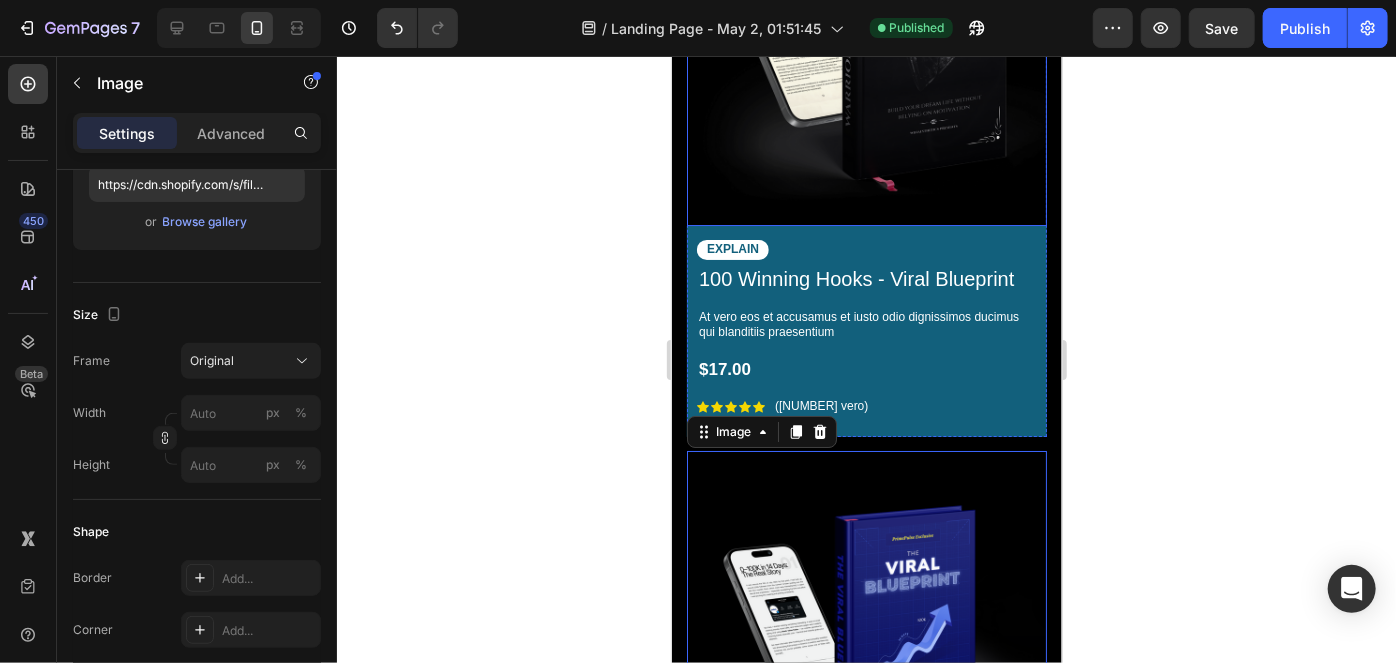 click at bounding box center [866, 45] 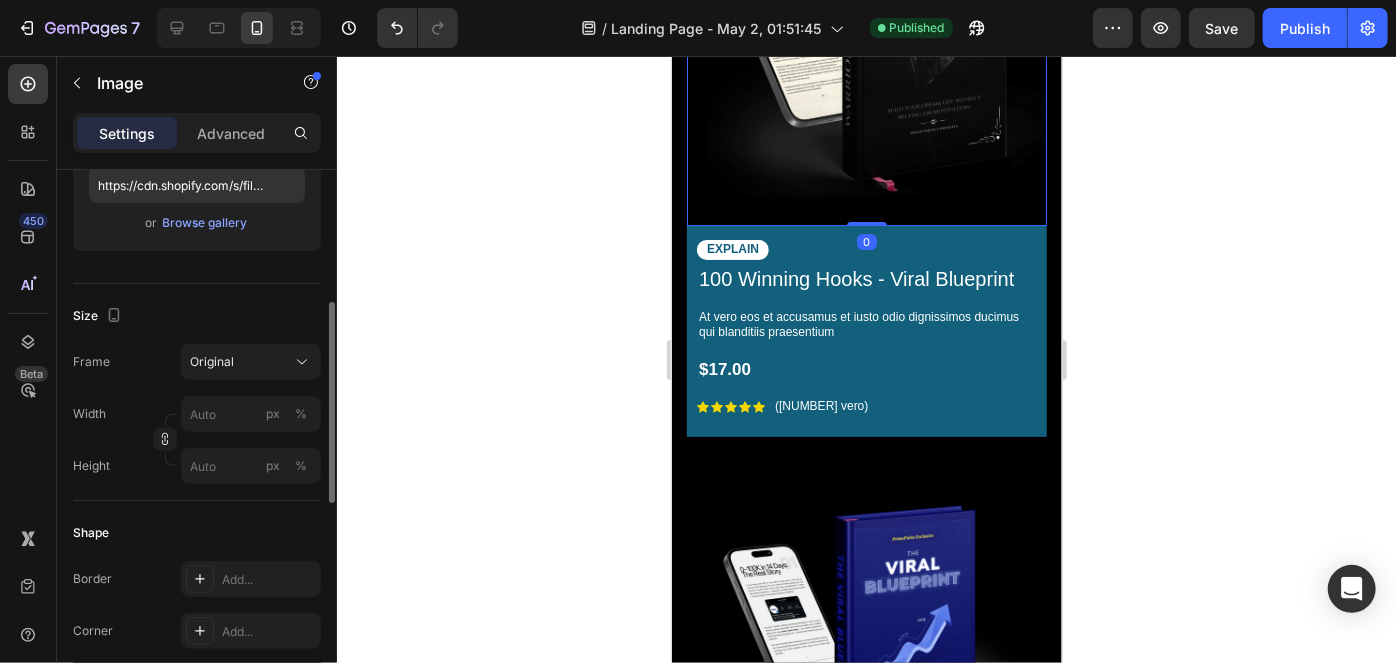 click at bounding box center (866, 45) 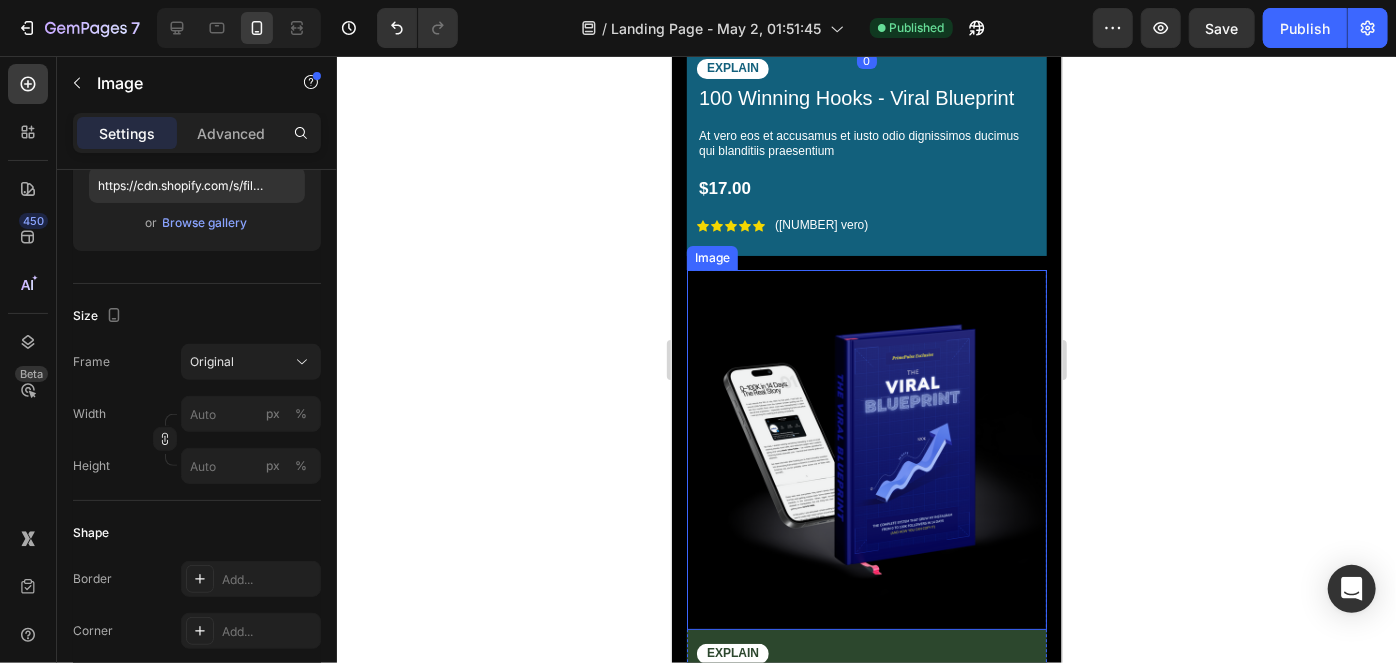 scroll, scrollTop: 3730, scrollLeft: 0, axis: vertical 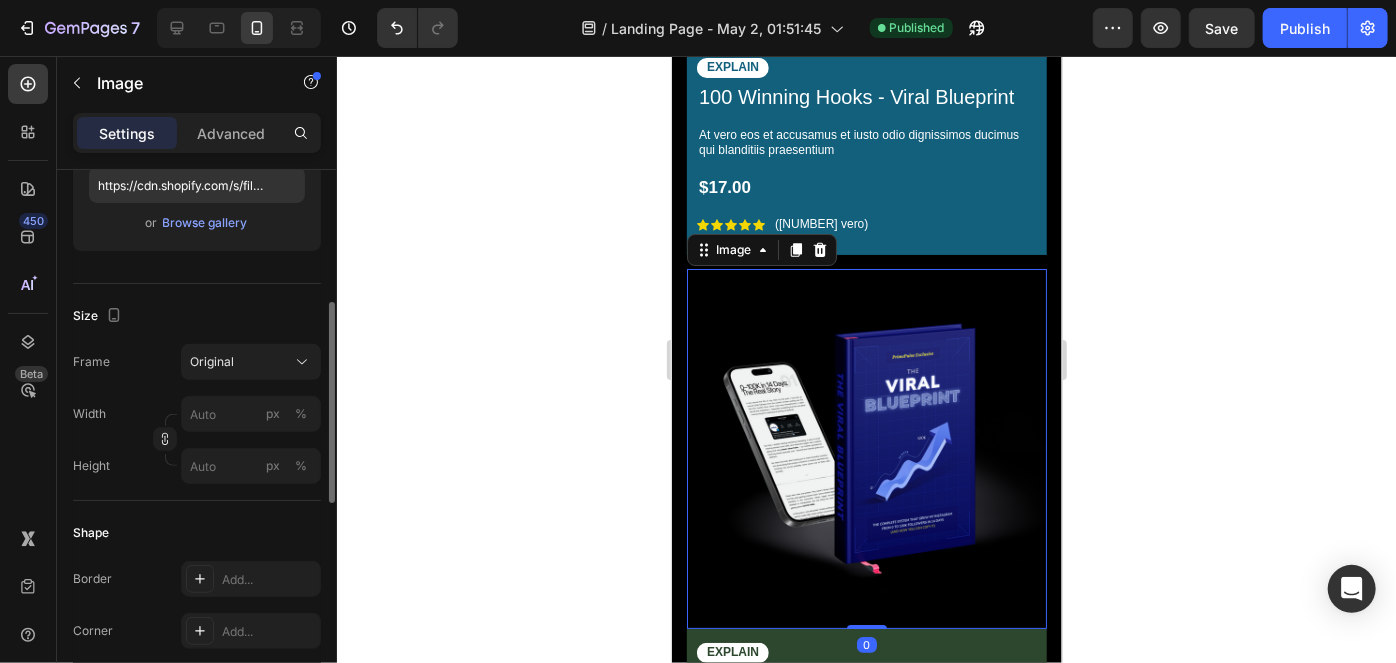 click at bounding box center (866, 448) 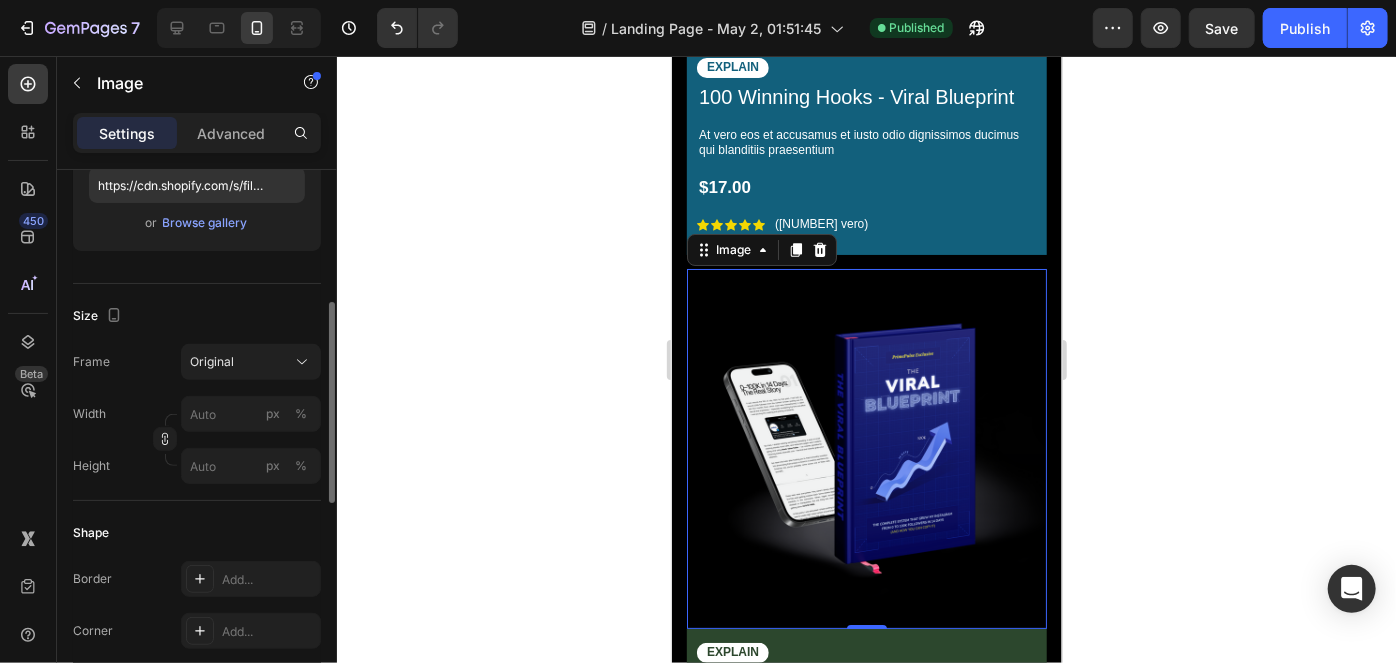 scroll, scrollTop: 0, scrollLeft: 0, axis: both 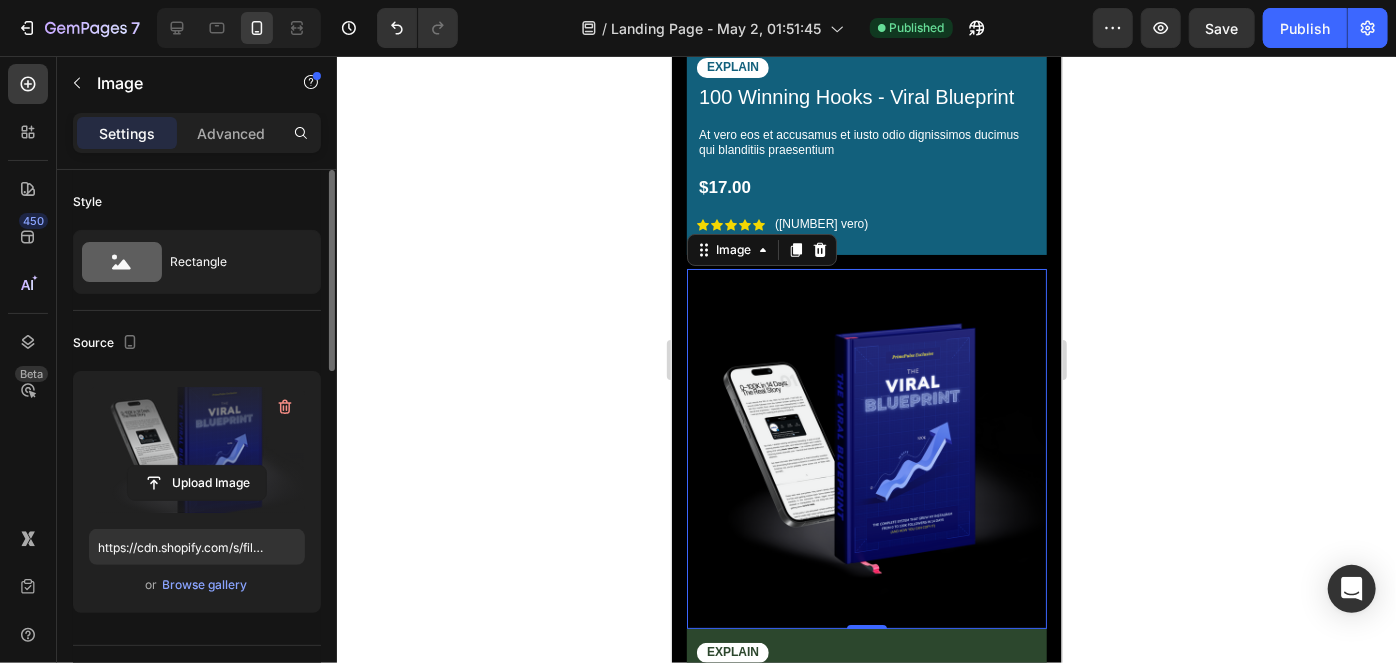 click at bounding box center (197, 450) 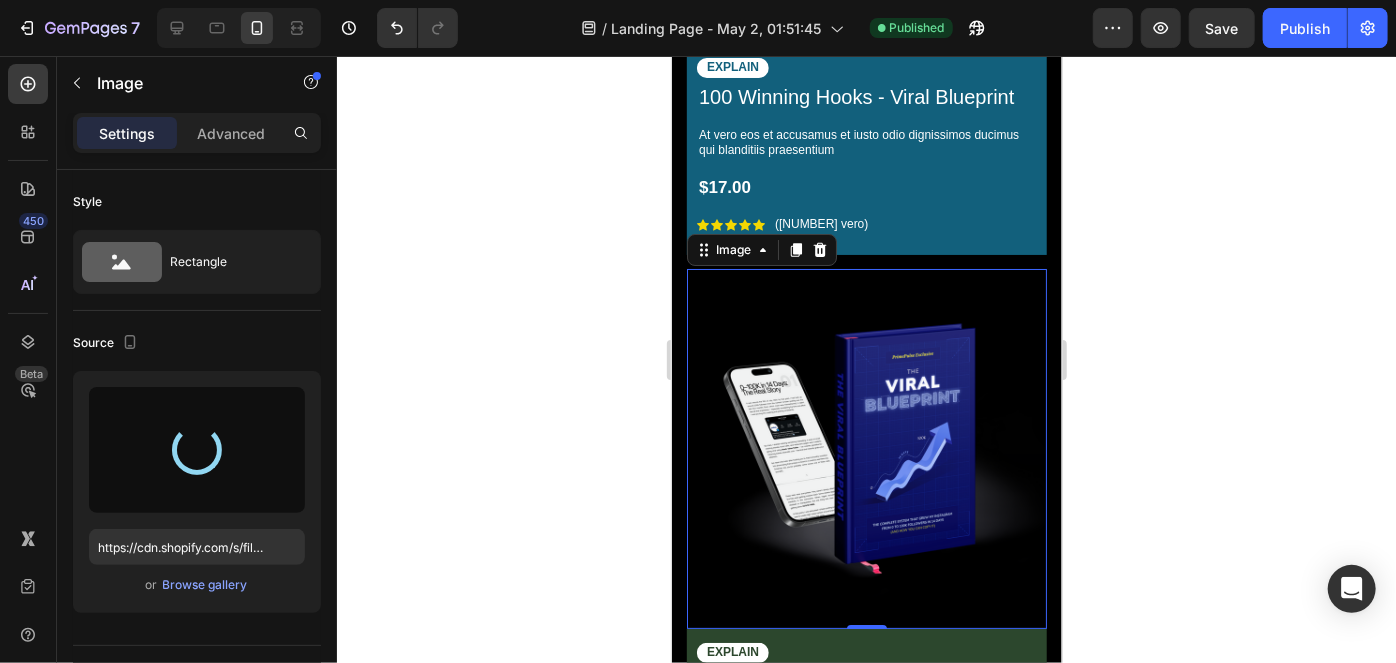 type on "https://cdn.shopify.com/s/files/1/0643/2135/5931/files/gempages_564718435615900434-7ba8a80d-b48a-4592-9753-298e39b724c9.png" 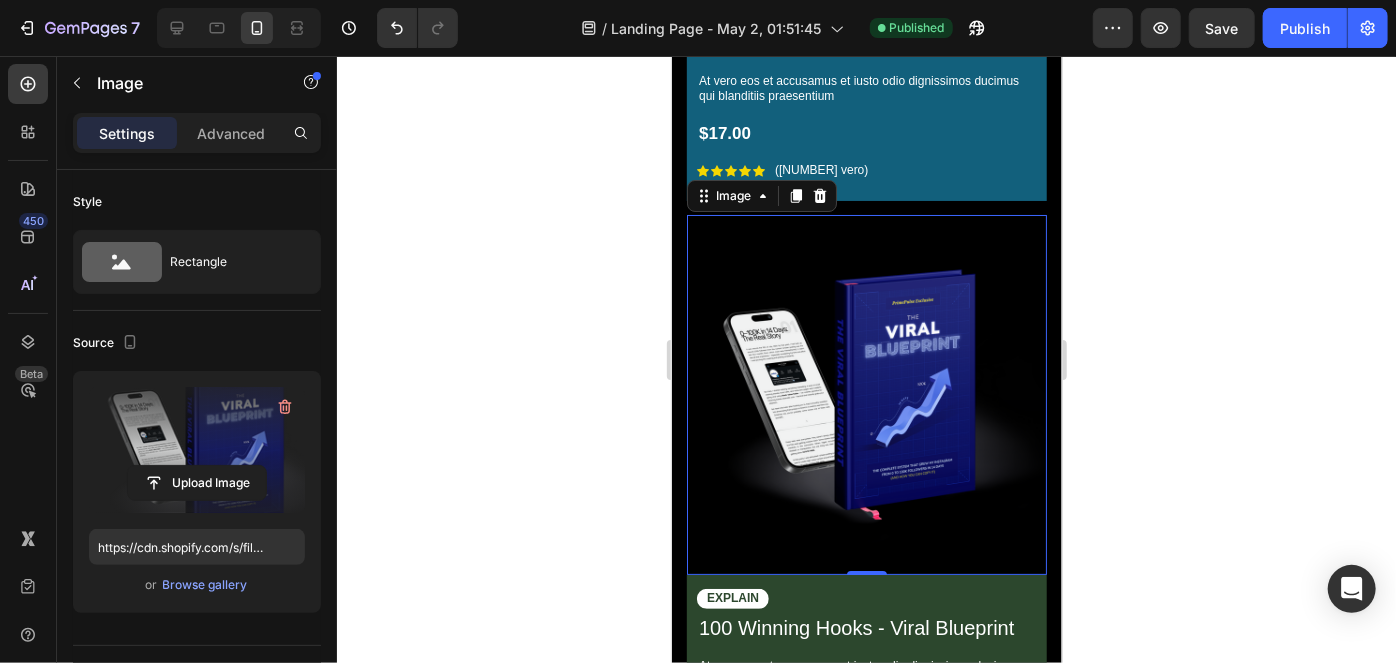scroll, scrollTop: 3784, scrollLeft: 0, axis: vertical 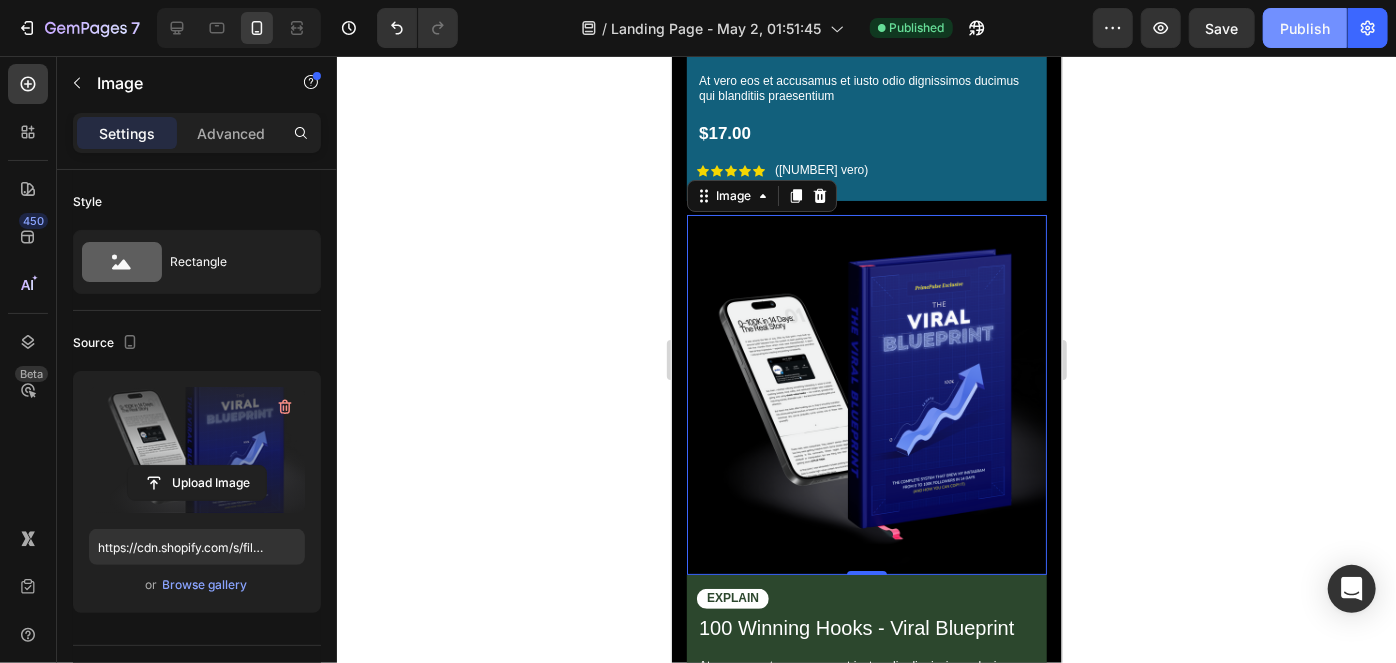 click on "Publish" 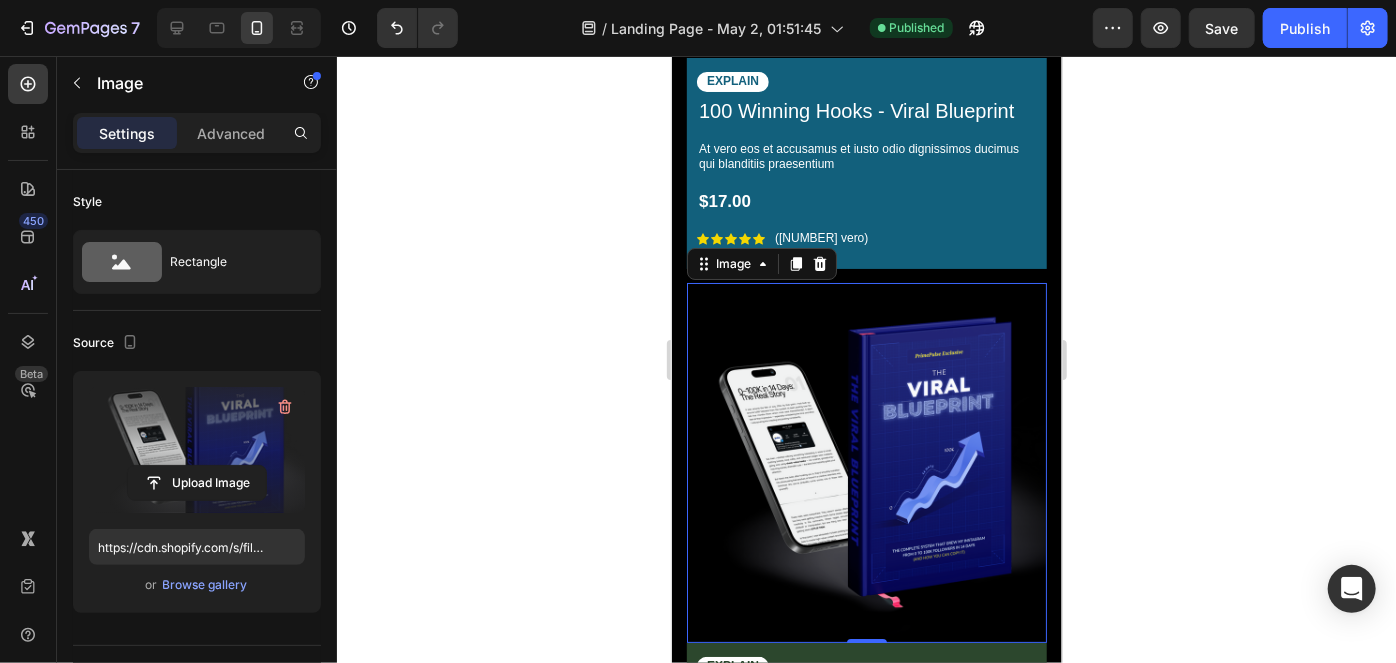 scroll, scrollTop: 3717, scrollLeft: 0, axis: vertical 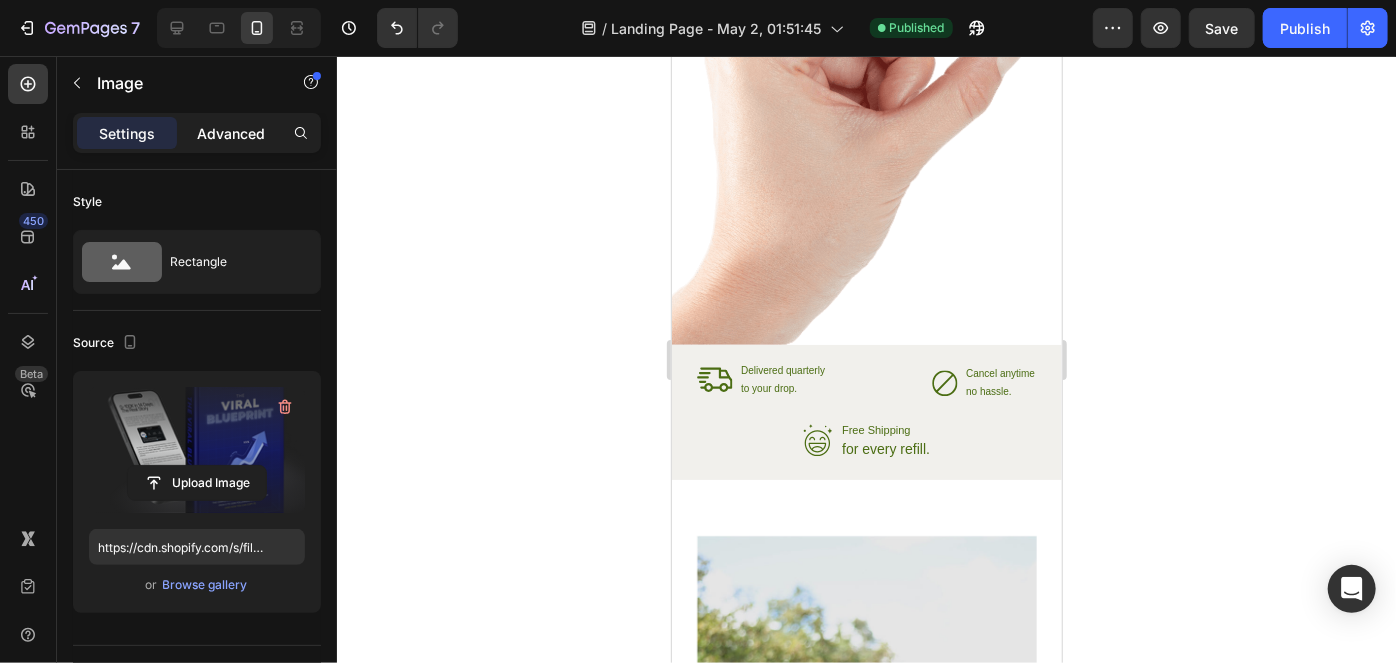 click on "Advanced" at bounding box center (231, 133) 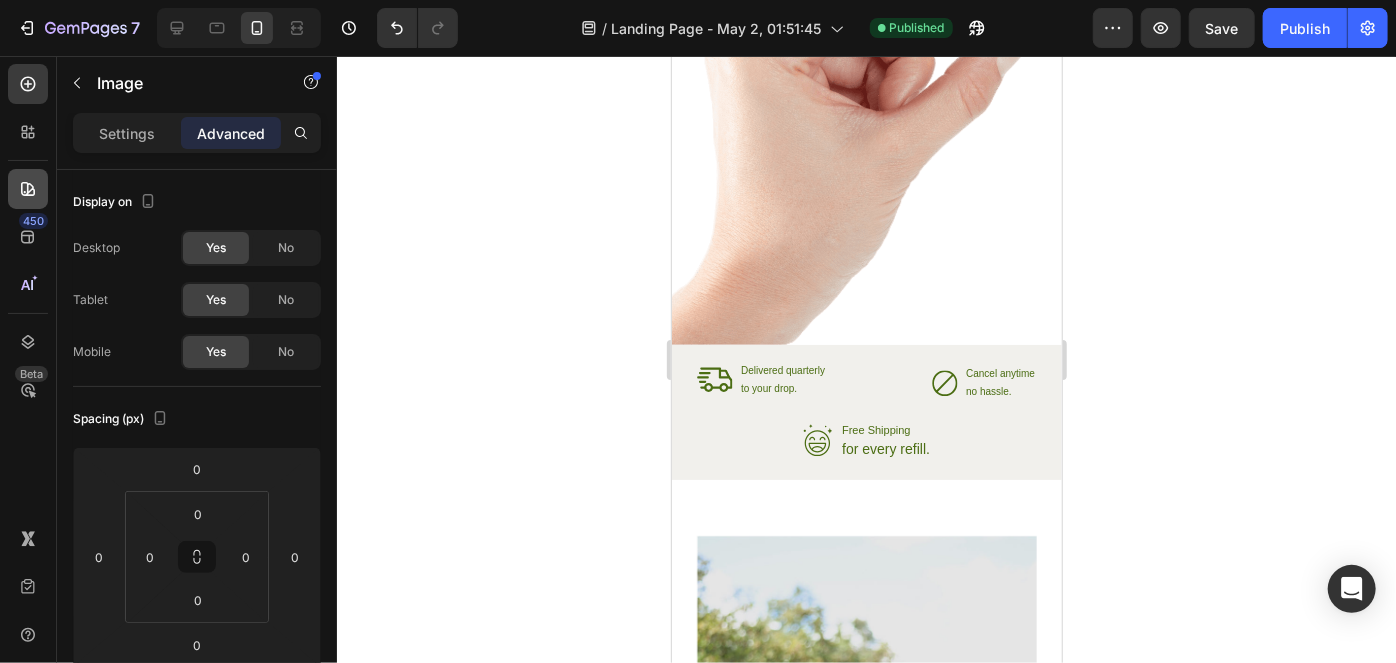 click 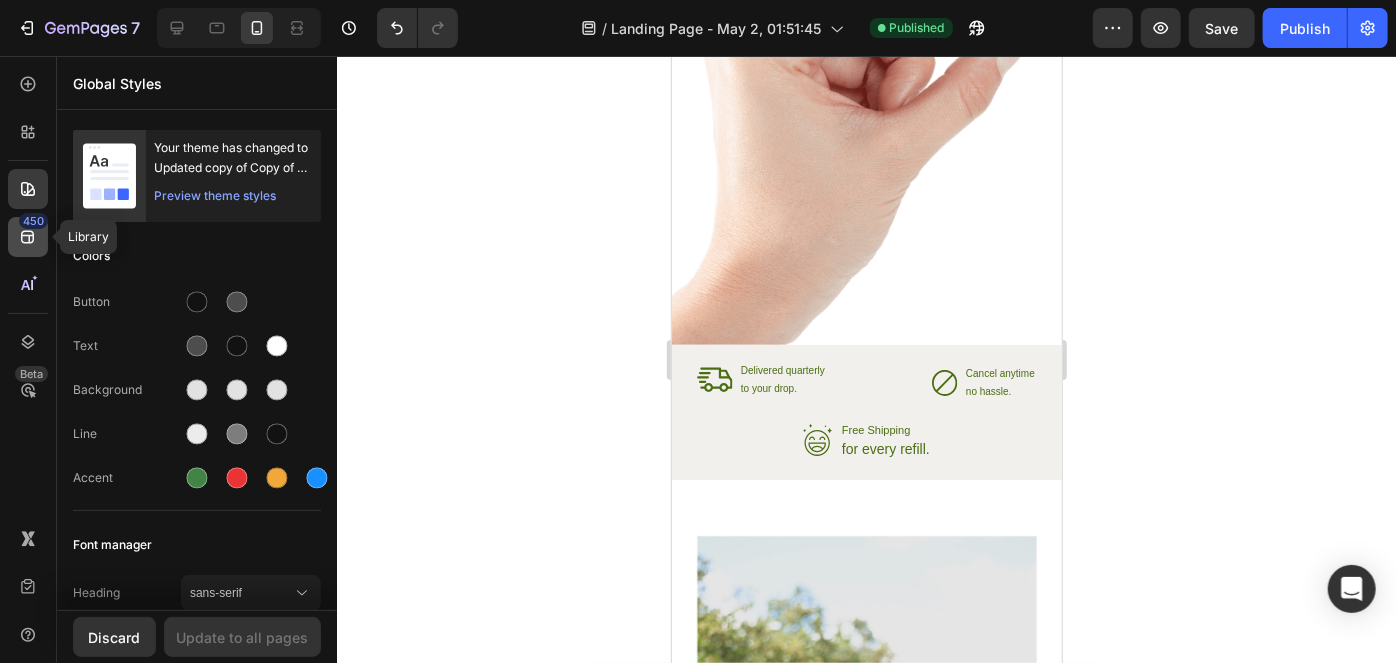 click on "450" 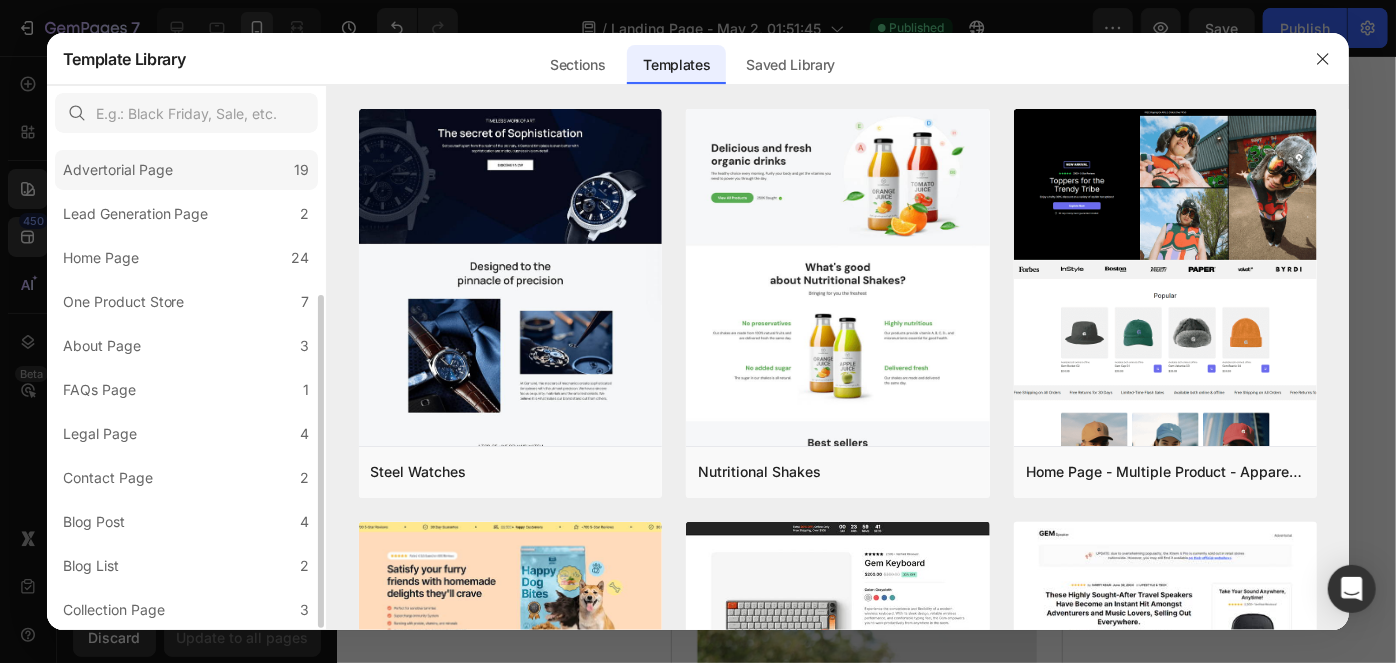 scroll, scrollTop: 226, scrollLeft: 0, axis: vertical 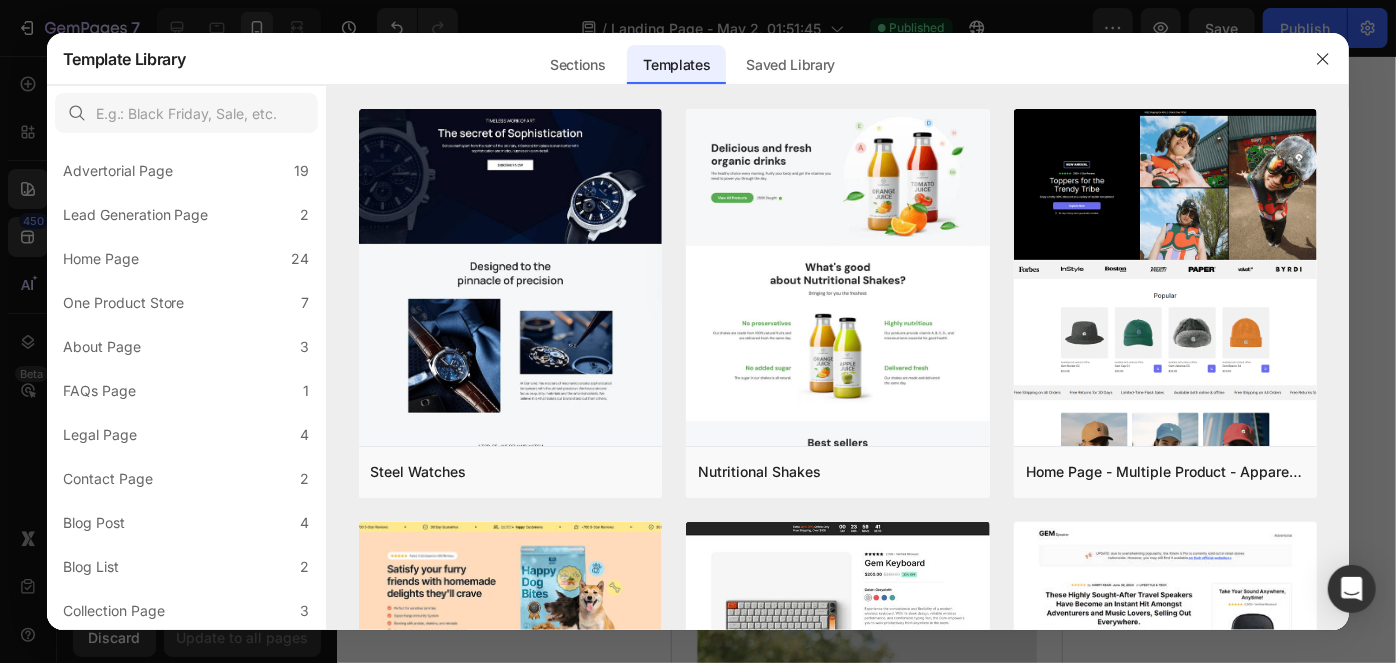 click at bounding box center (698, 331) 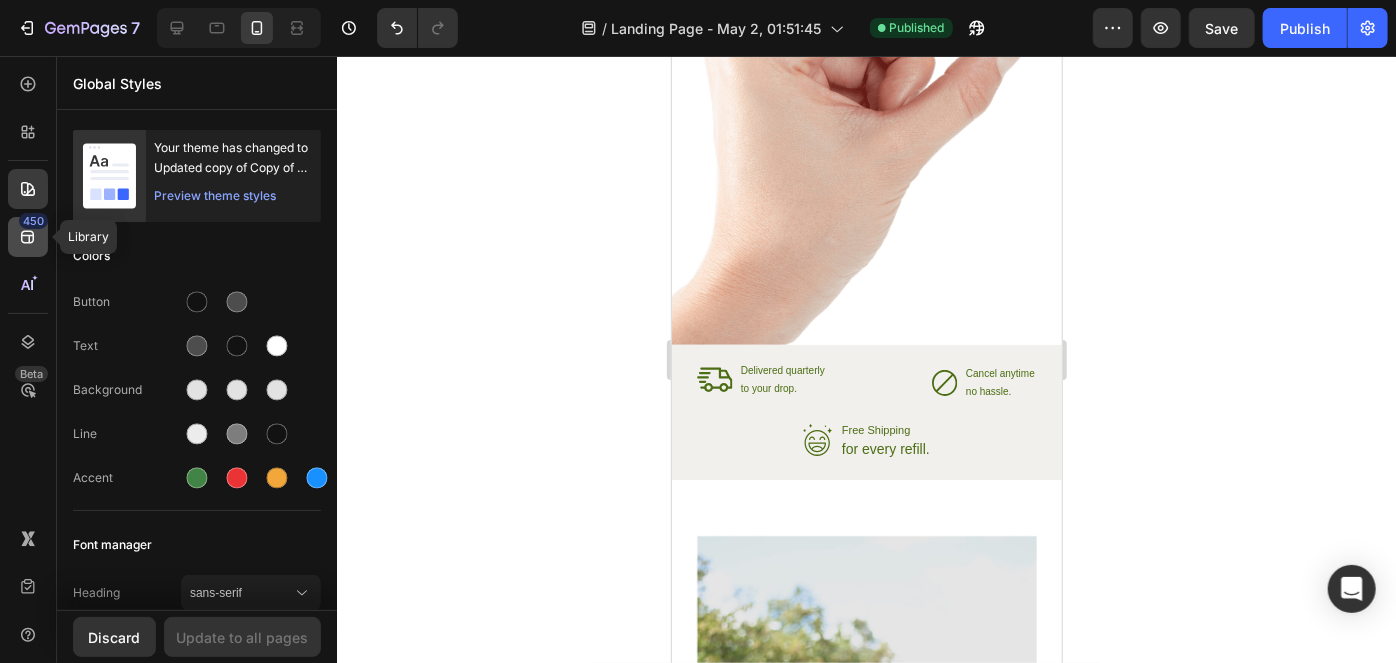 click 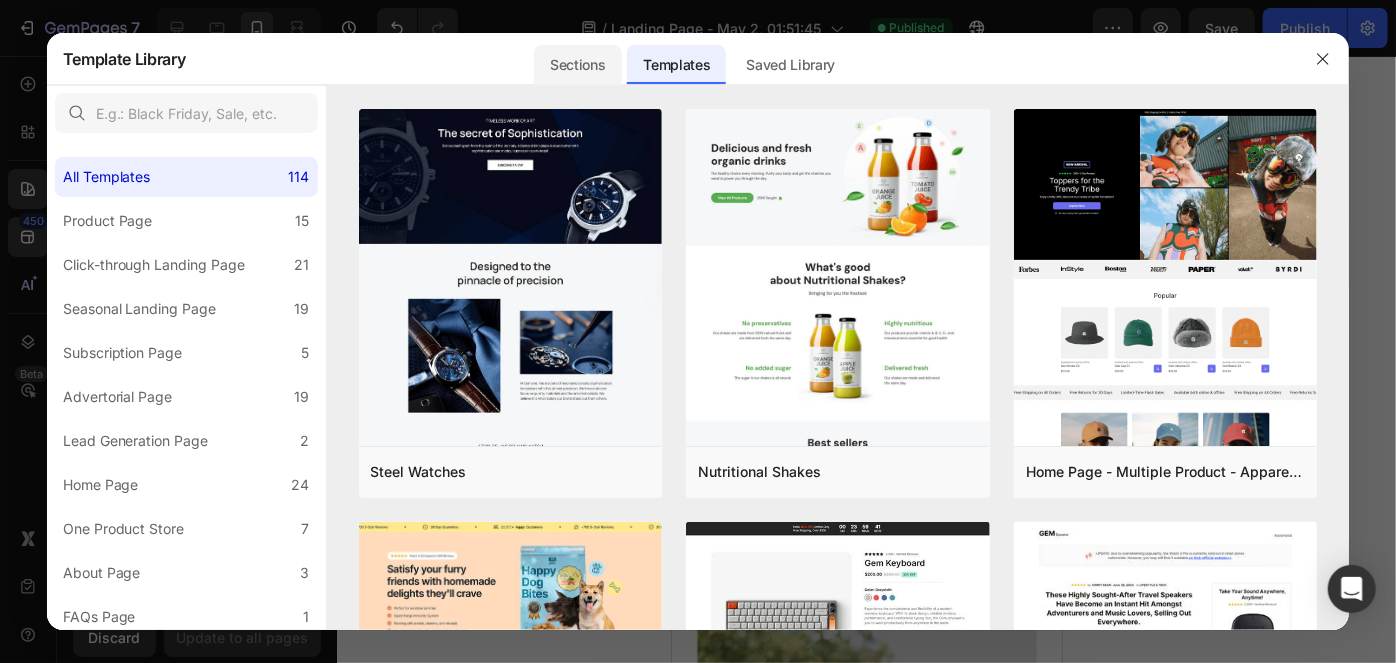 click on "Sections" 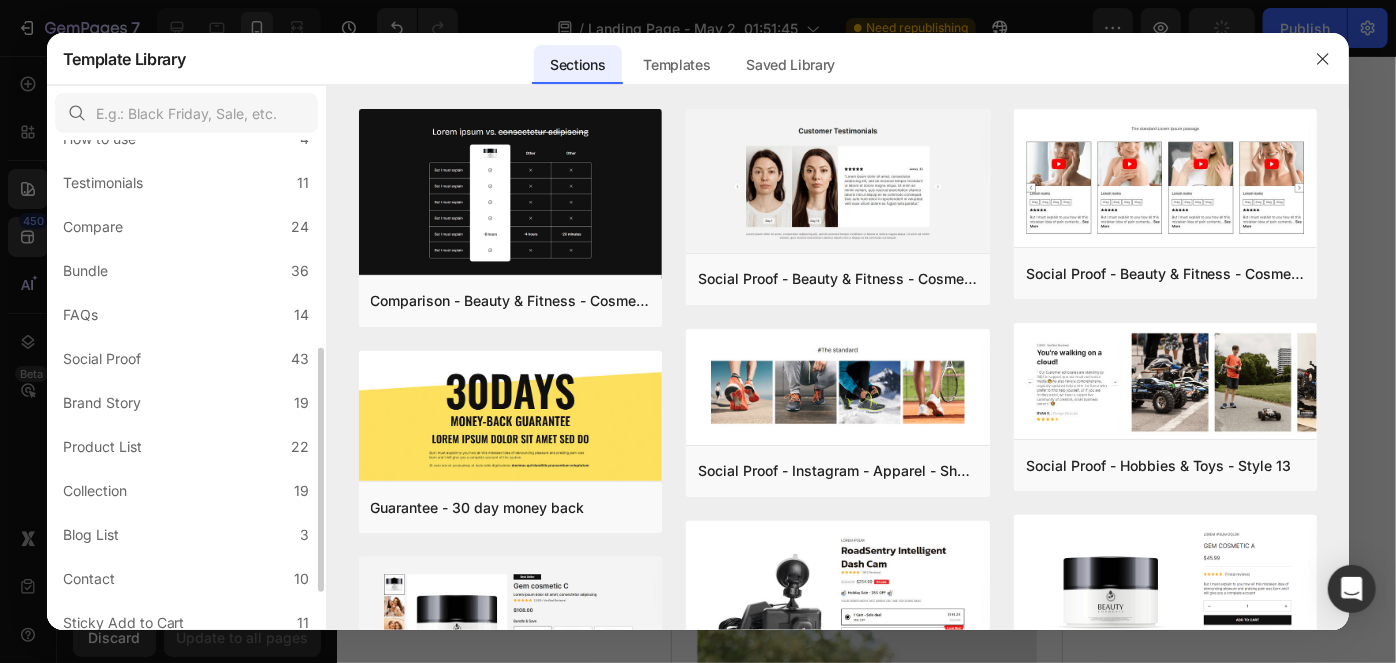 scroll, scrollTop: 405, scrollLeft: 0, axis: vertical 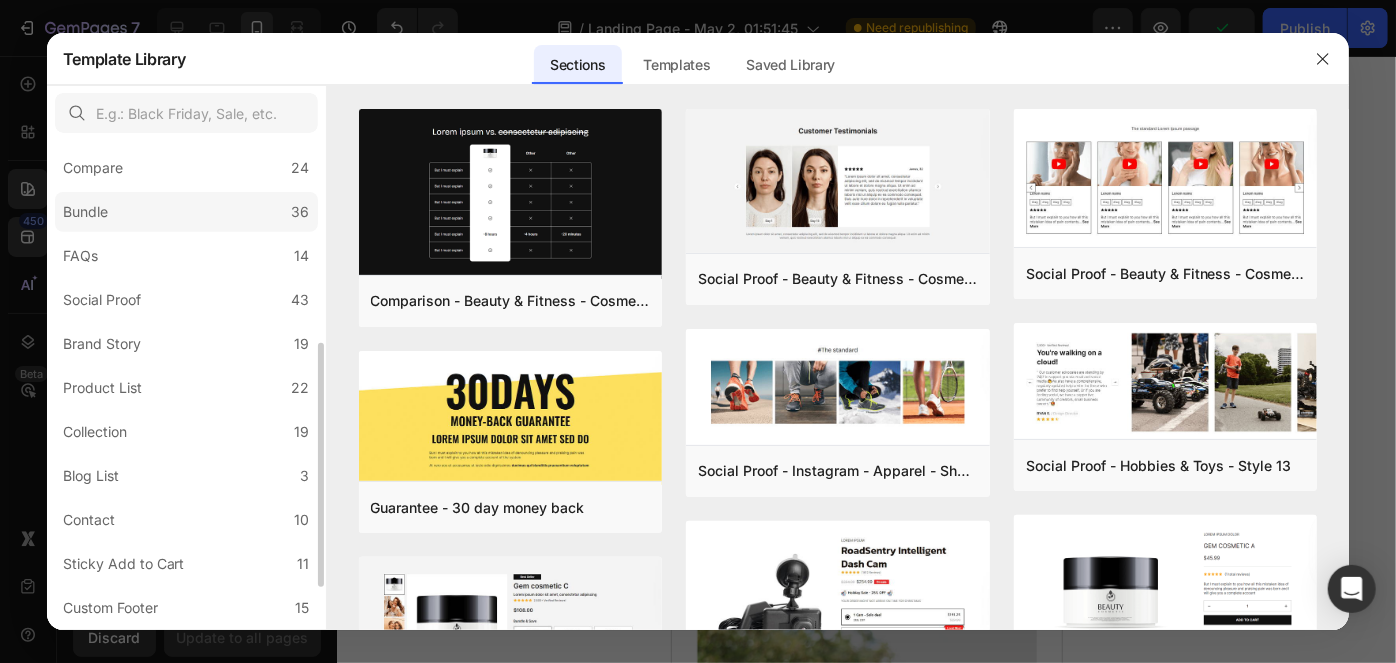 click on "Bundle 36" 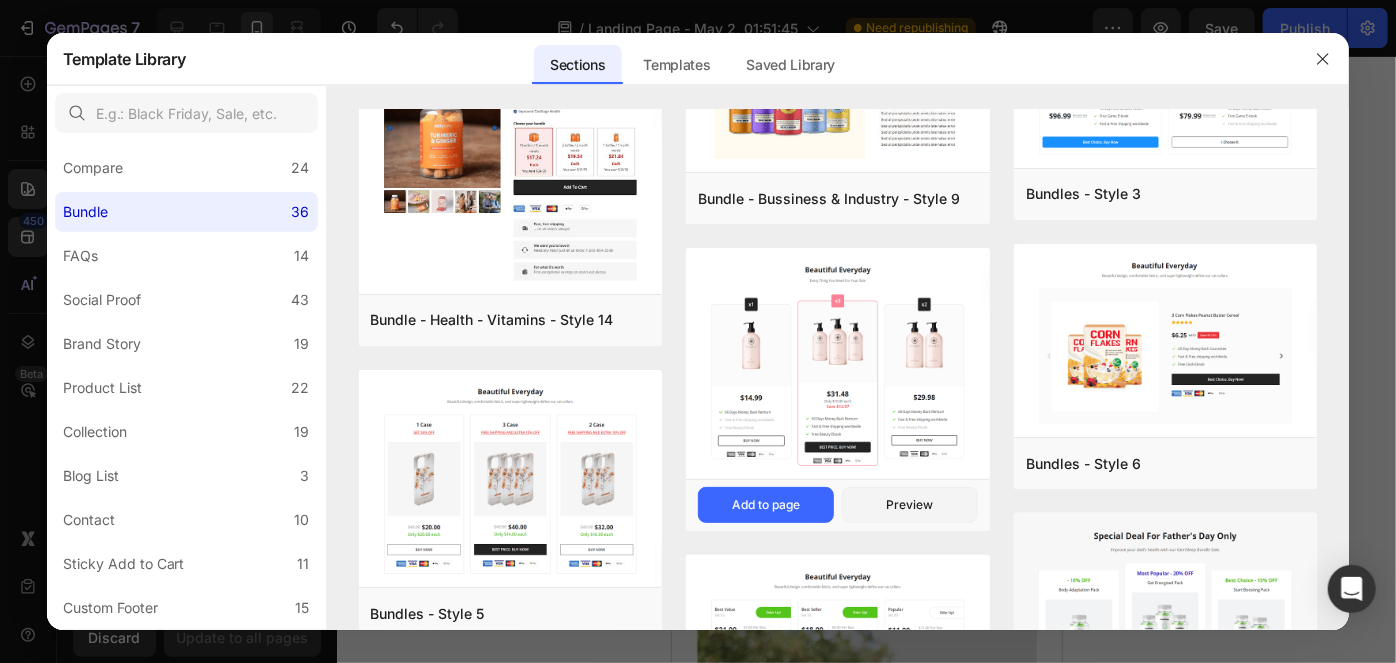 scroll, scrollTop: 2852, scrollLeft: 0, axis: vertical 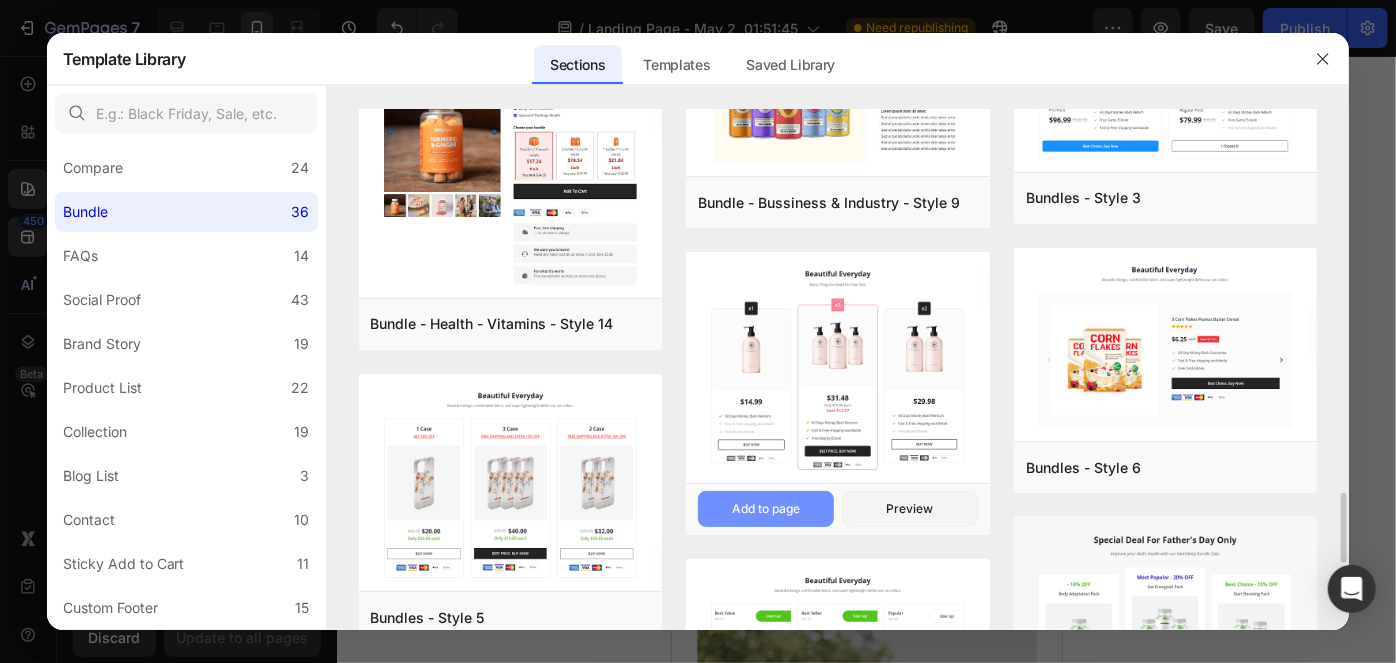 click on "Add to page" at bounding box center (766, 509) 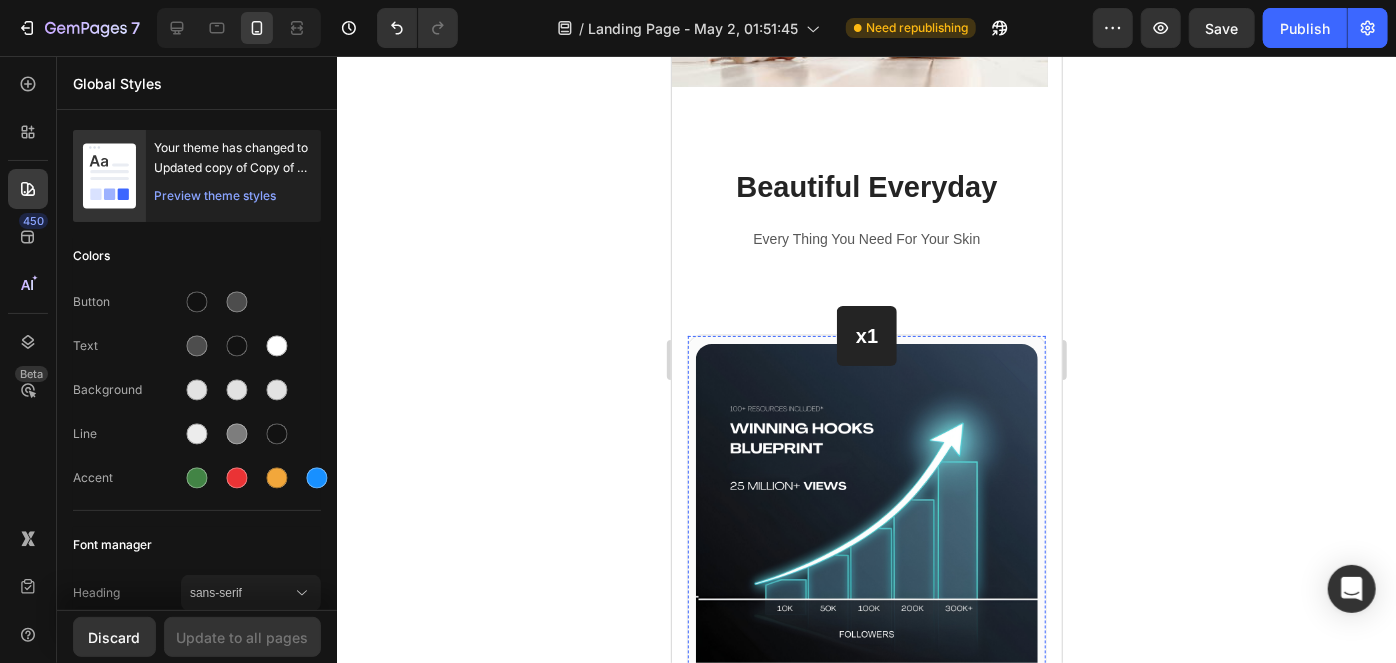 scroll, scrollTop: 10781, scrollLeft: 0, axis: vertical 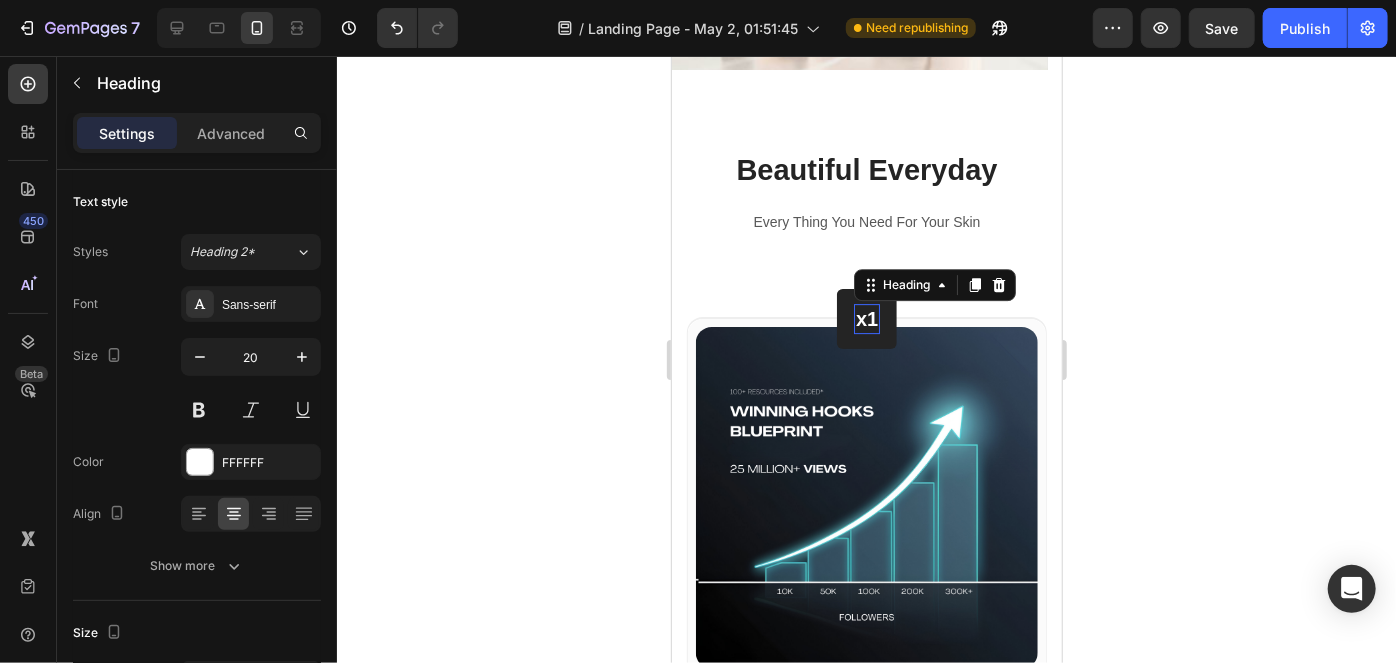 click on "x1" at bounding box center [866, 318] 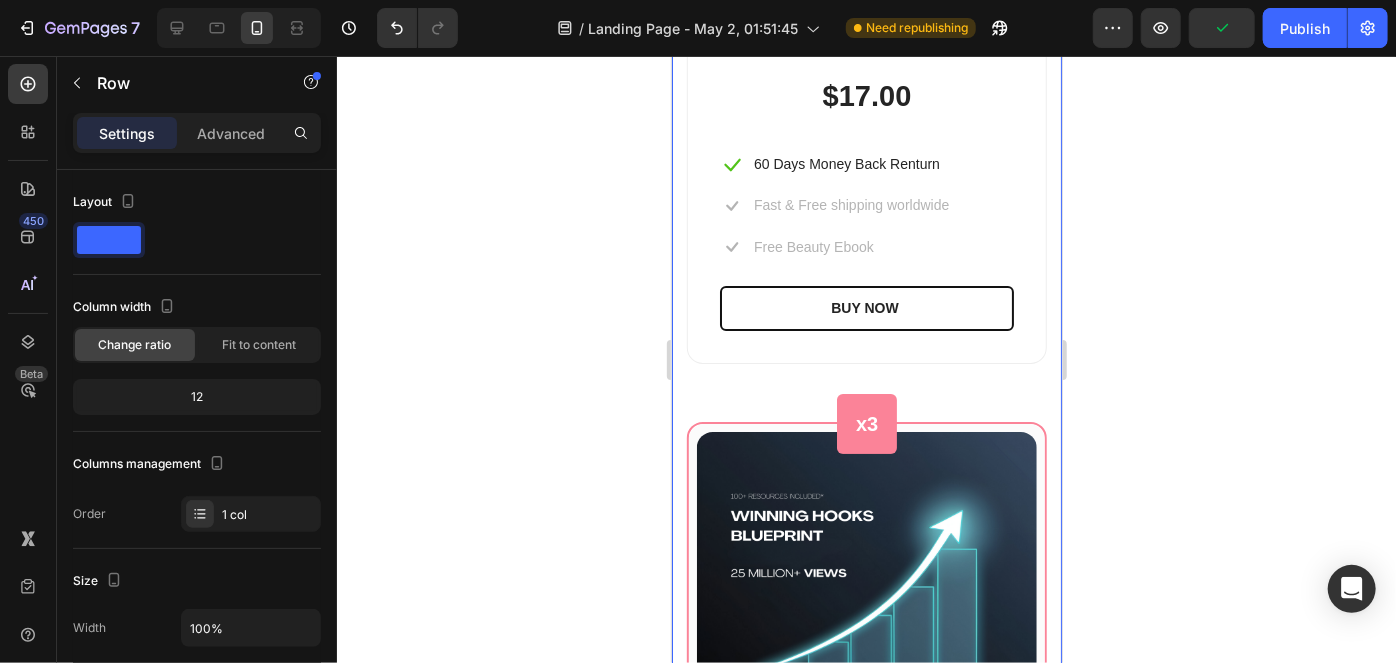 scroll, scrollTop: 11426, scrollLeft: 0, axis: vertical 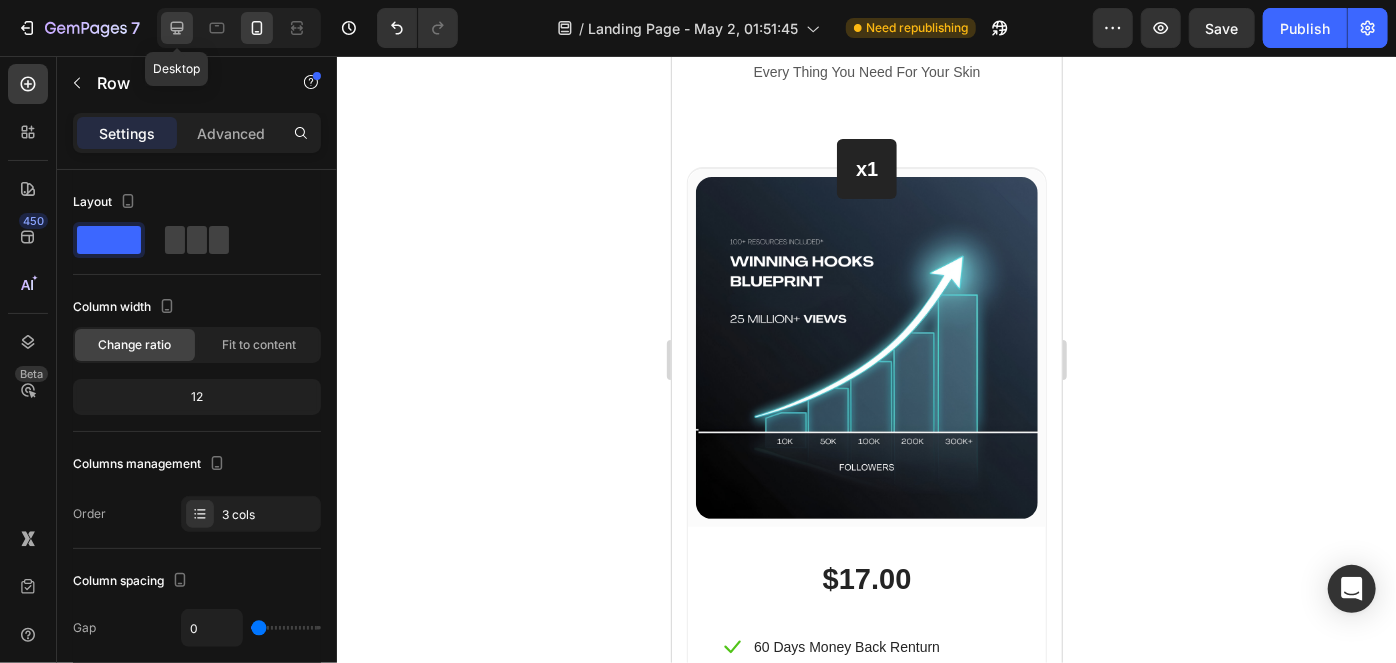 click 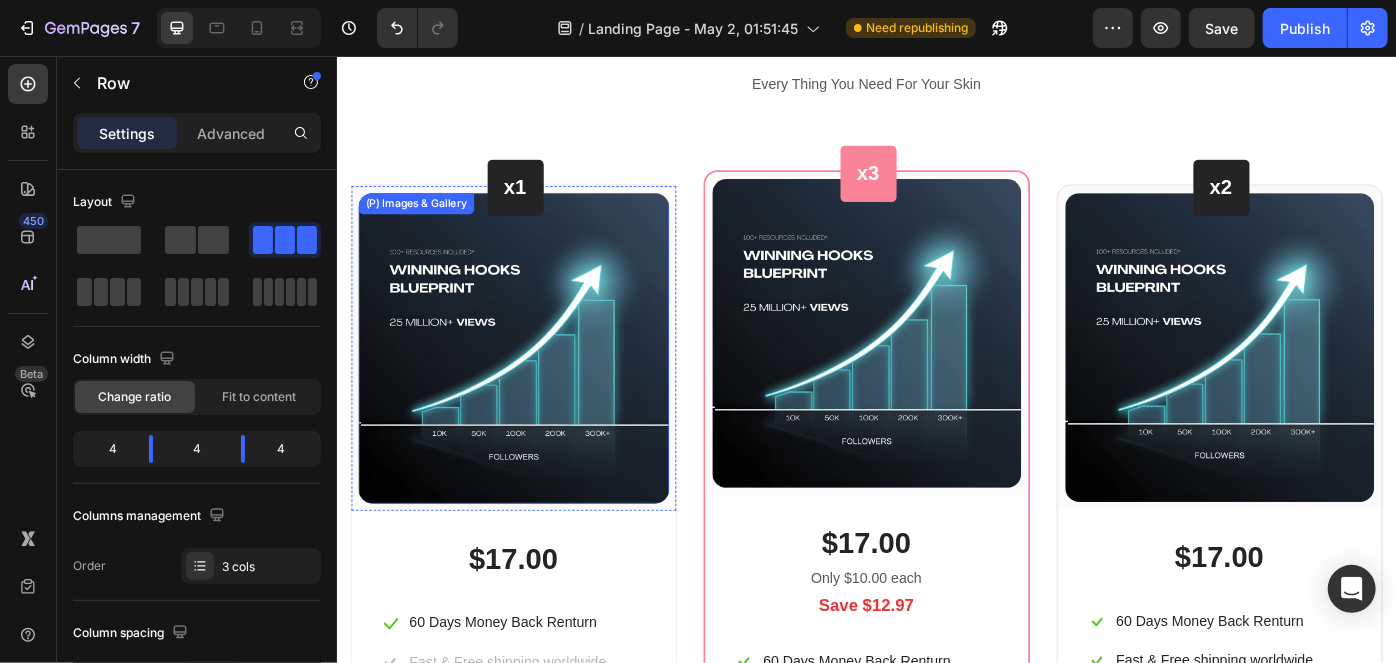 scroll, scrollTop: 11428, scrollLeft: 0, axis: vertical 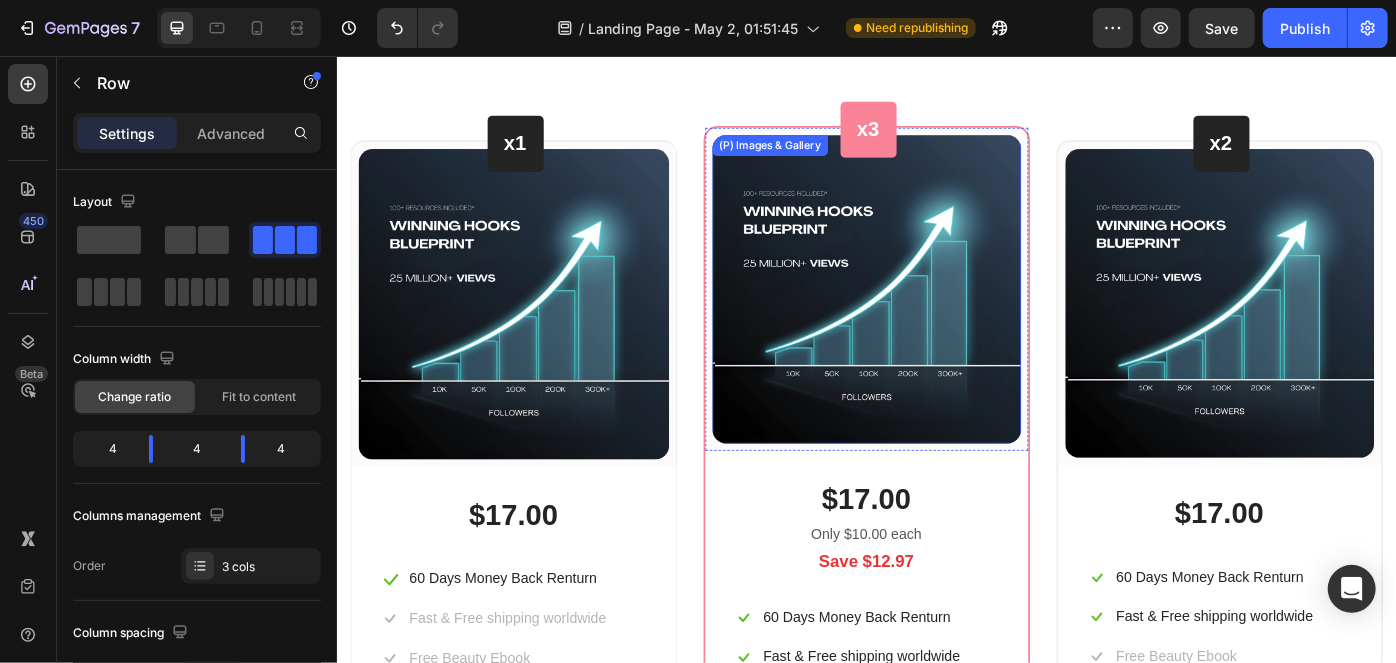 click at bounding box center [936, 319] 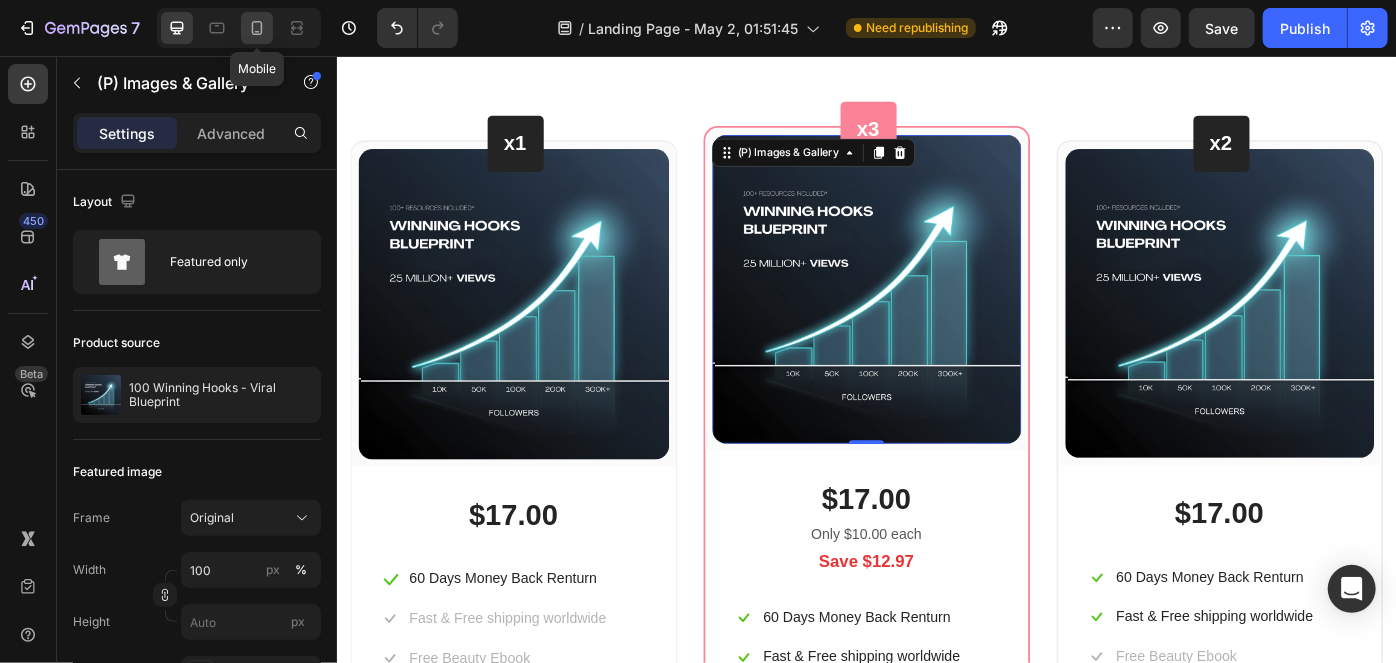 click 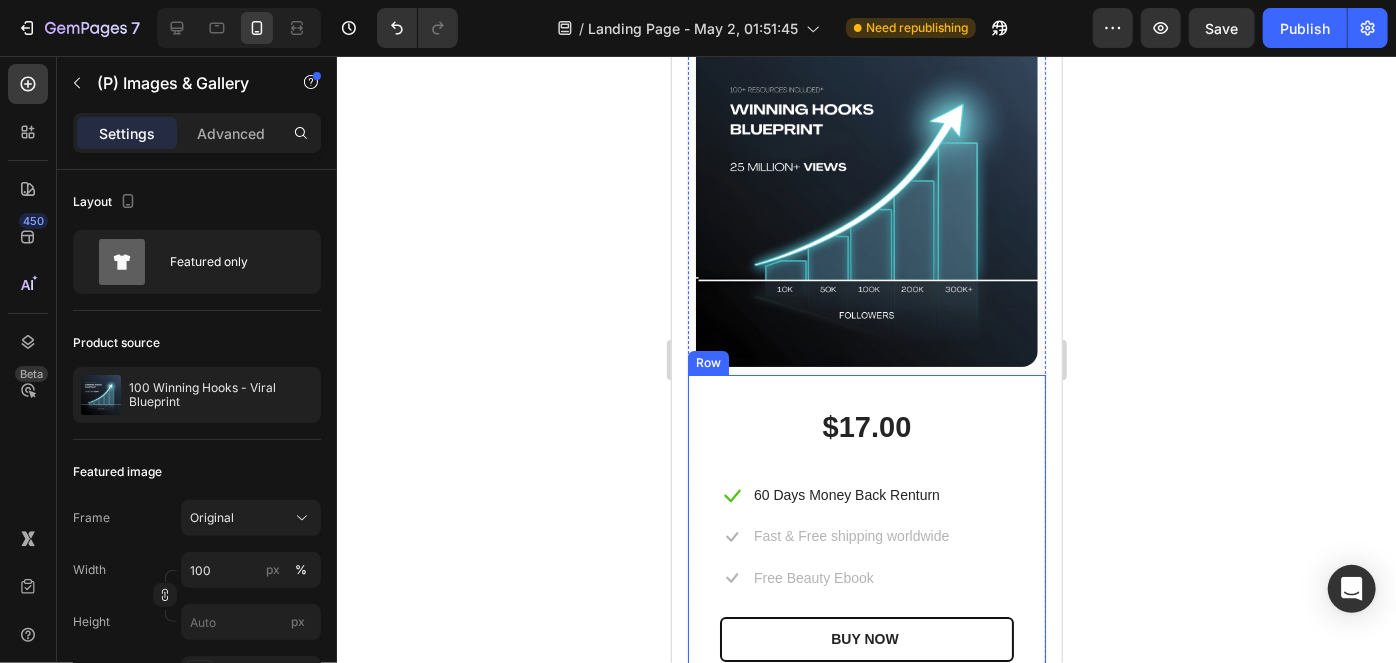 scroll, scrollTop: 11162, scrollLeft: 0, axis: vertical 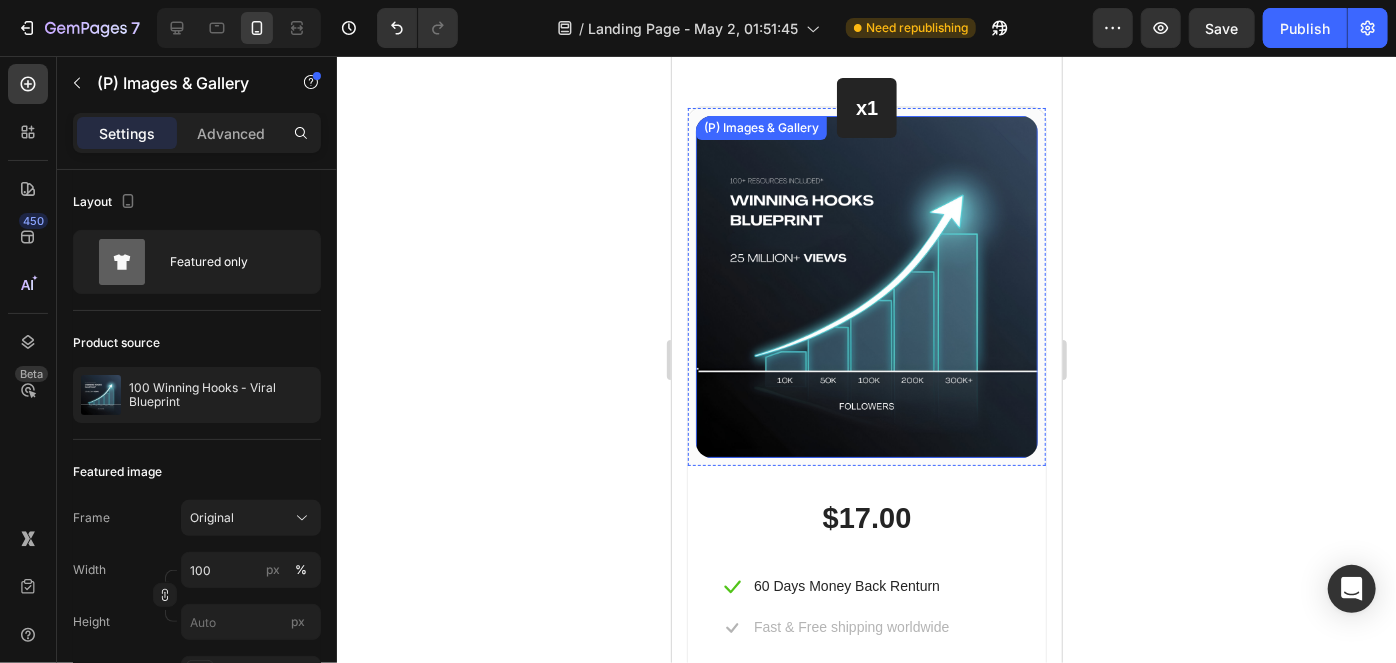 click at bounding box center [866, 286] 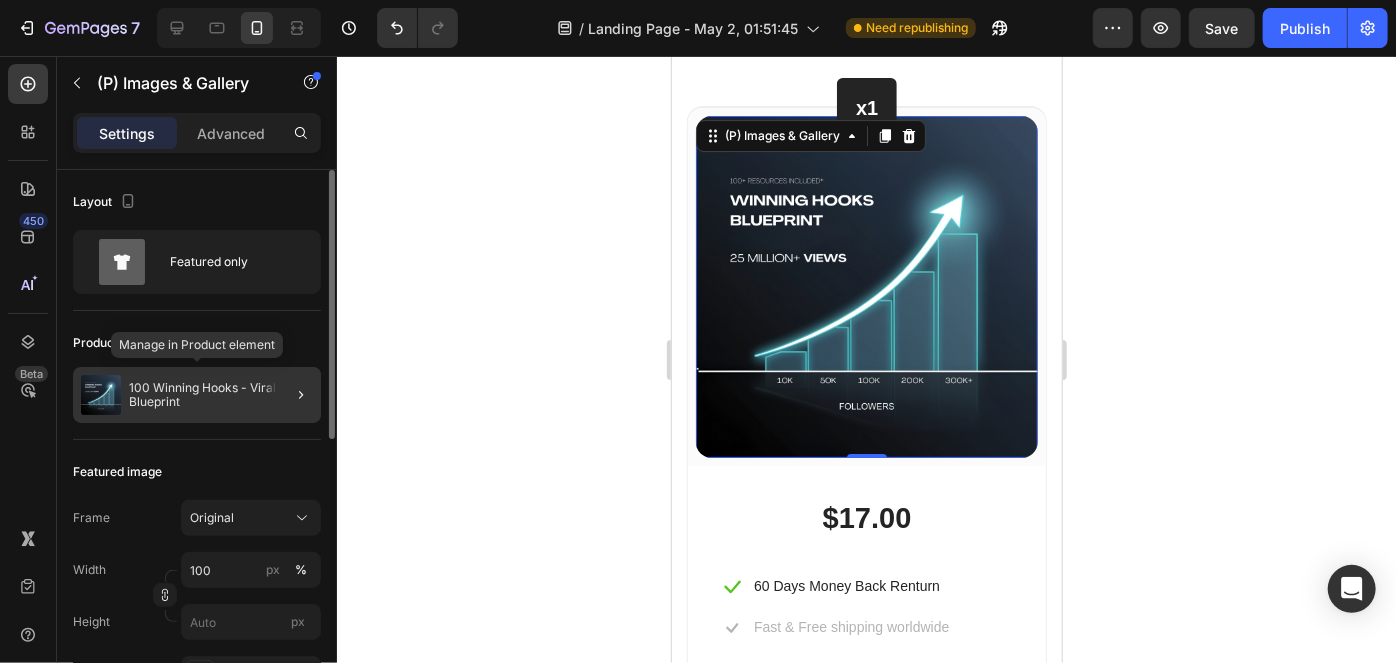 click on "100 Winning Hooks - Viral Blueprint" at bounding box center (221, 395) 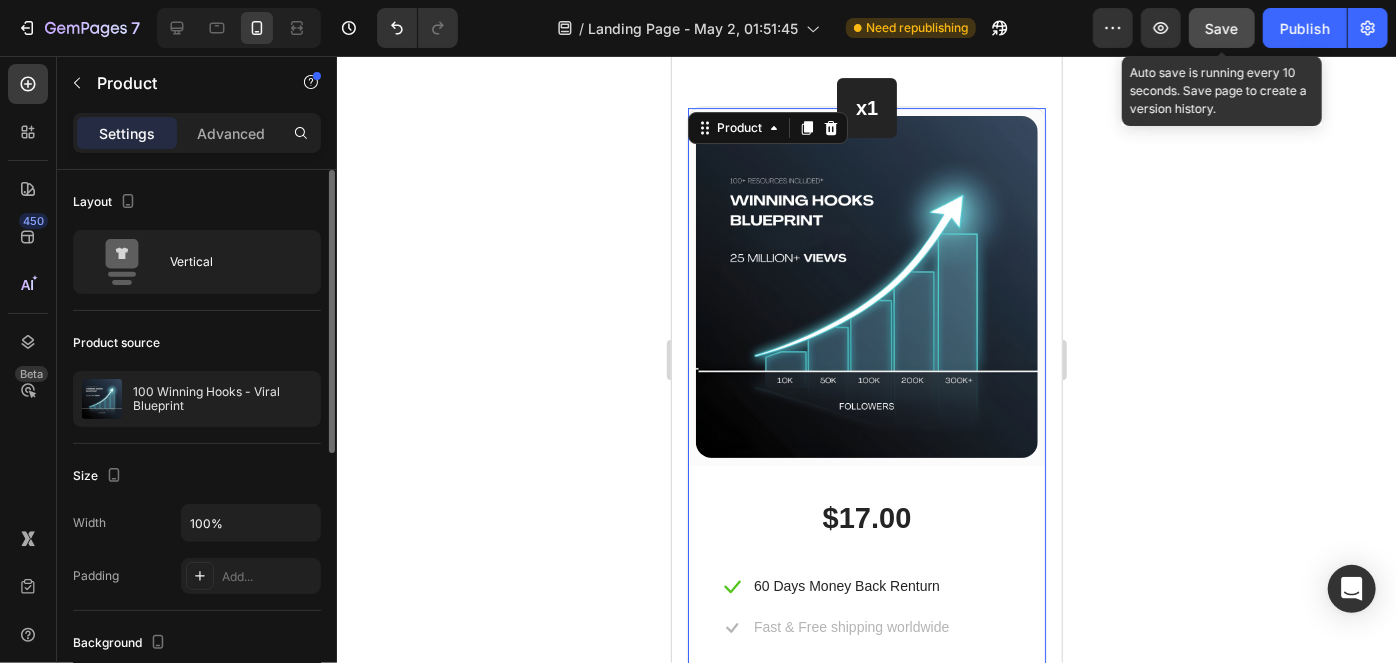 click on "Save" at bounding box center [1222, 28] 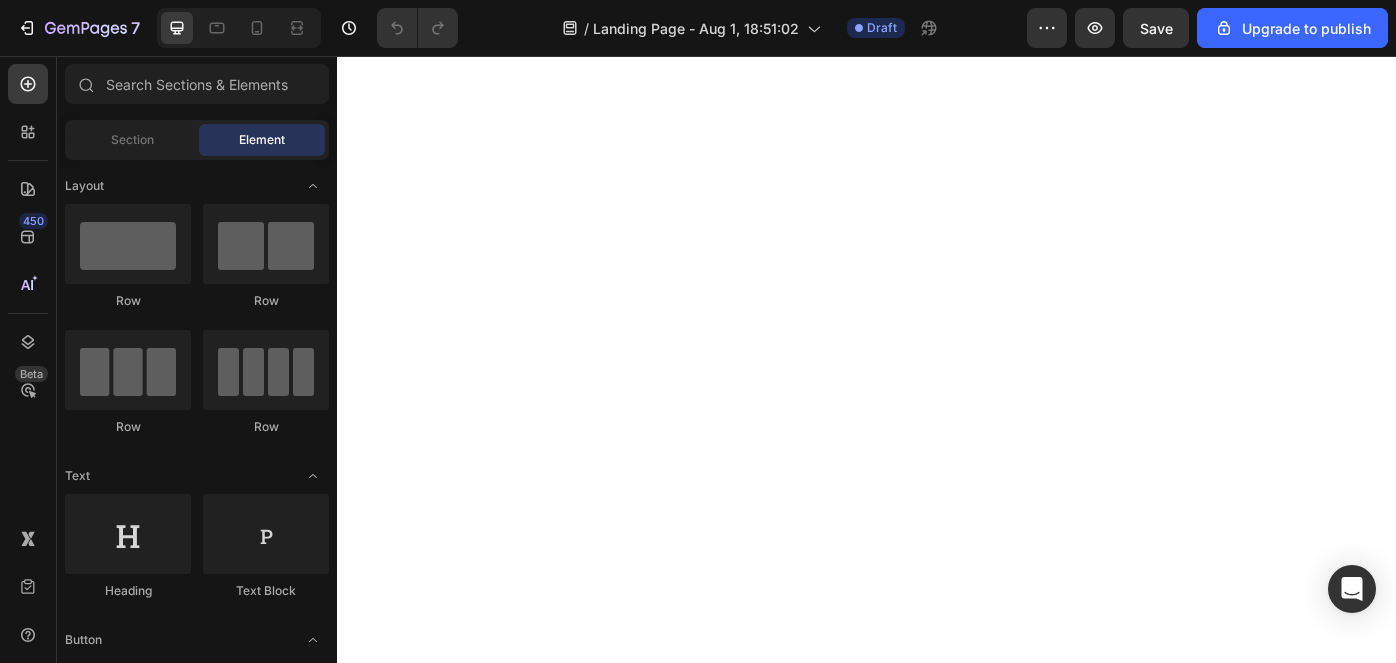 scroll, scrollTop: 0, scrollLeft: 0, axis: both 